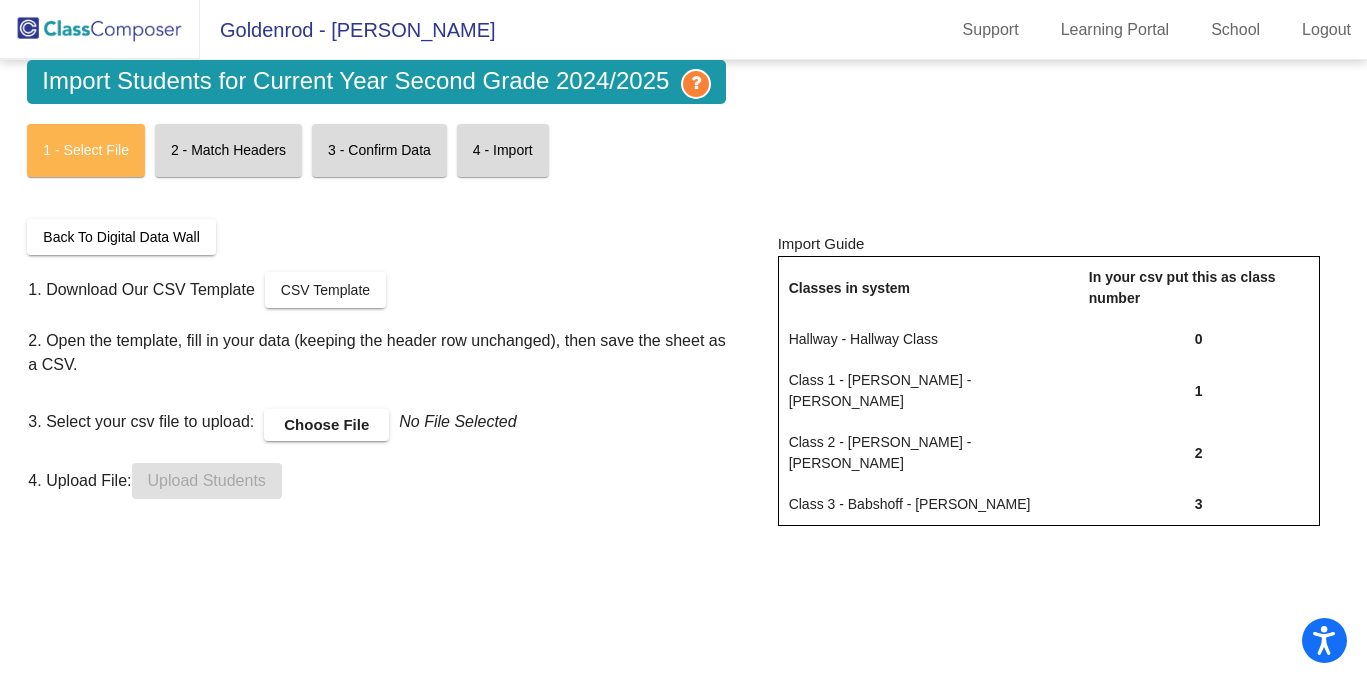scroll, scrollTop: 0, scrollLeft: 0, axis: both 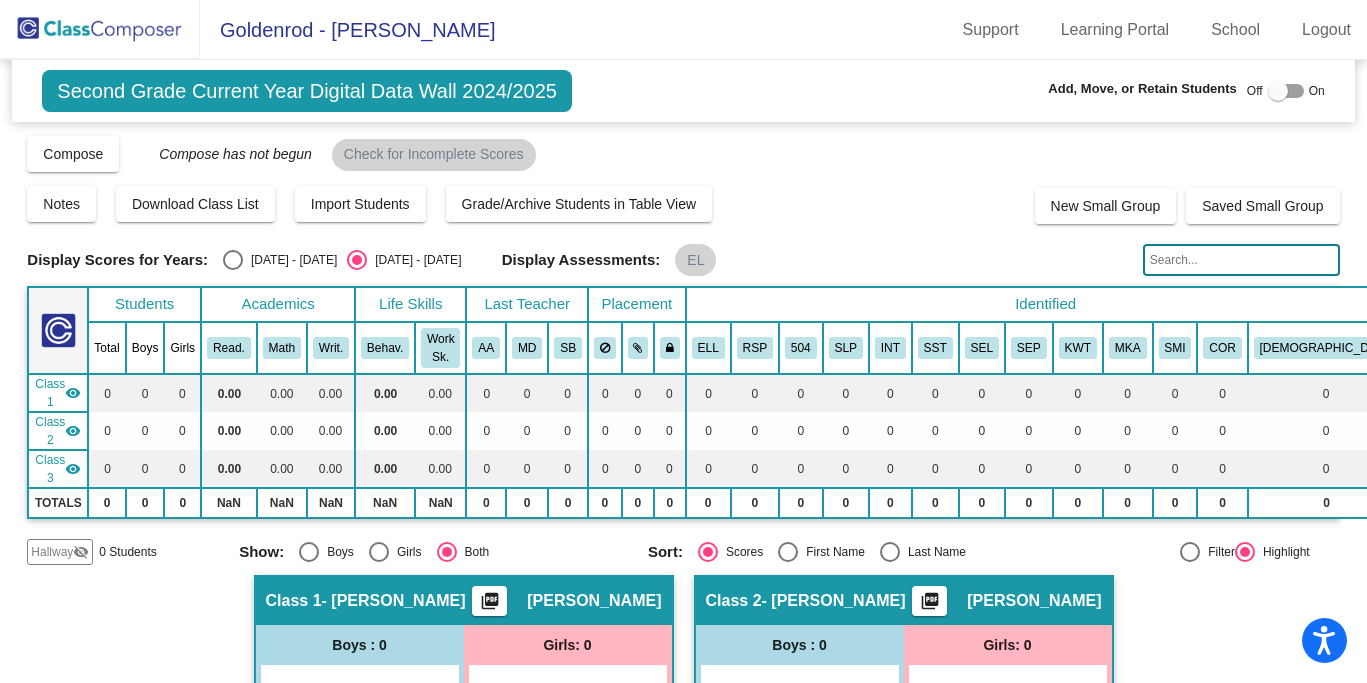 click 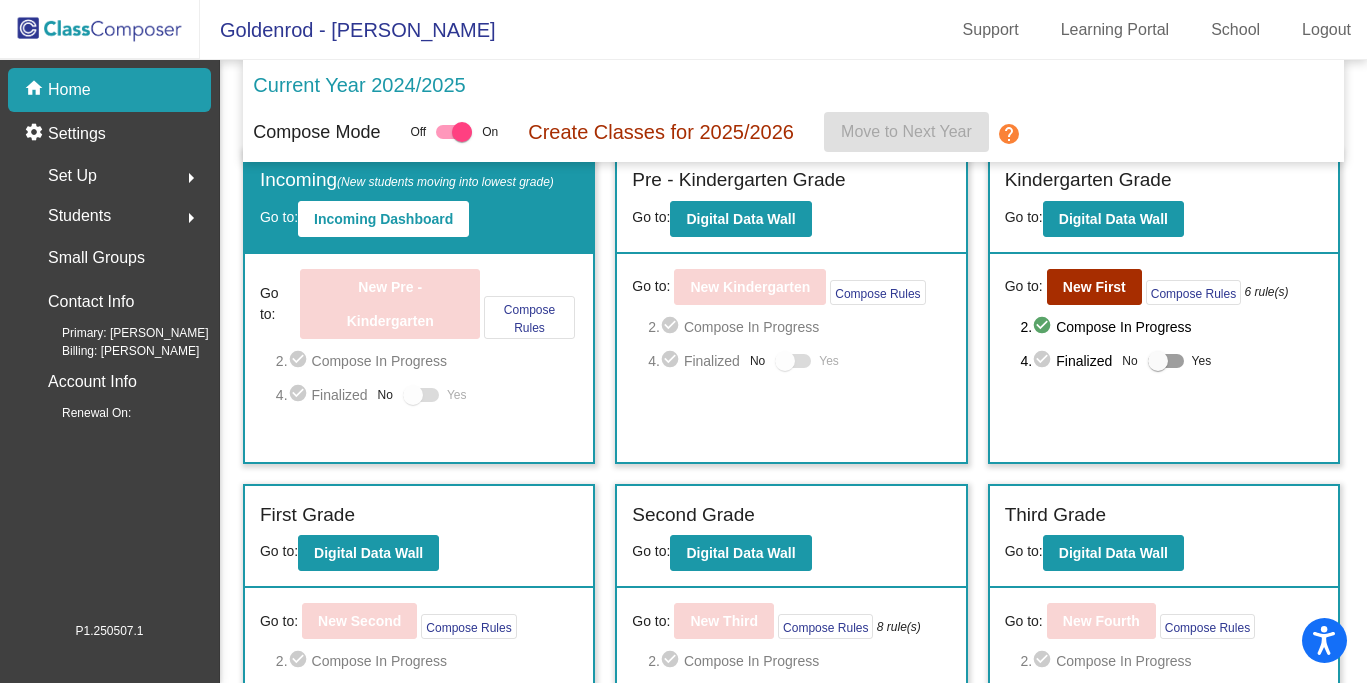 scroll, scrollTop: 26, scrollLeft: 0, axis: vertical 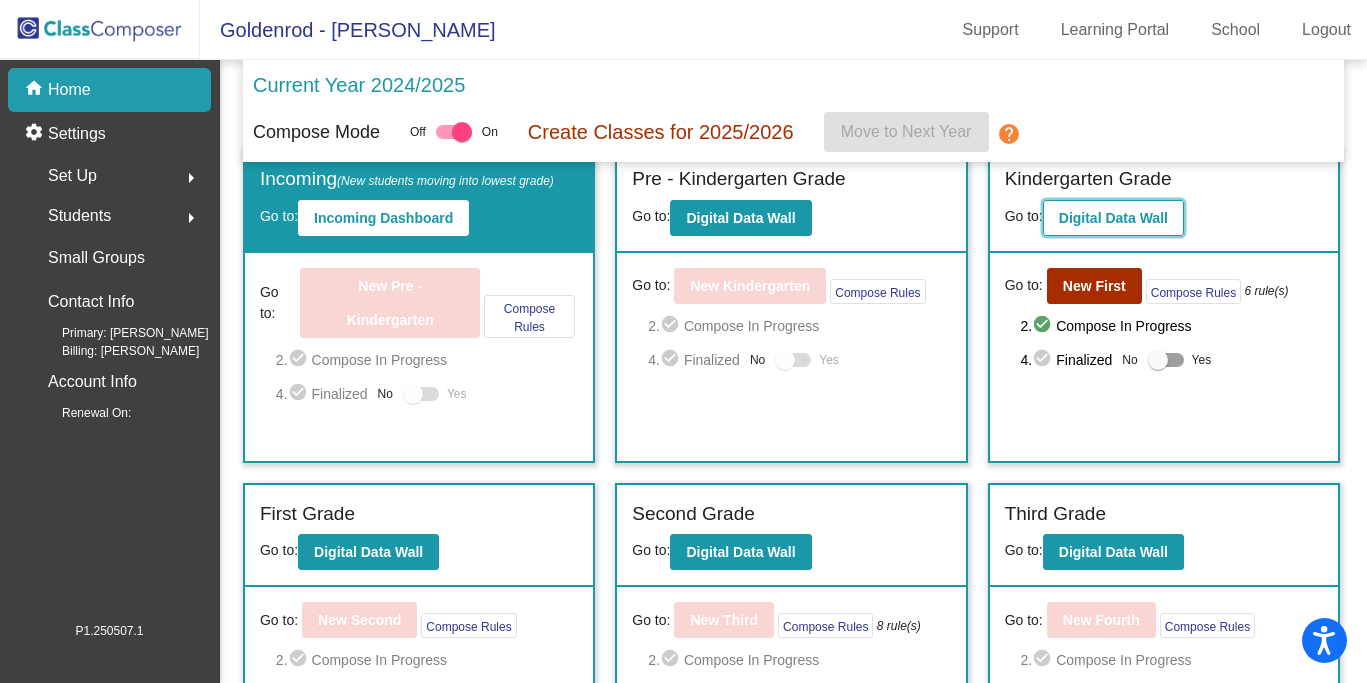 click on "Digital Data Wall" 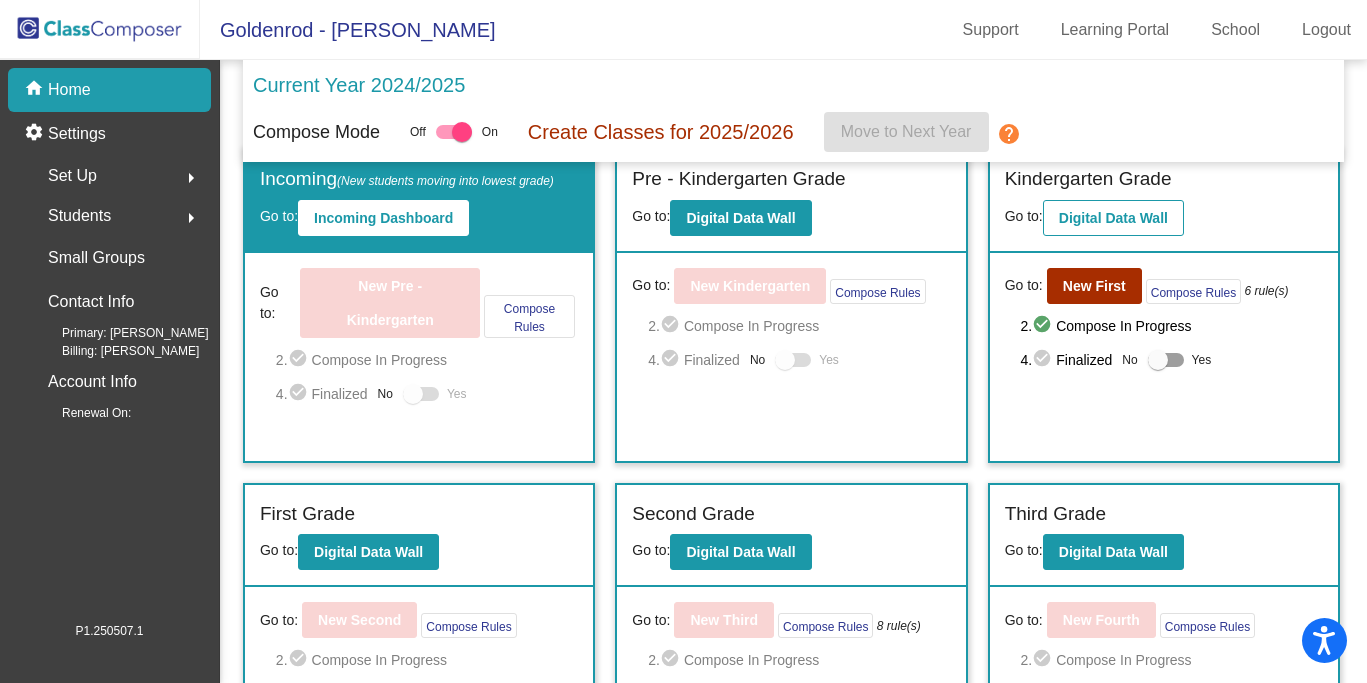 scroll, scrollTop: 0, scrollLeft: 0, axis: both 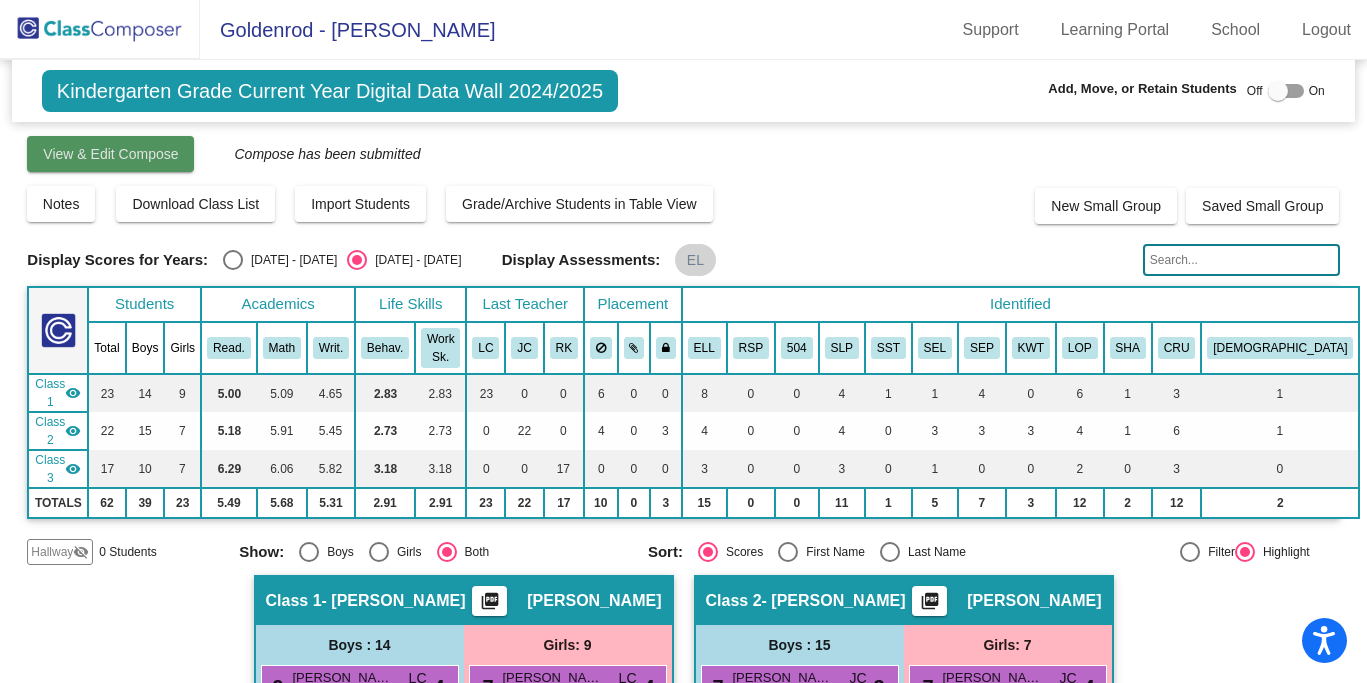 click on "View & Edit Compose" 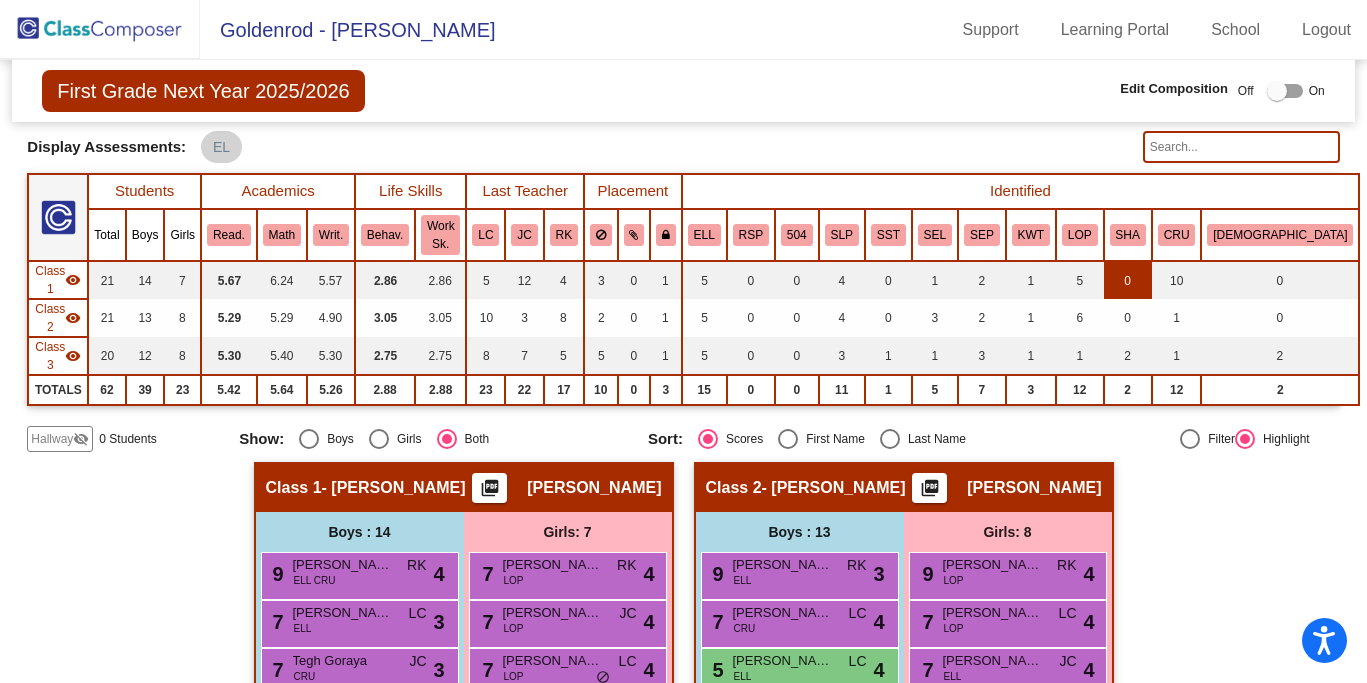 scroll, scrollTop: 0, scrollLeft: 0, axis: both 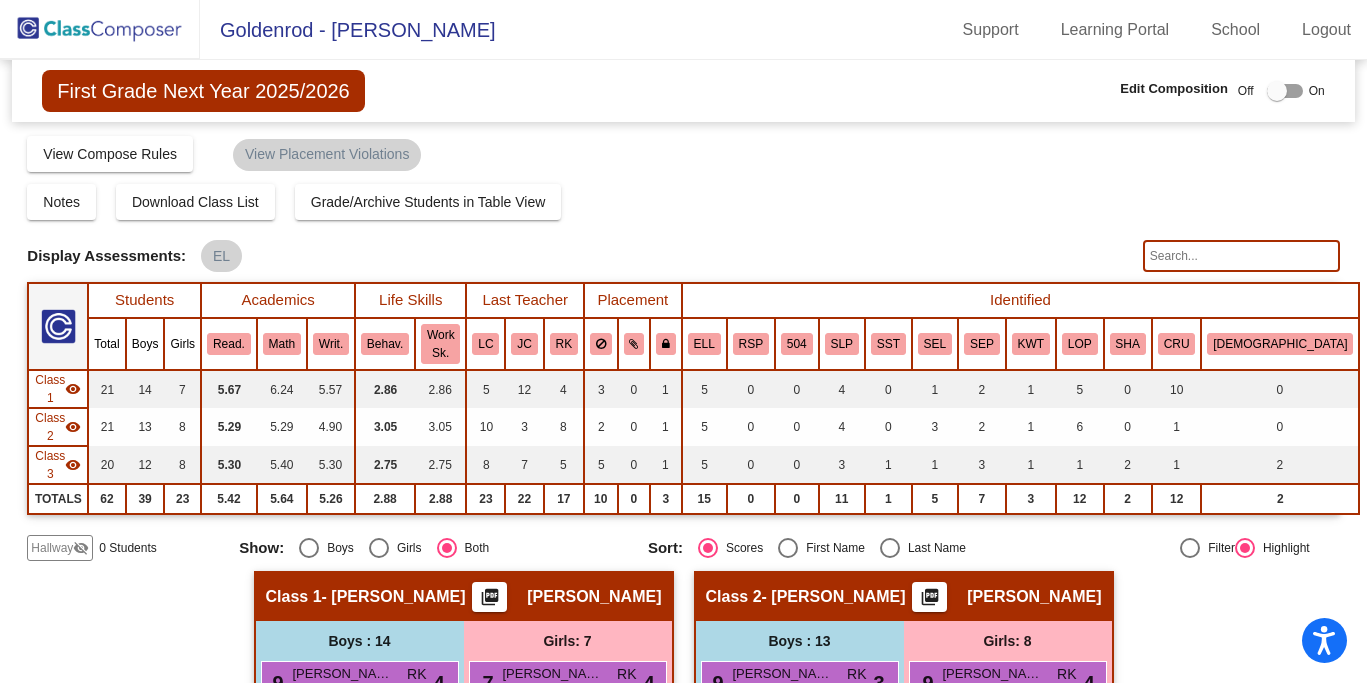 click 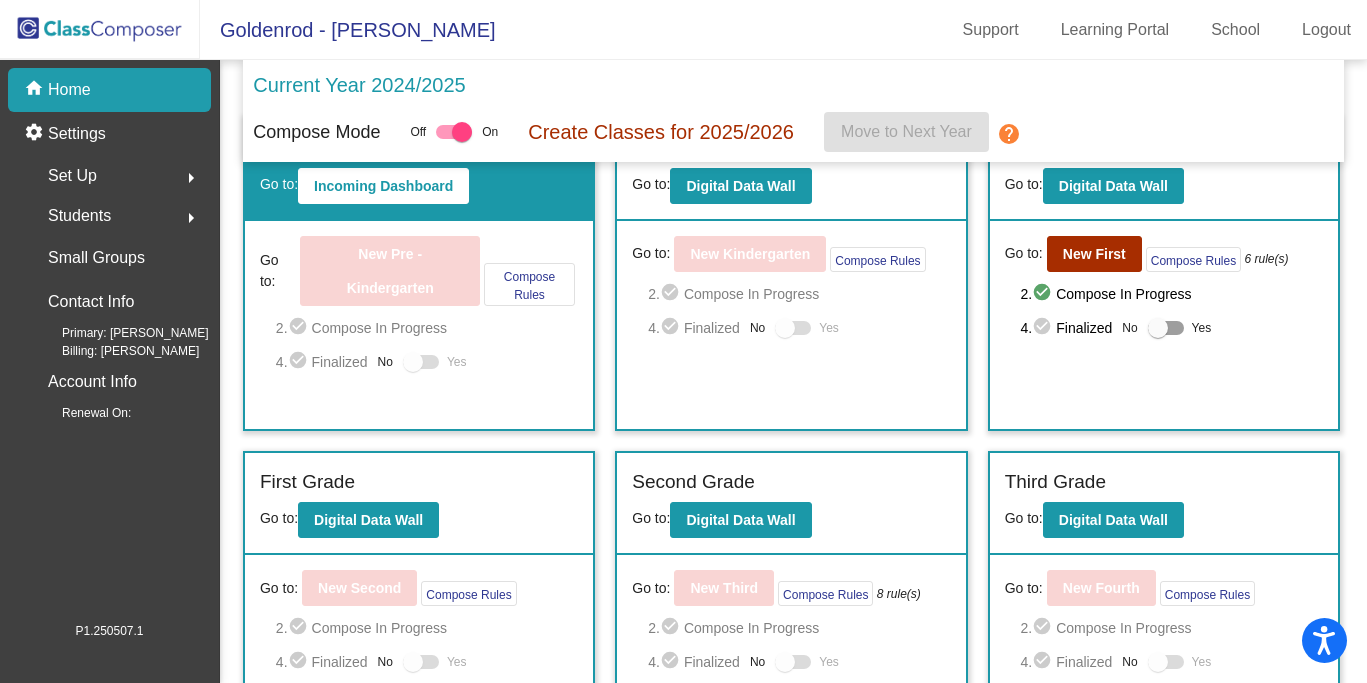 scroll, scrollTop: 62, scrollLeft: 0, axis: vertical 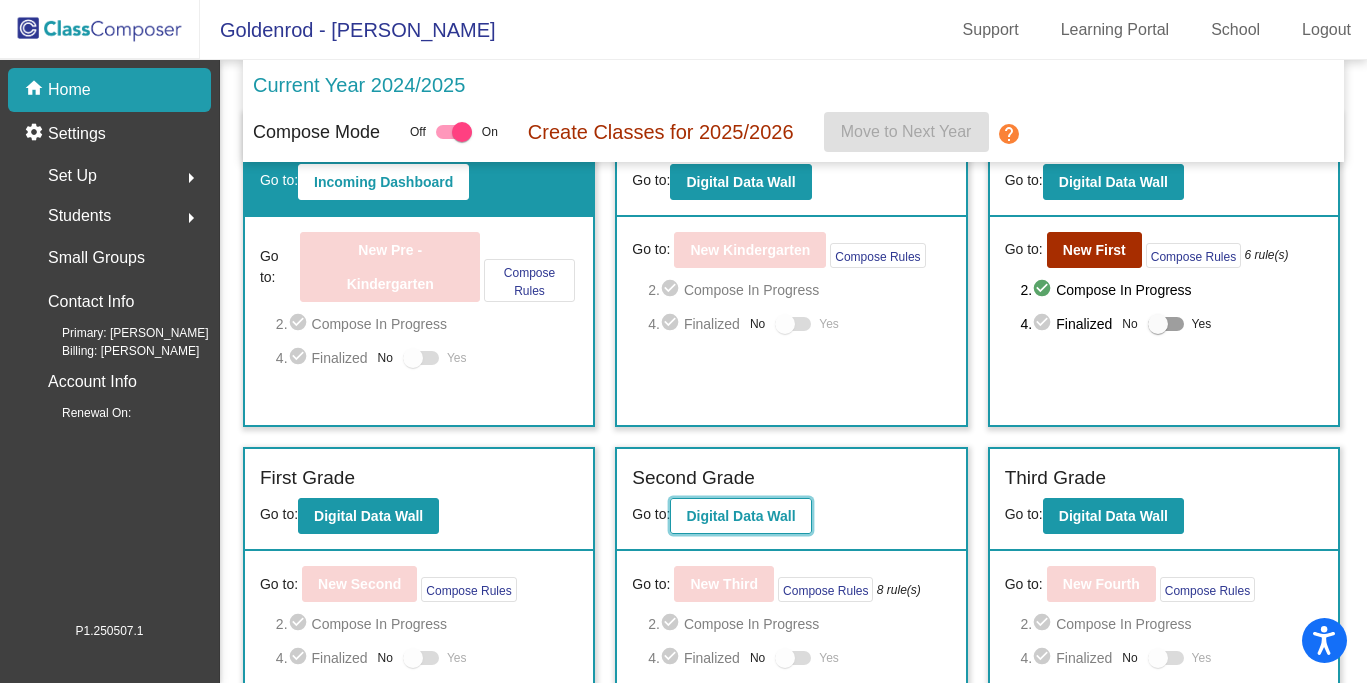click on "Digital Data Wall" 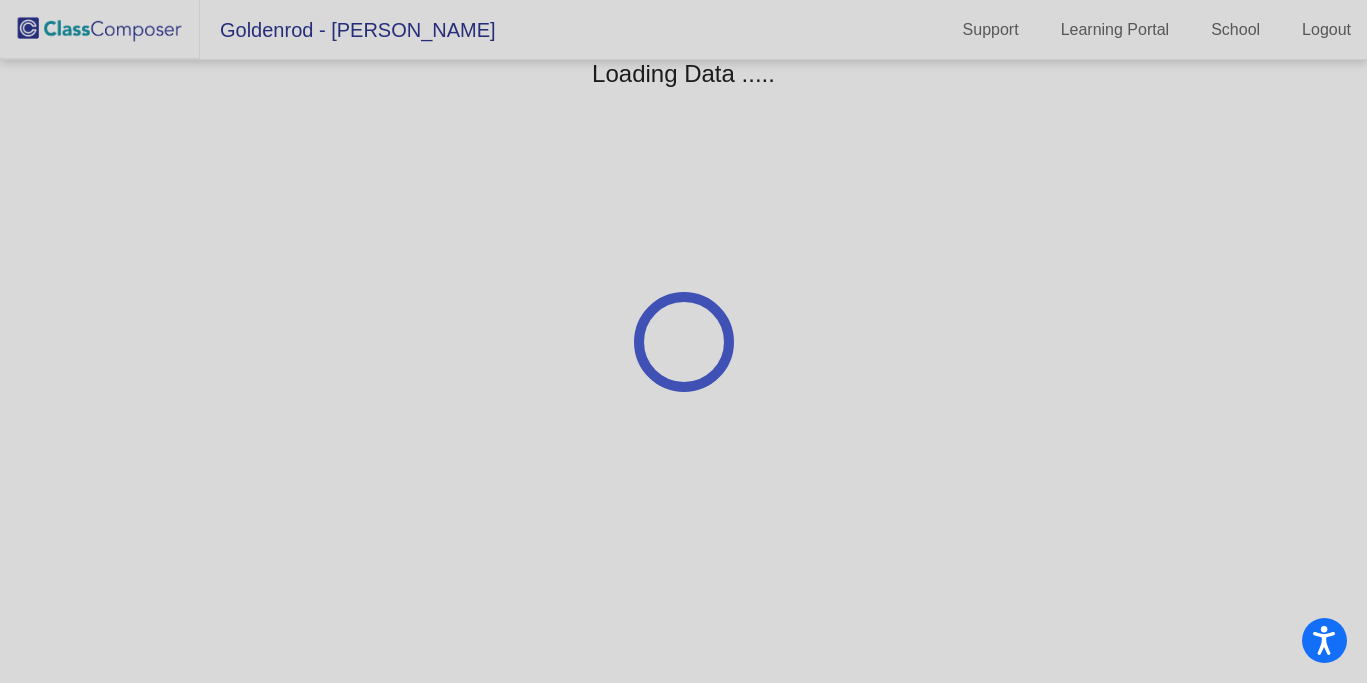 scroll, scrollTop: 0, scrollLeft: 0, axis: both 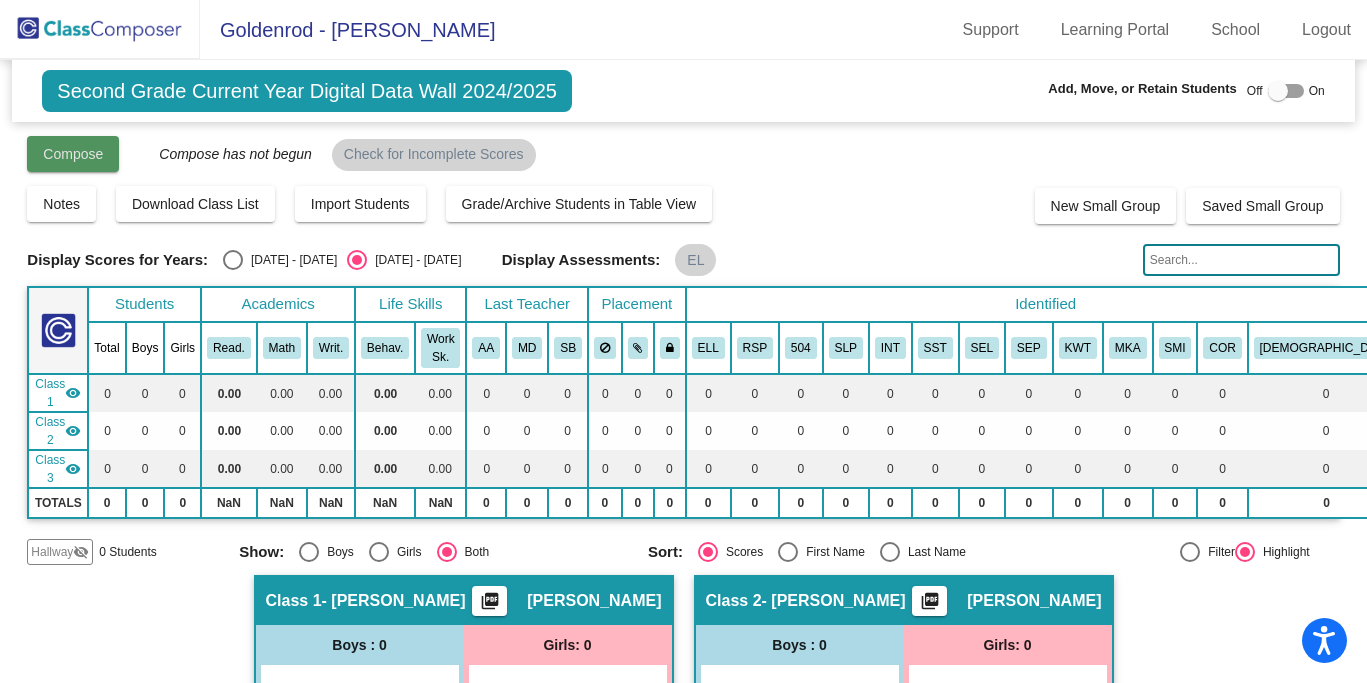 click on "Compose" 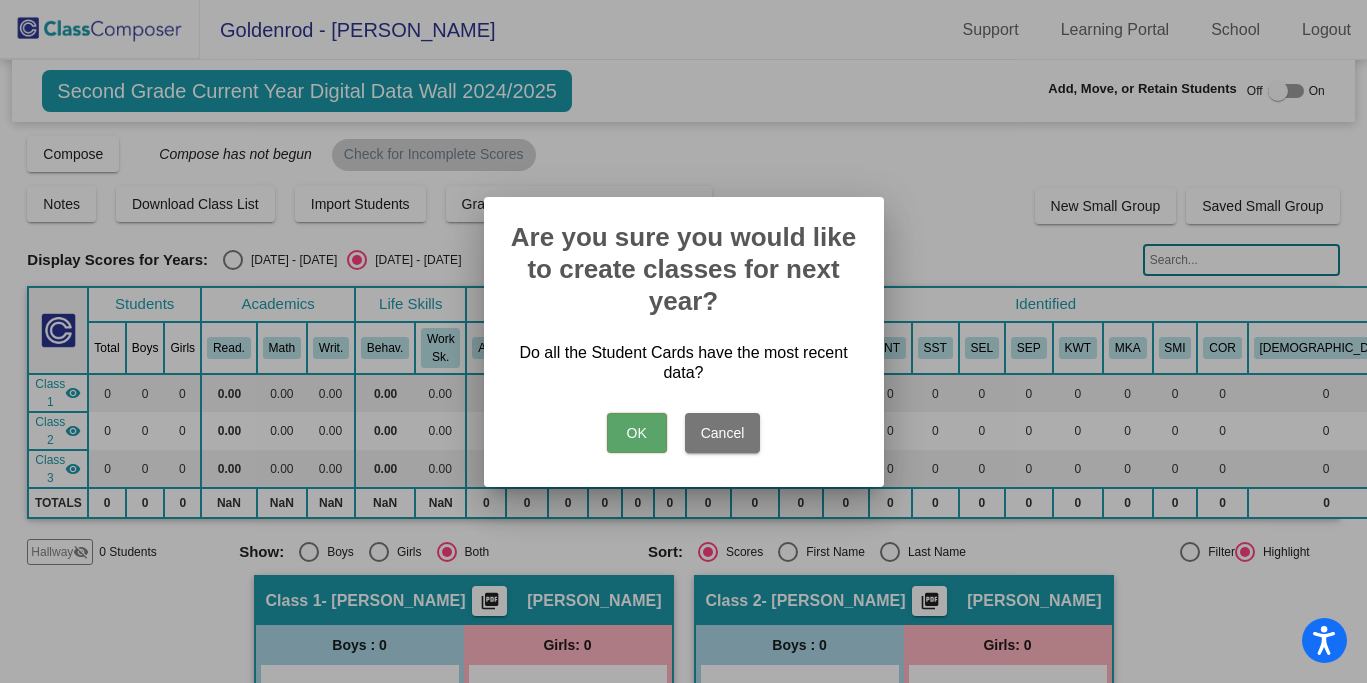 click on "OK" at bounding box center (637, 433) 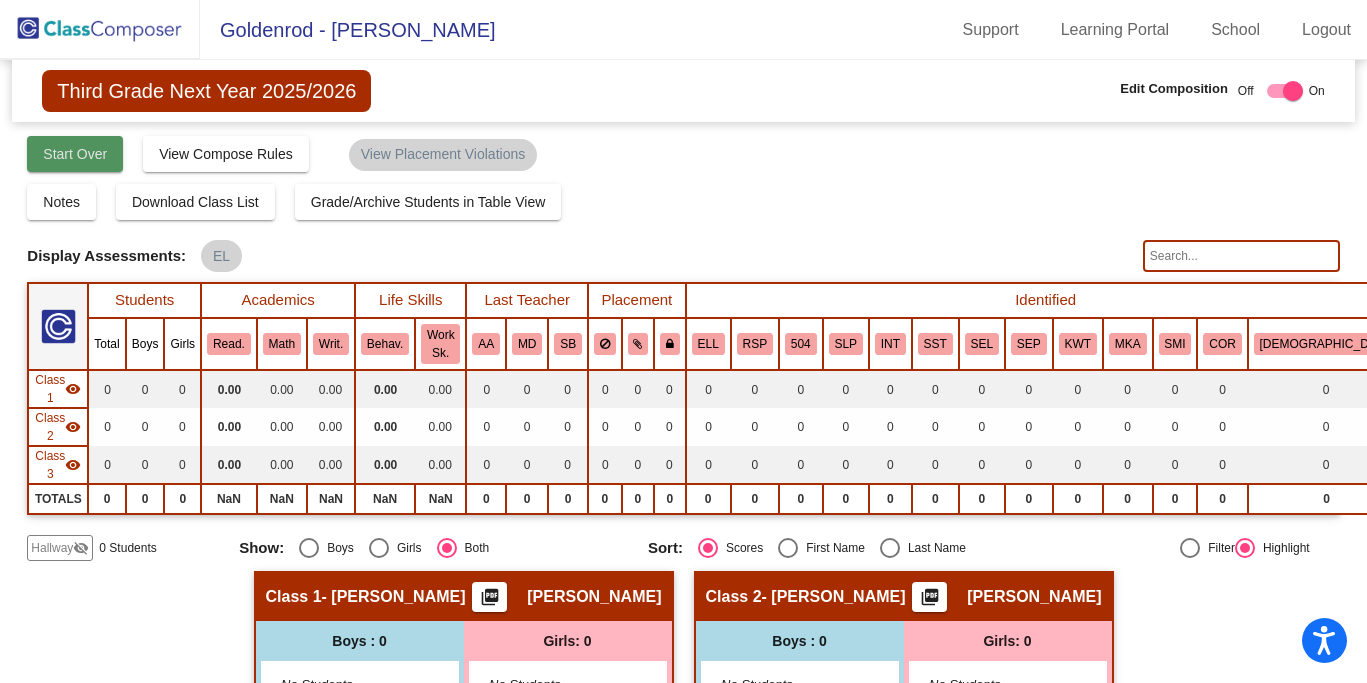 click on "Start Over" 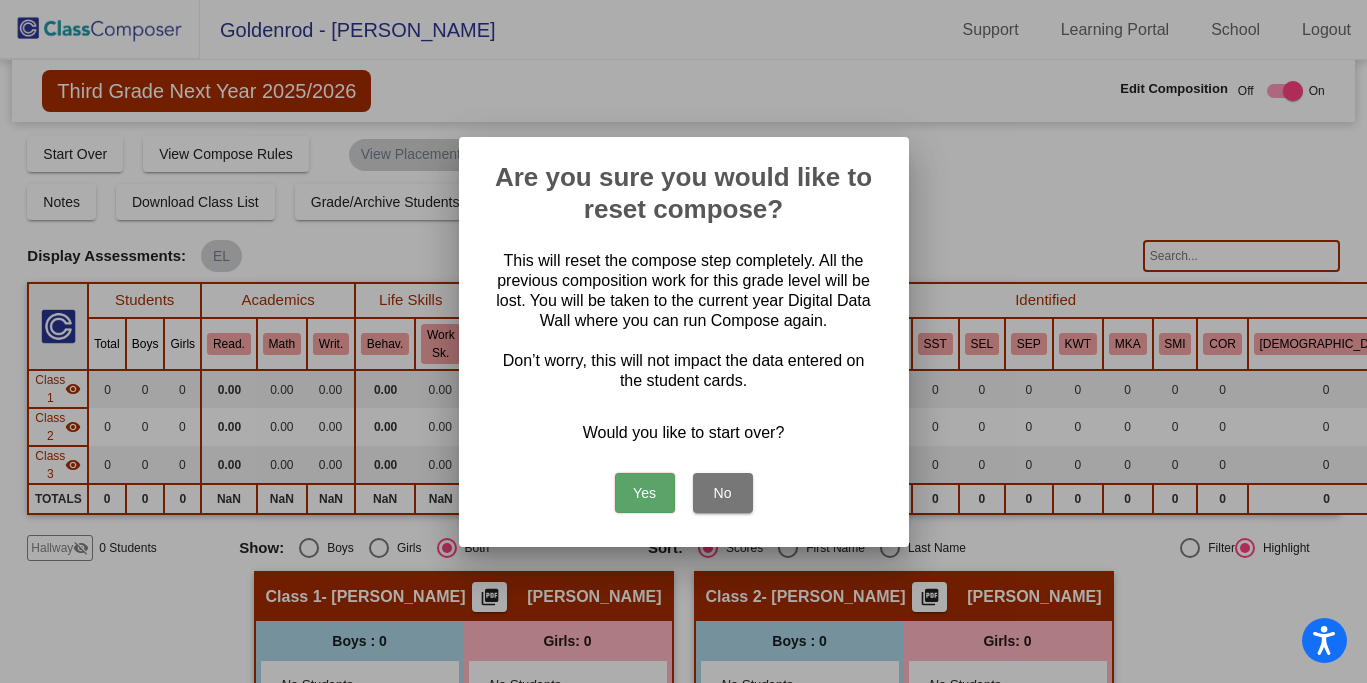 click on "Yes" at bounding box center [645, 493] 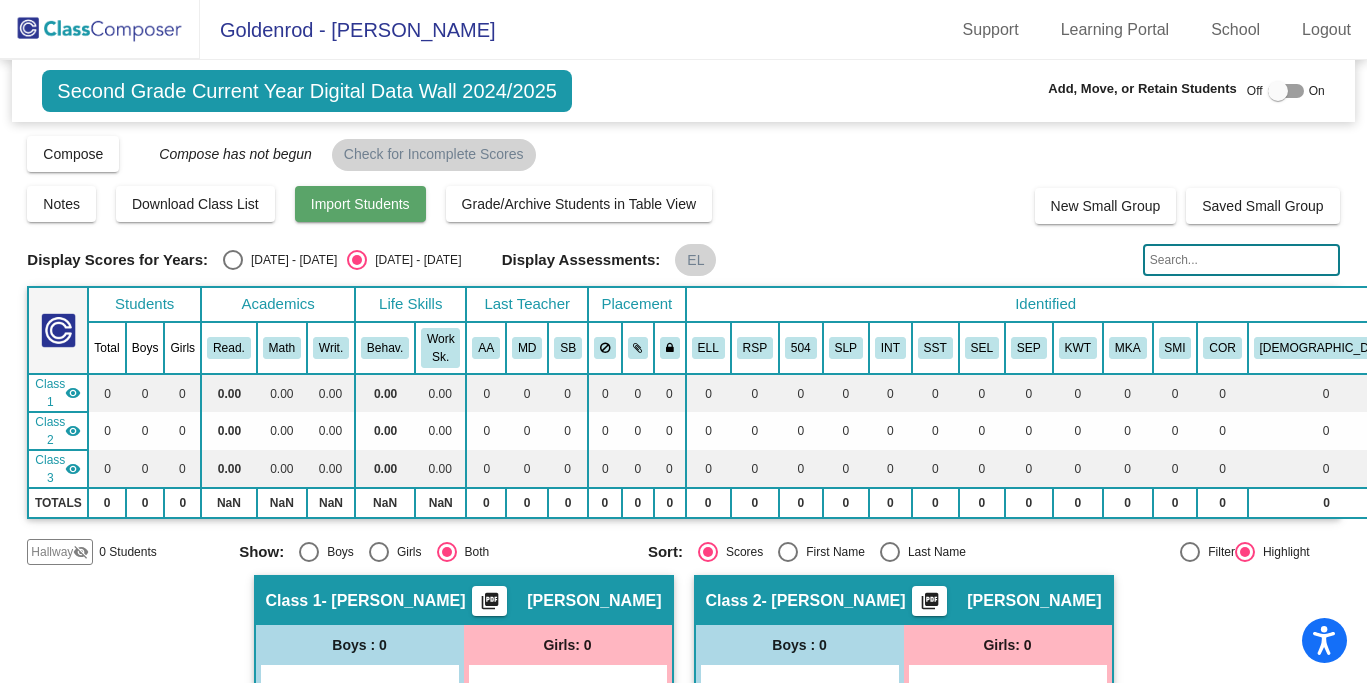 click on "Import Students" 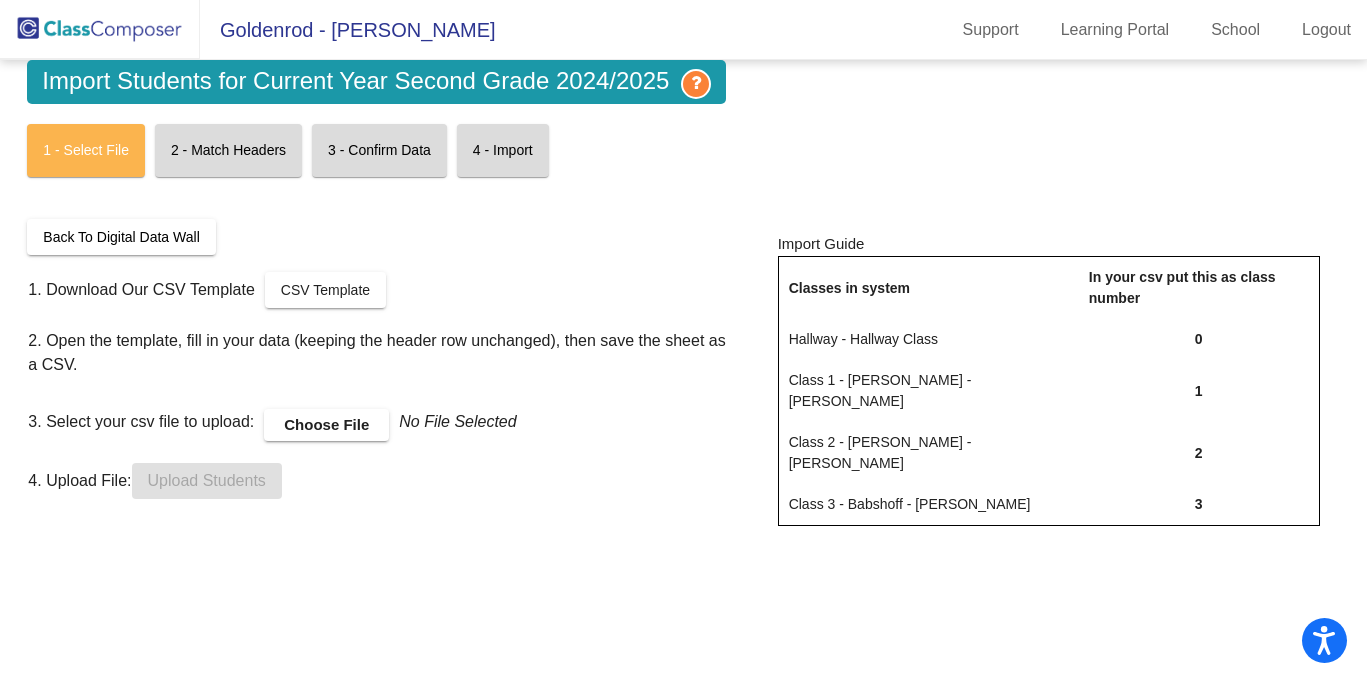 click on "Choose File" at bounding box center (326, 425) 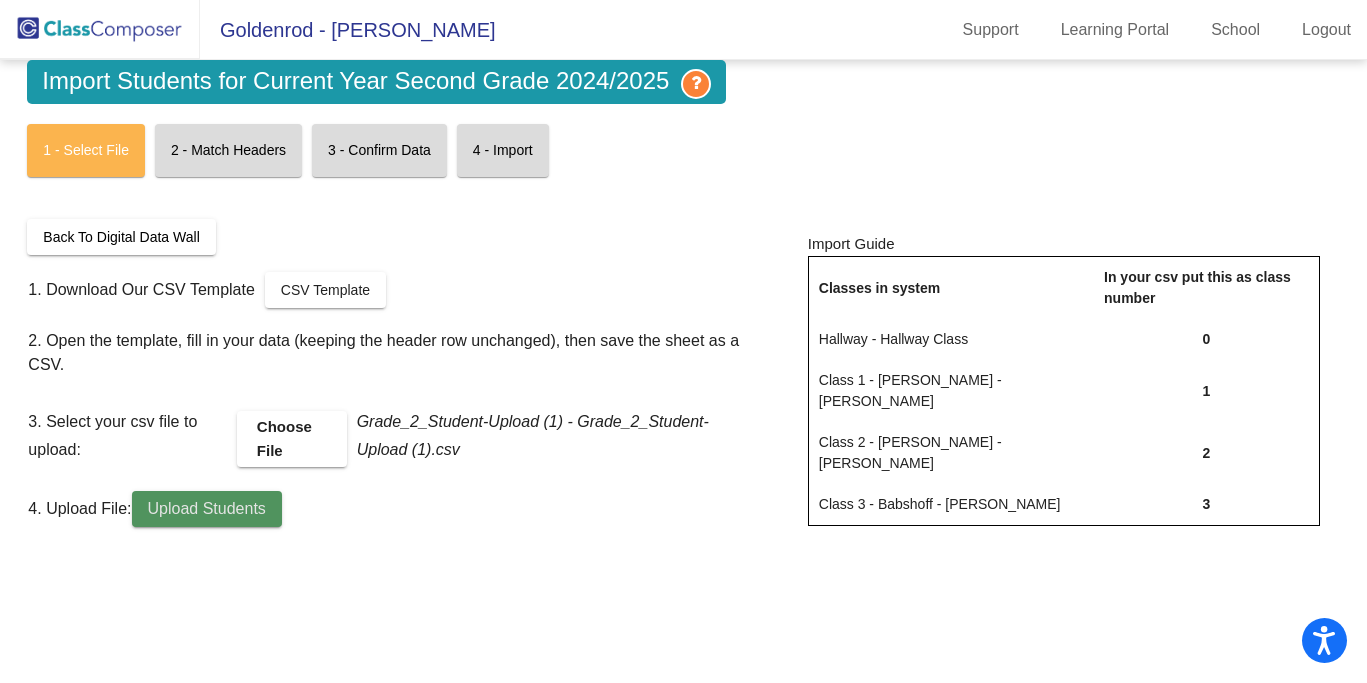 click on "Upload Students" at bounding box center [207, 509] 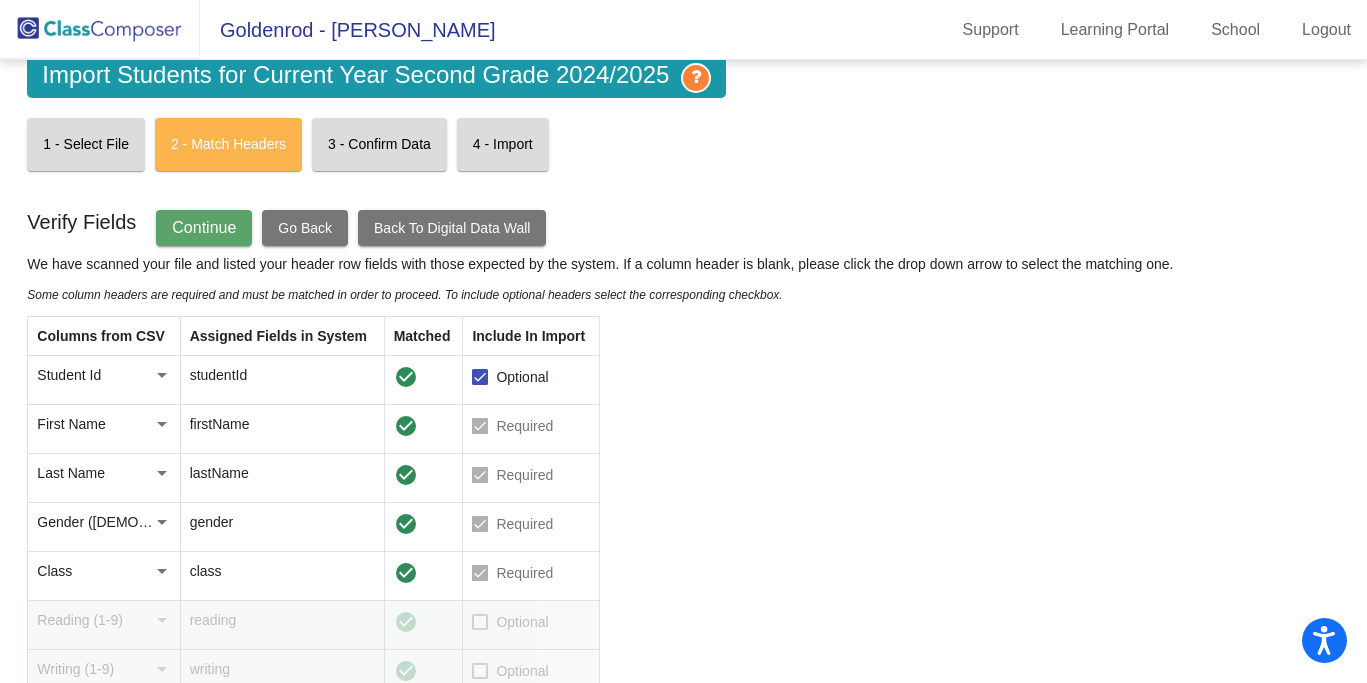scroll, scrollTop: 0, scrollLeft: 0, axis: both 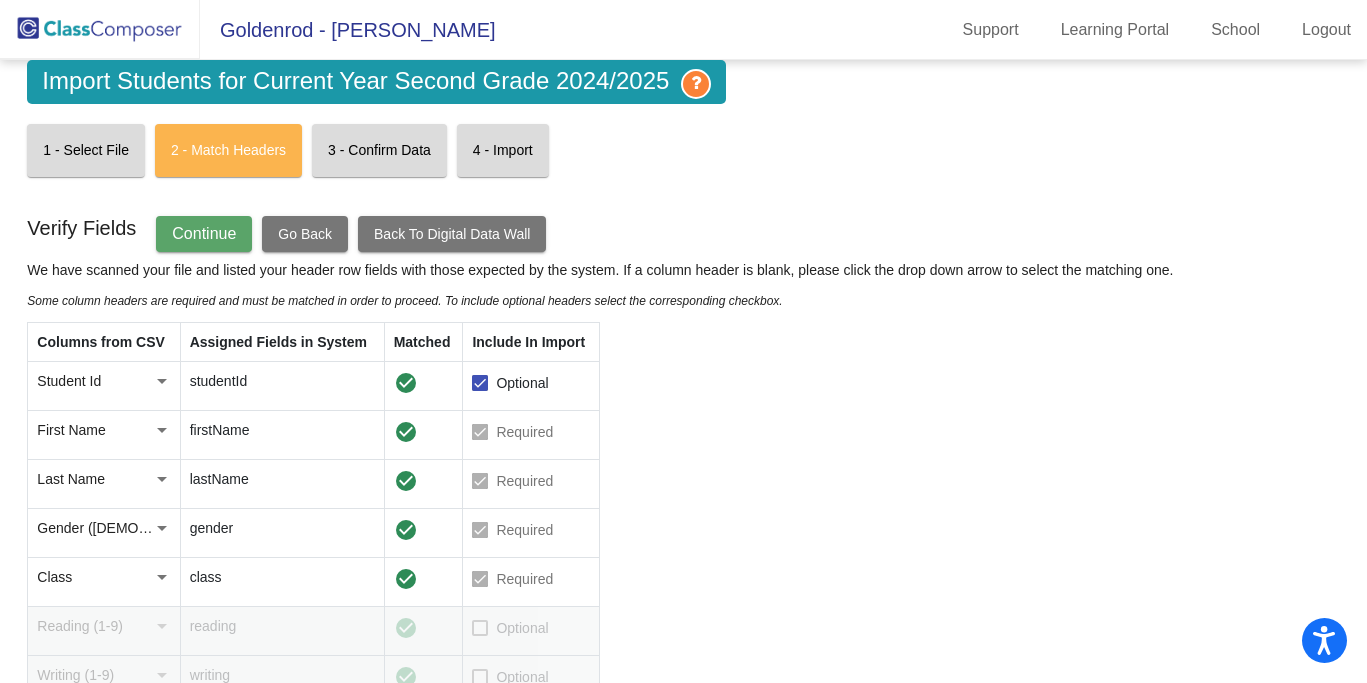 click at bounding box center (480, 628) 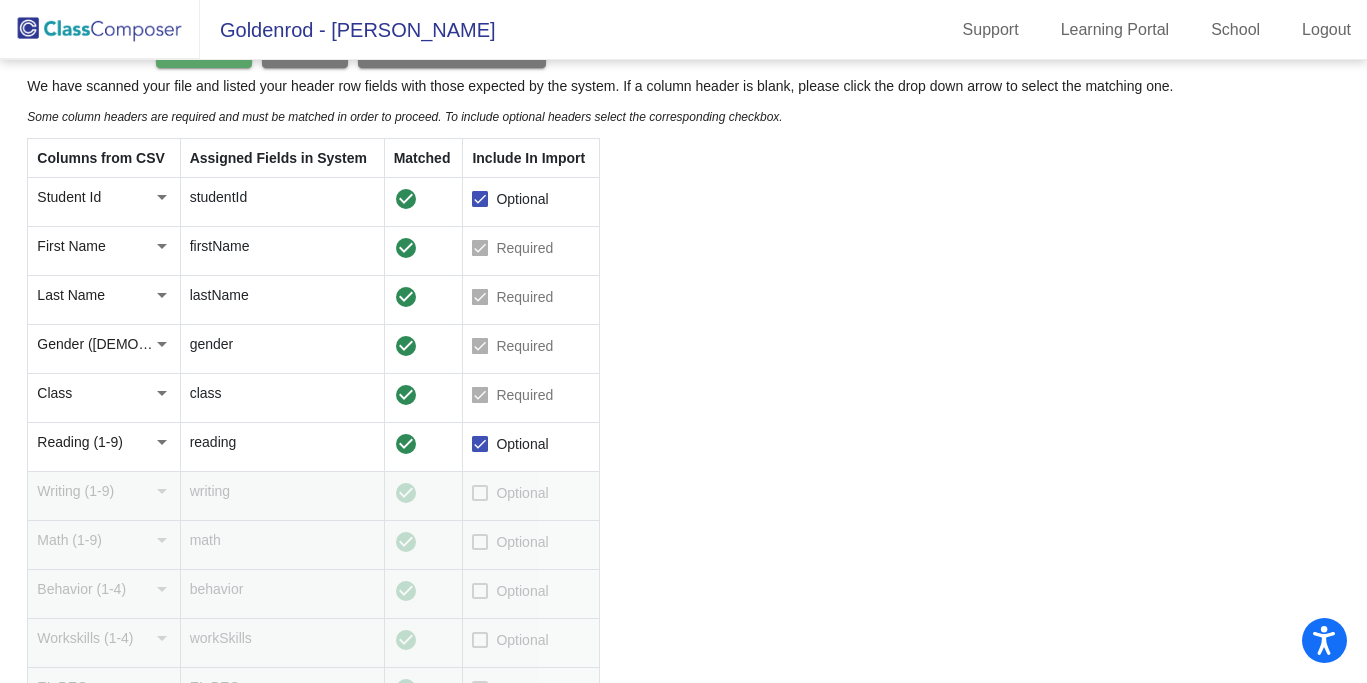 scroll, scrollTop: 196, scrollLeft: 0, axis: vertical 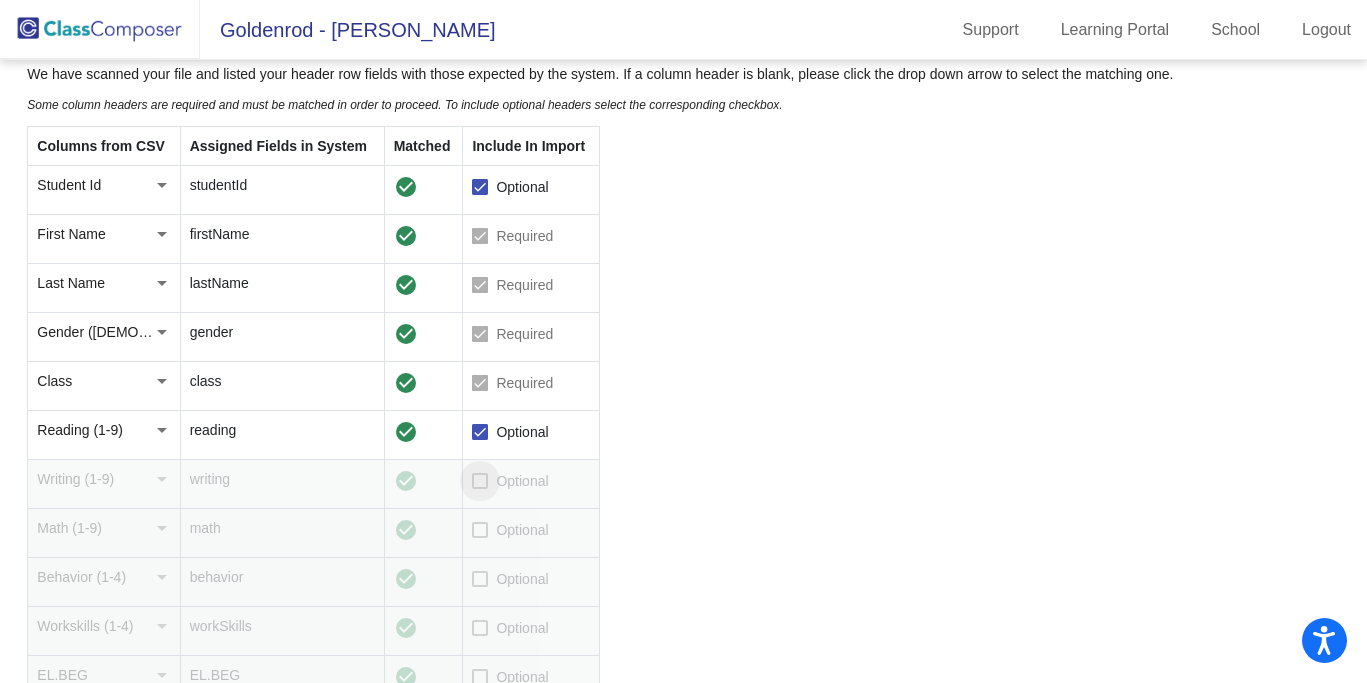 click at bounding box center [480, 481] 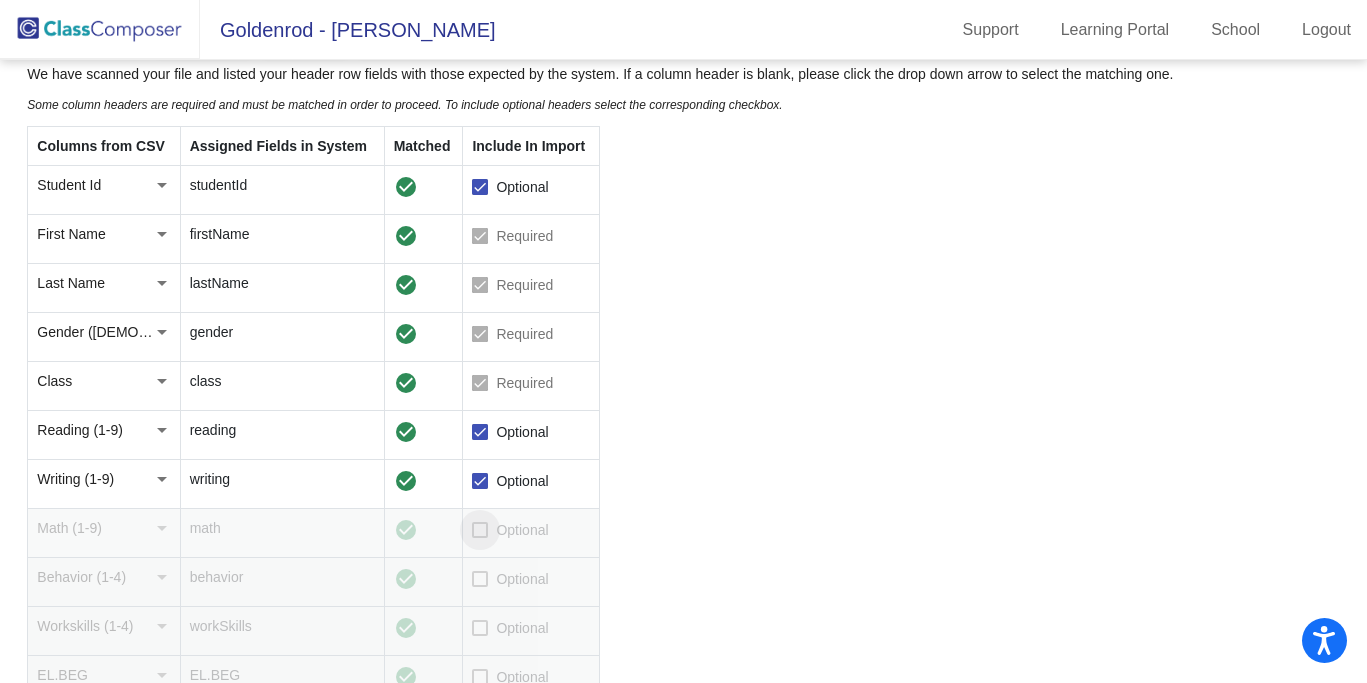 click at bounding box center (480, 530) 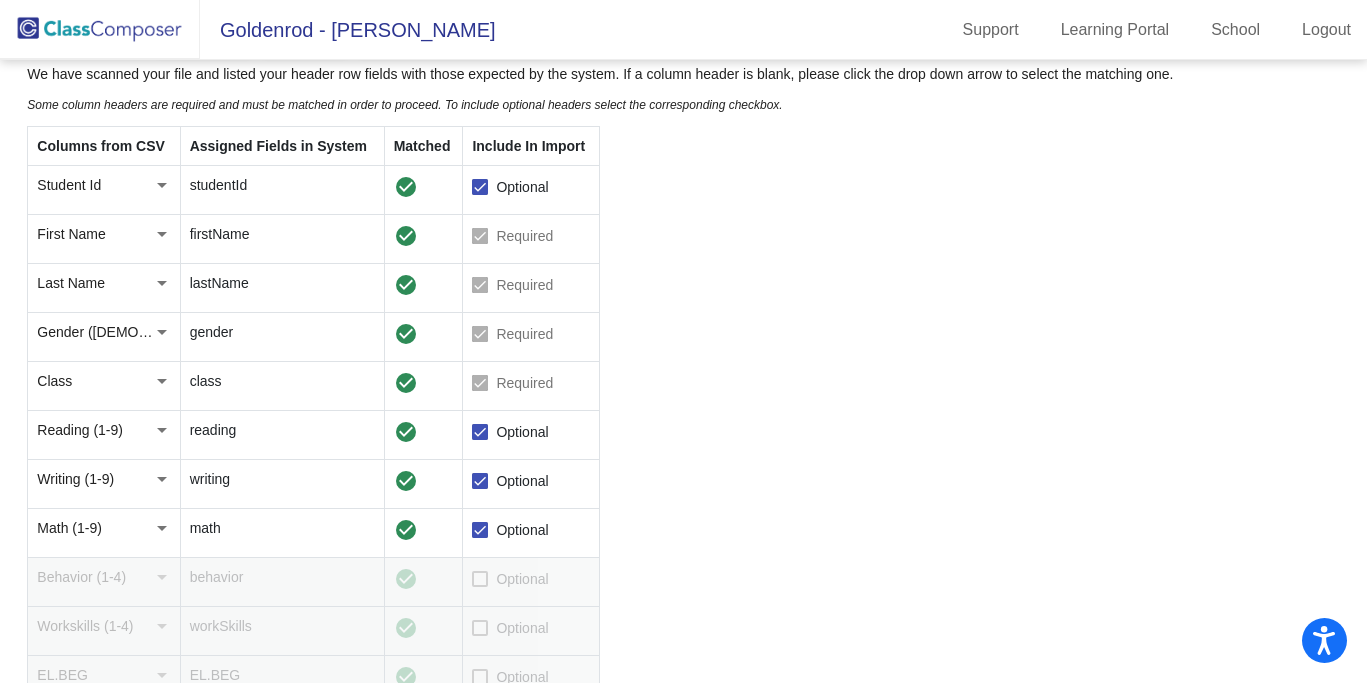 click on "Optional" 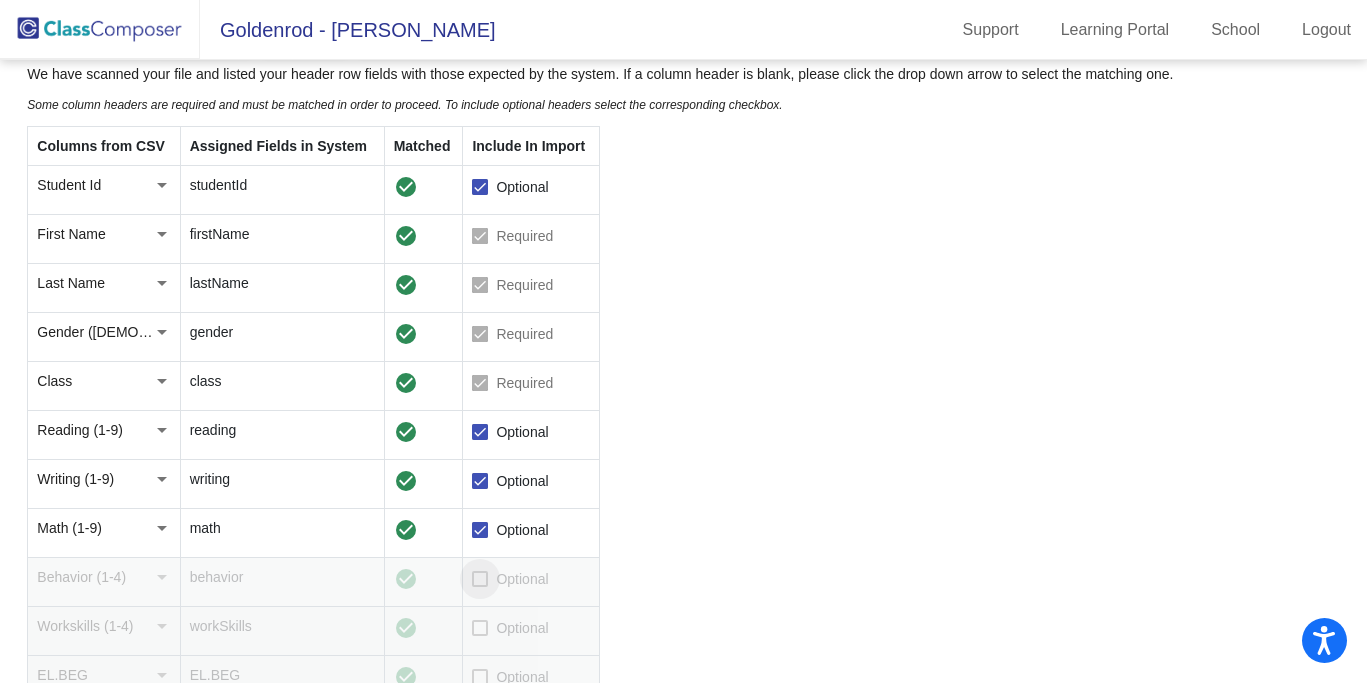 click at bounding box center (480, 579) 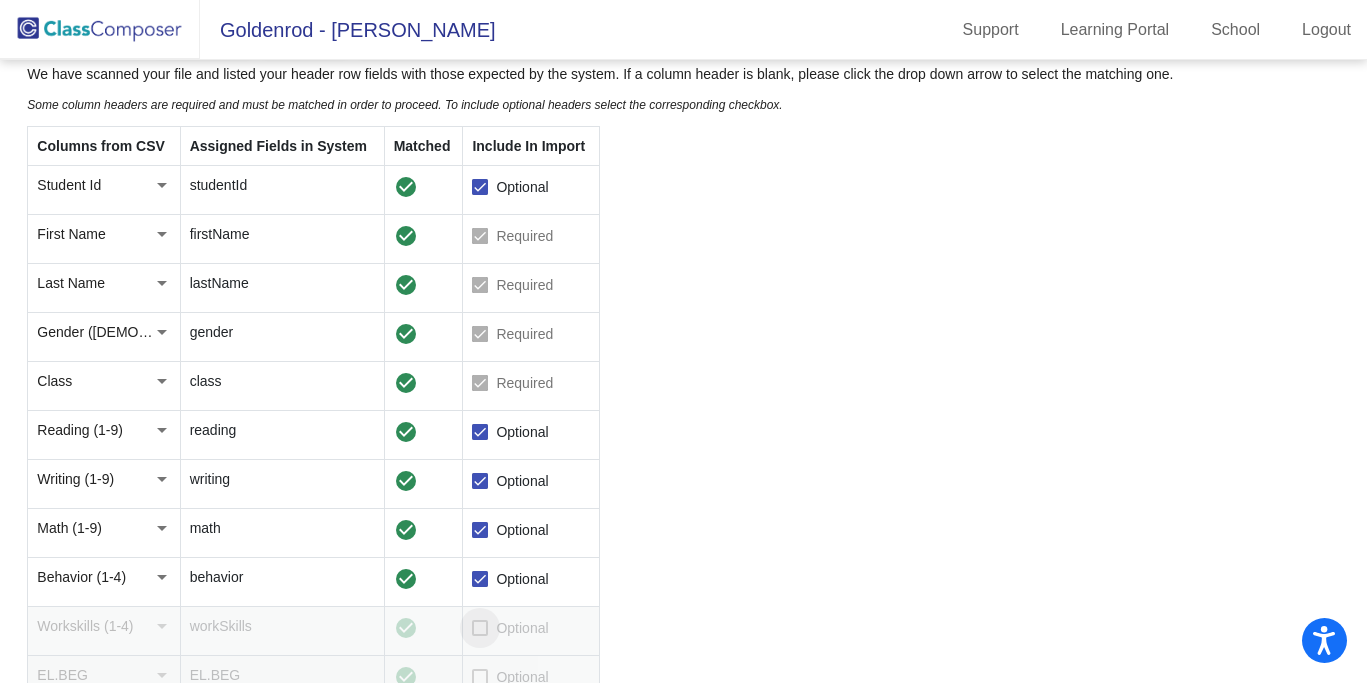 click at bounding box center [480, 628] 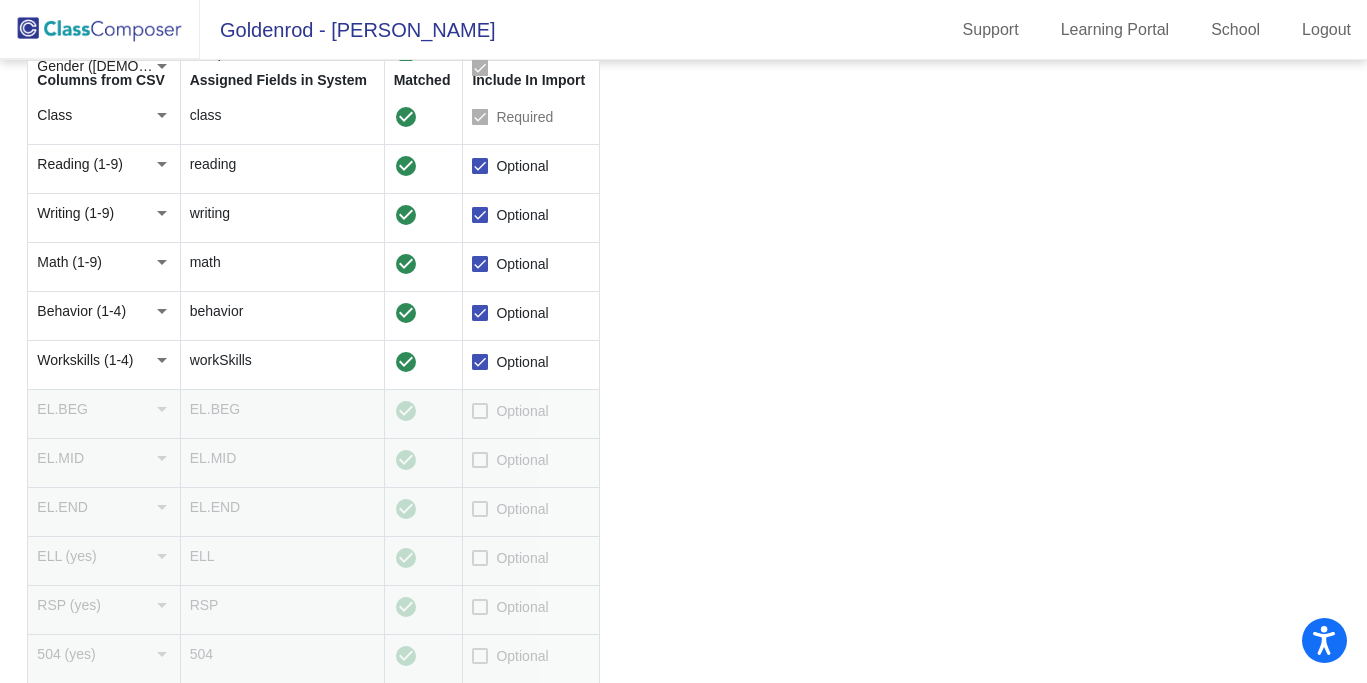 scroll, scrollTop: 497, scrollLeft: 0, axis: vertical 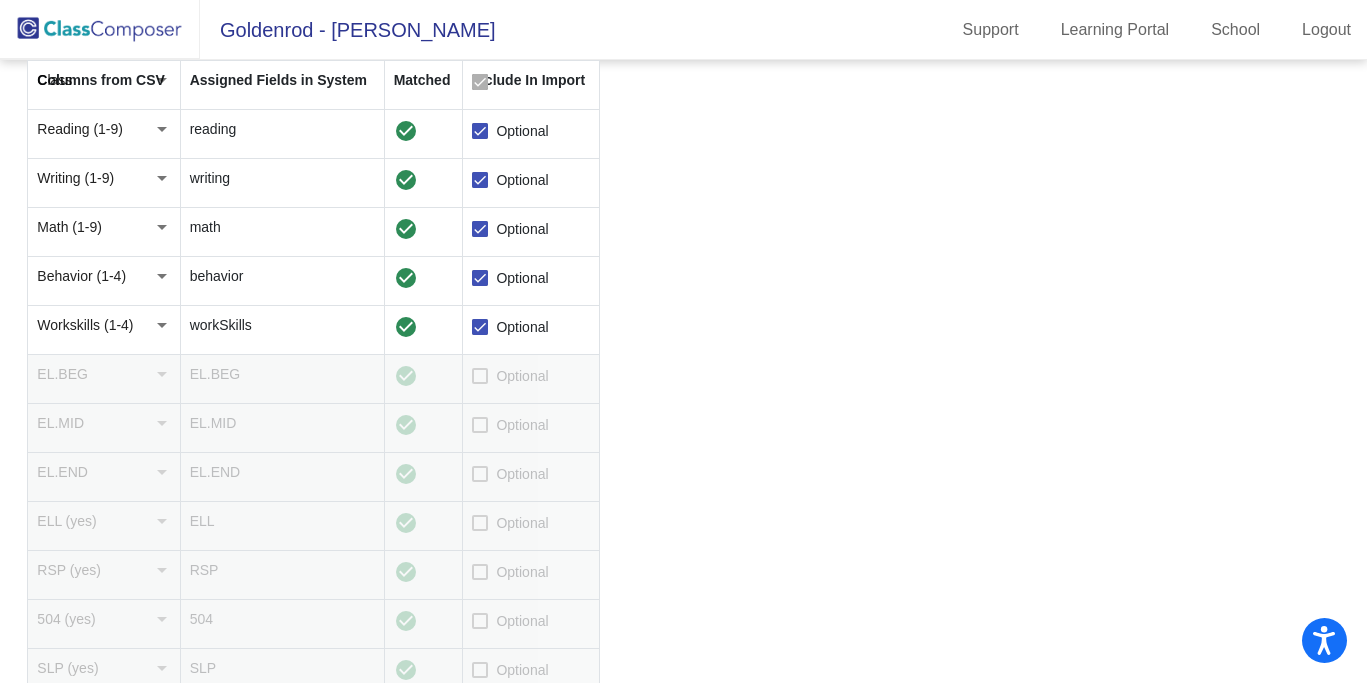 click at bounding box center (480, 523) 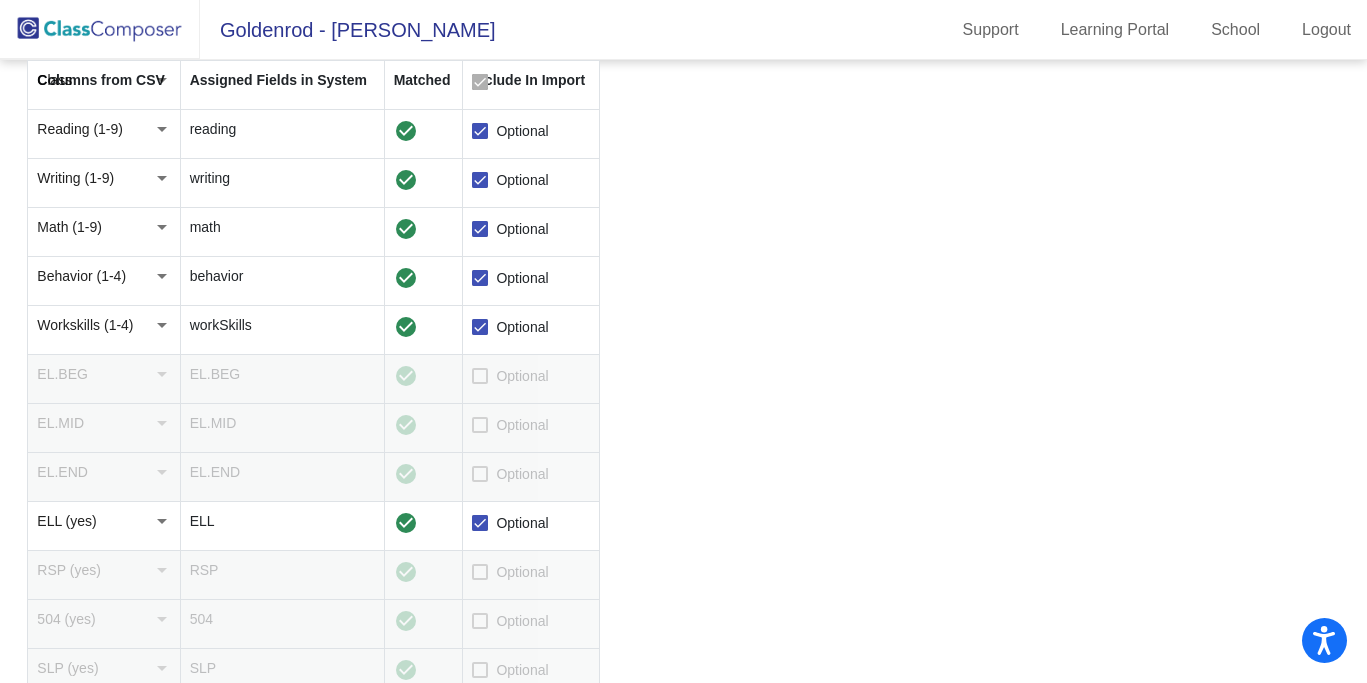 click on "Optional" at bounding box center (510, 474) 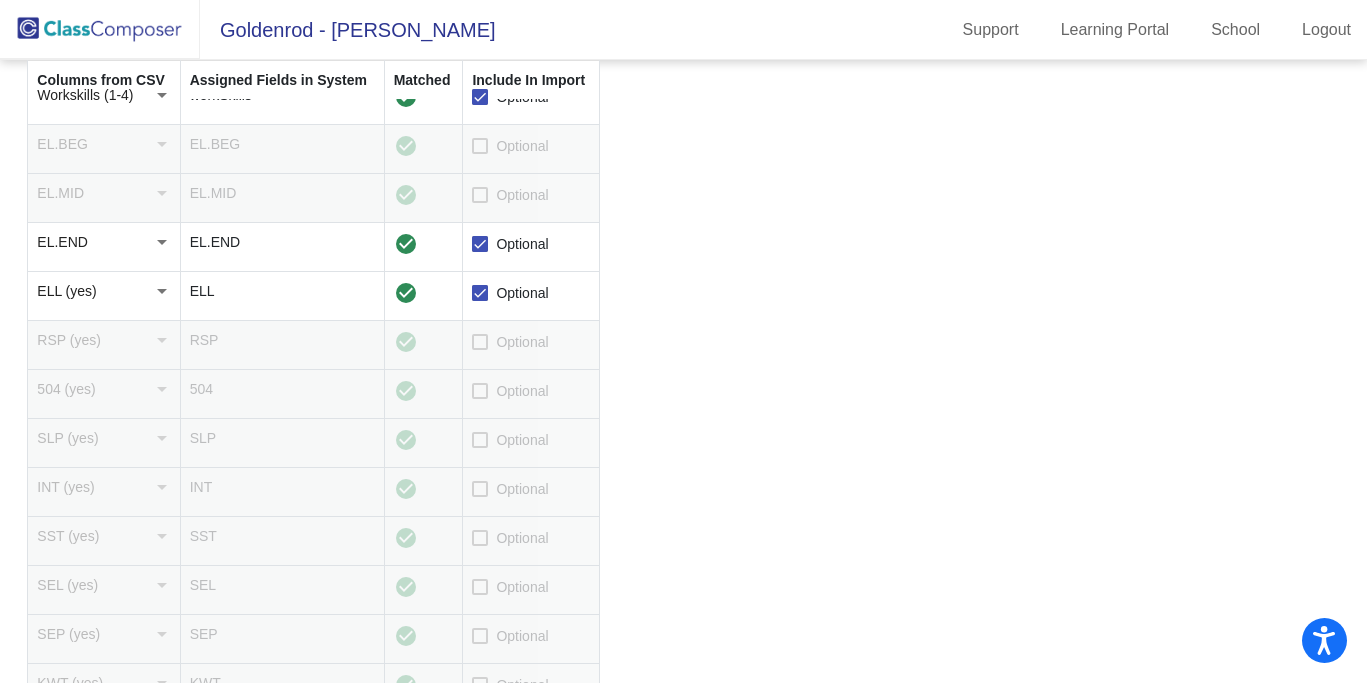 scroll, scrollTop: 805, scrollLeft: 0, axis: vertical 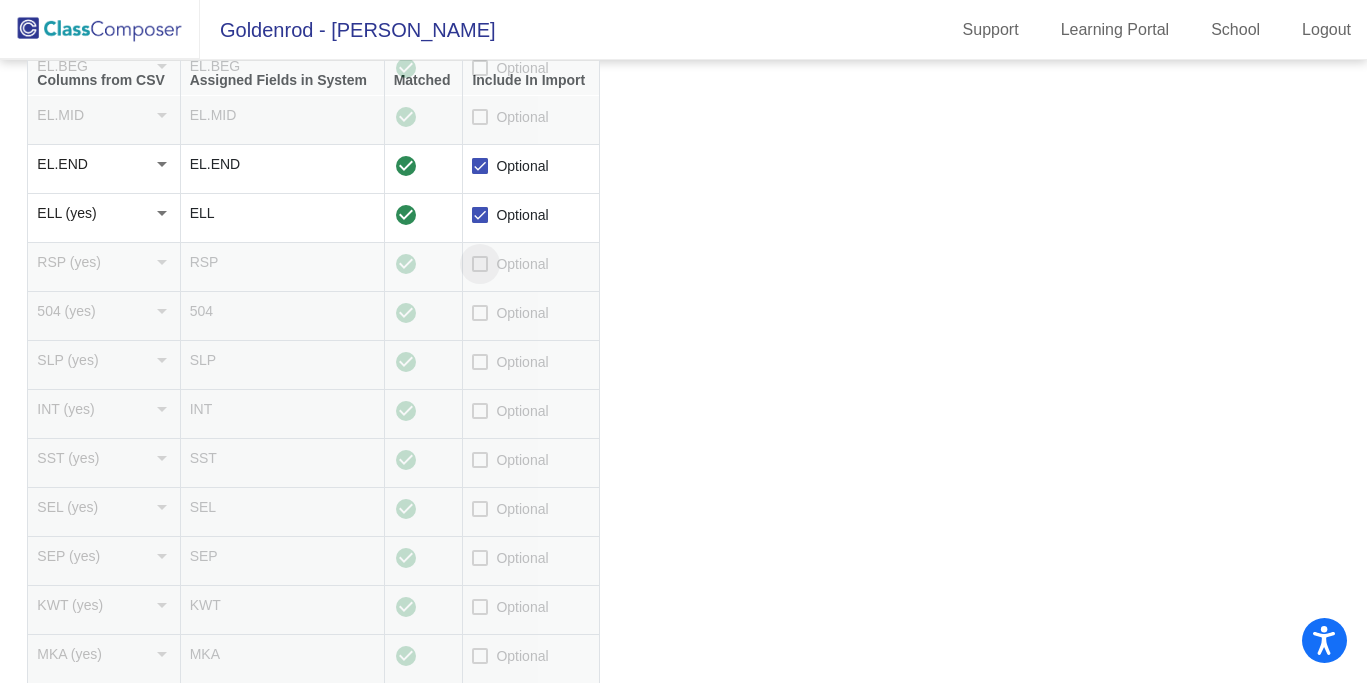 click at bounding box center (480, 264) 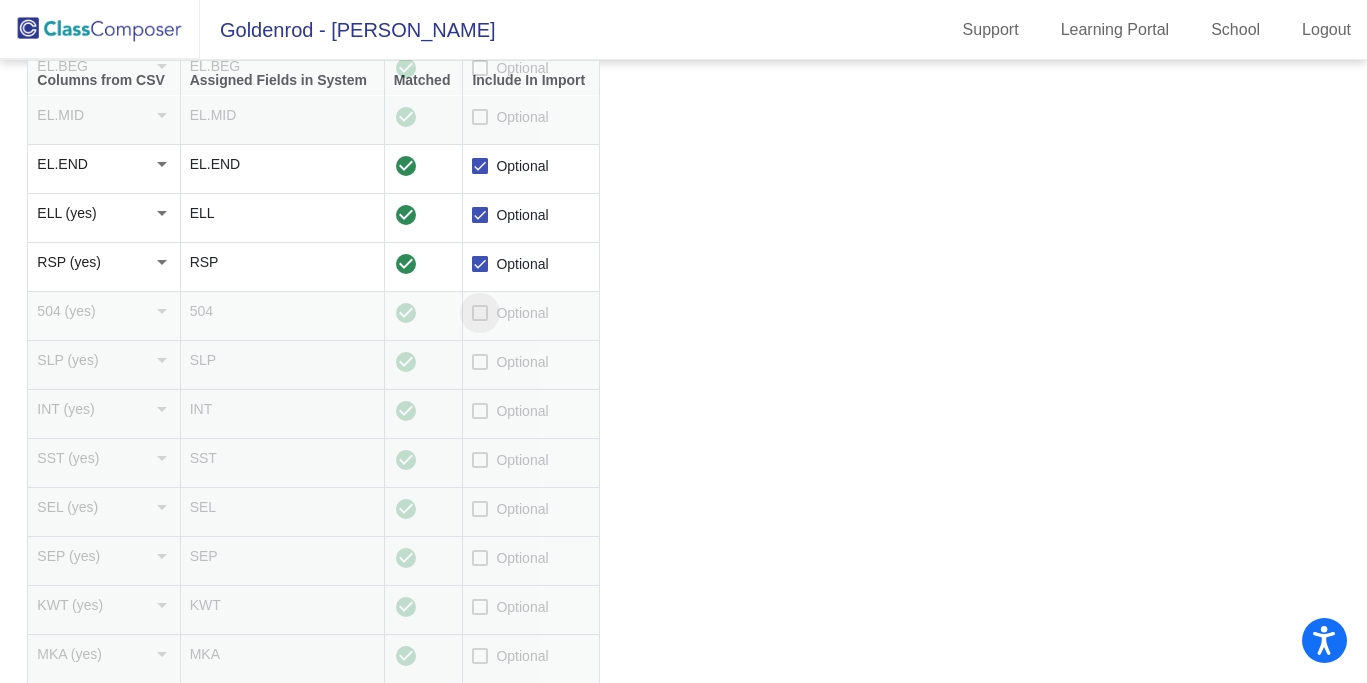 click at bounding box center [480, 313] 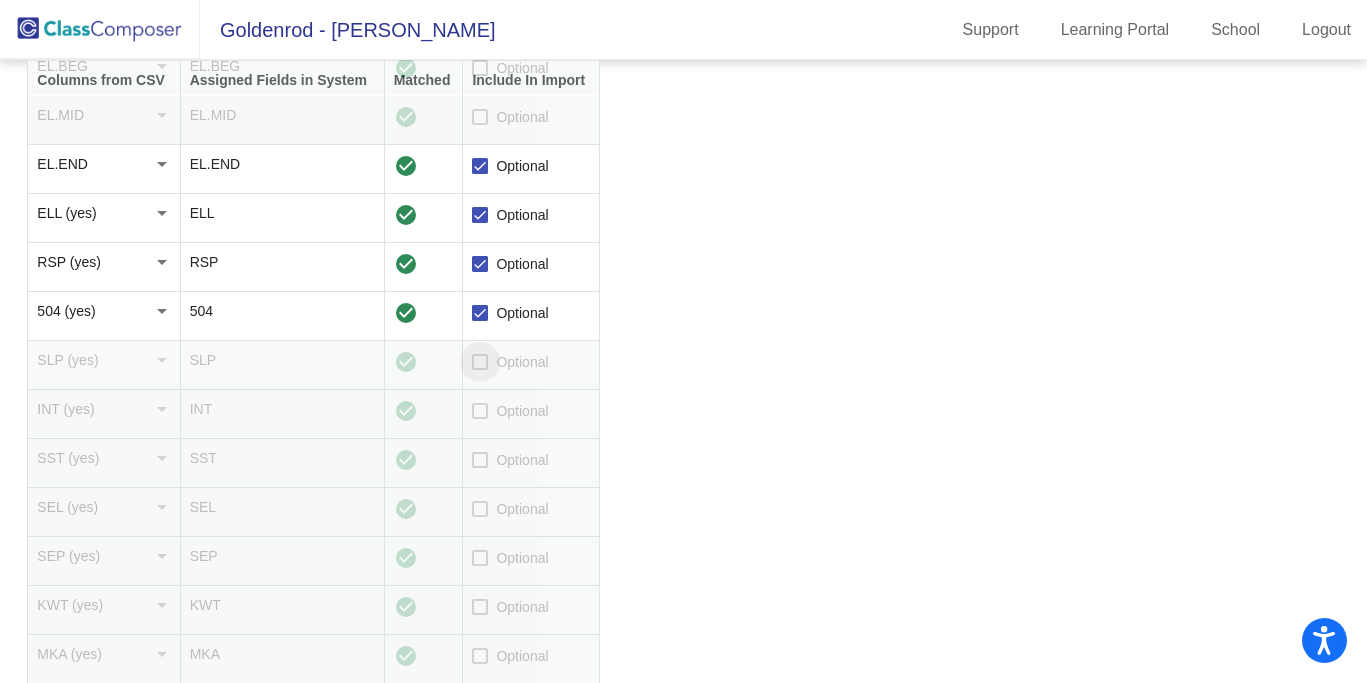 click at bounding box center (480, 362) 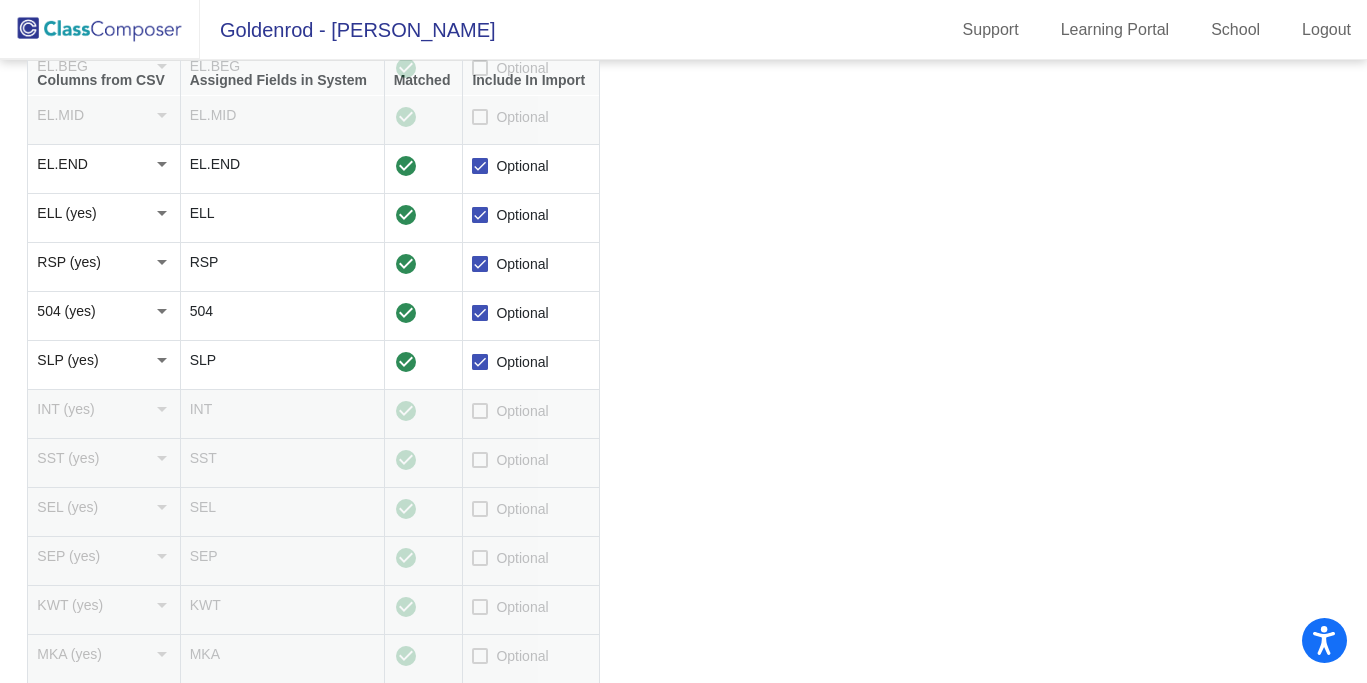 click at bounding box center (480, 411) 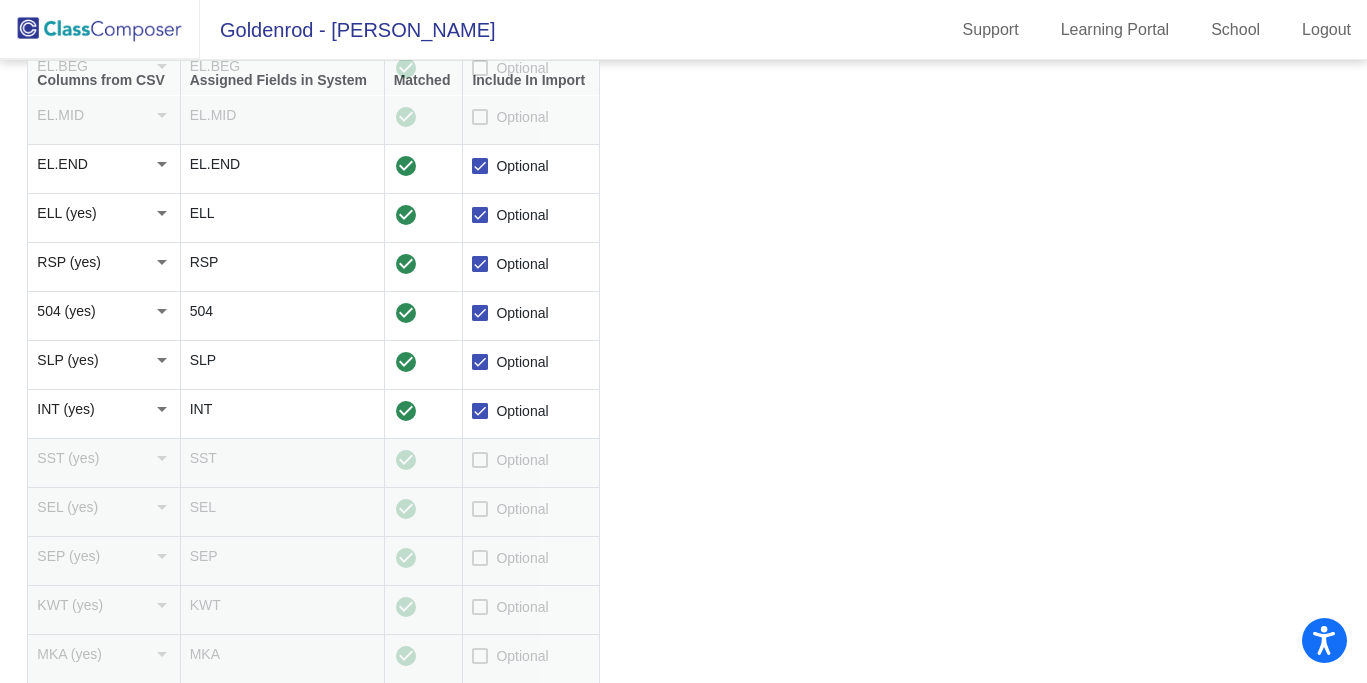 click at bounding box center (480, 460) 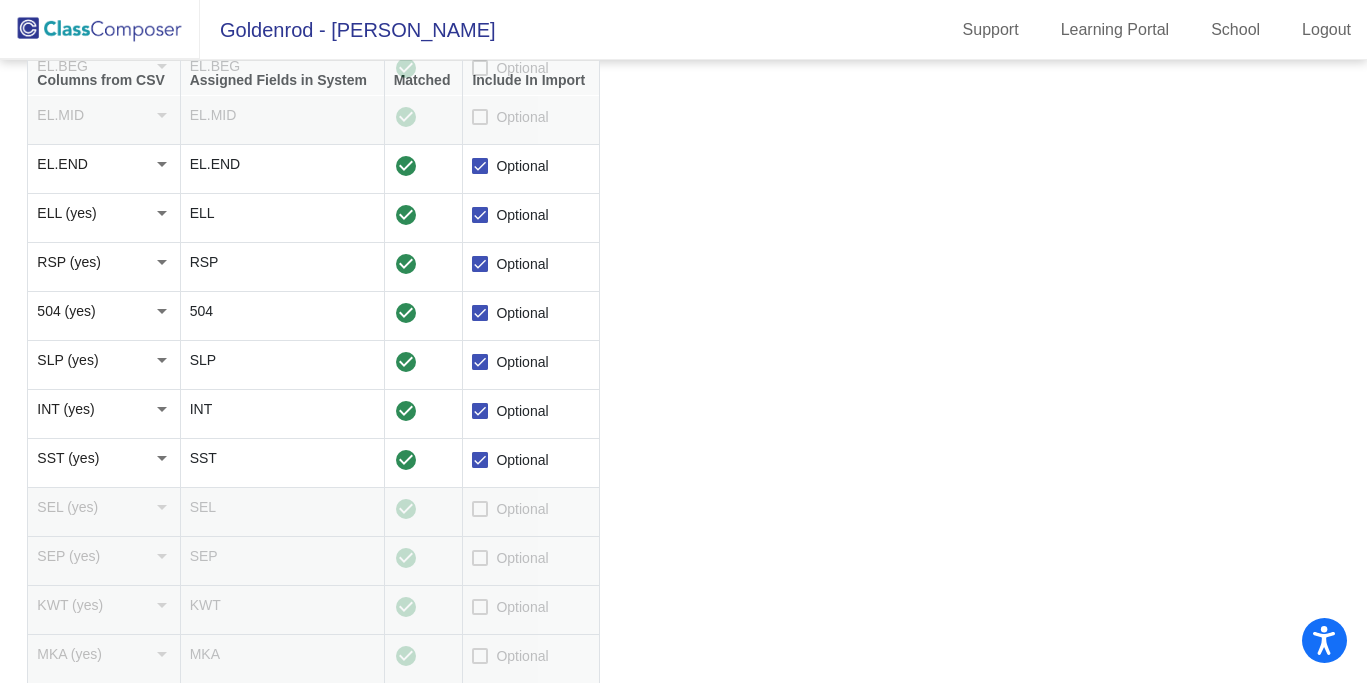 click at bounding box center (480, 509) 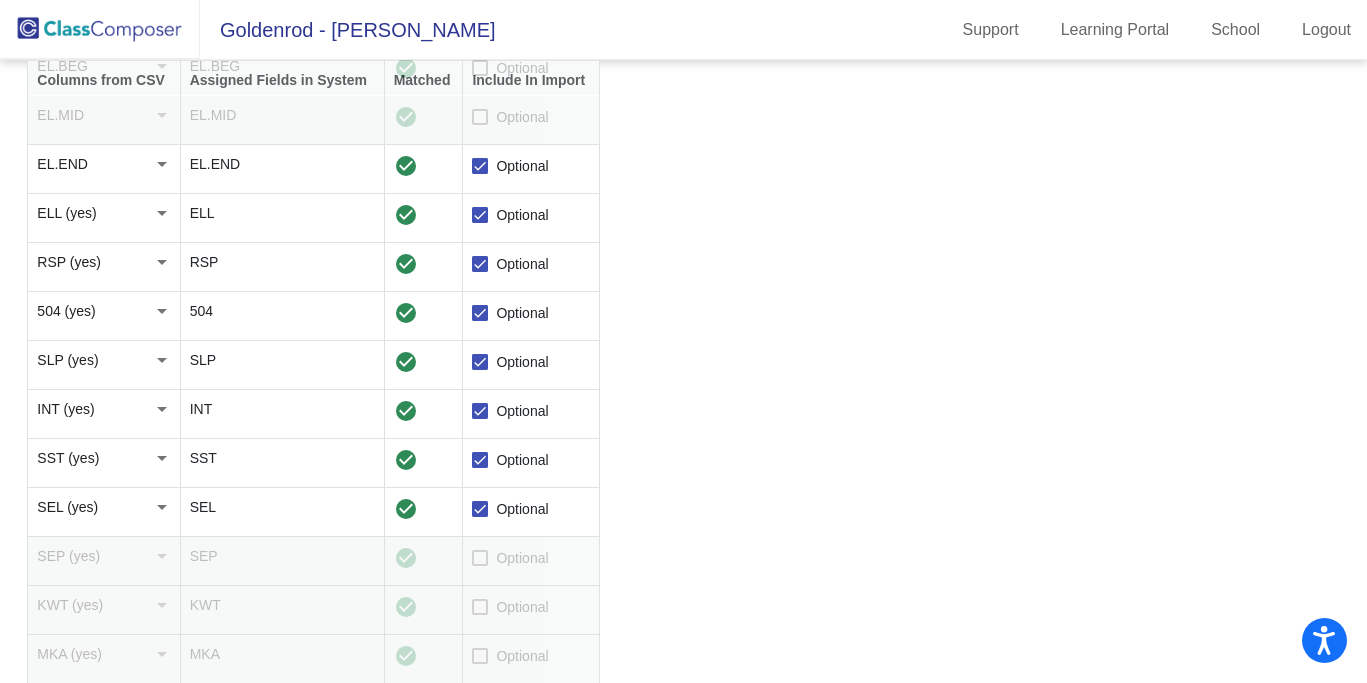 click on "Optional" 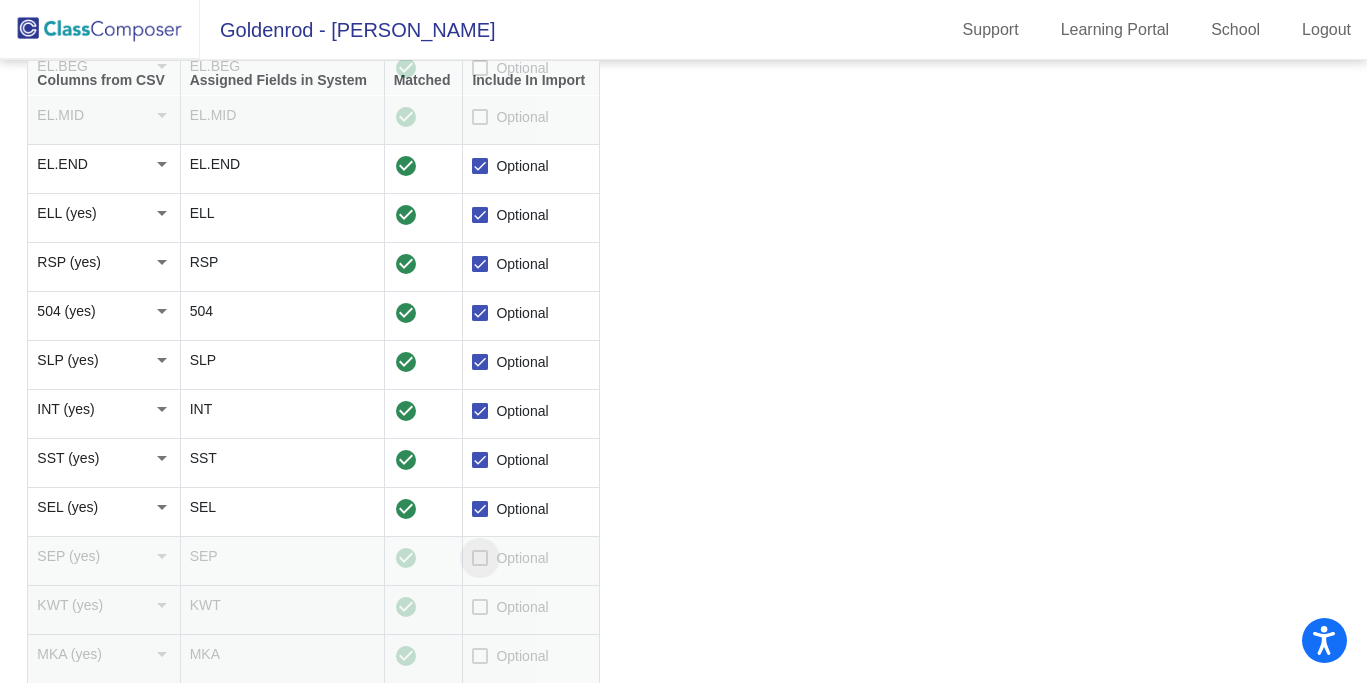 click at bounding box center (480, 558) 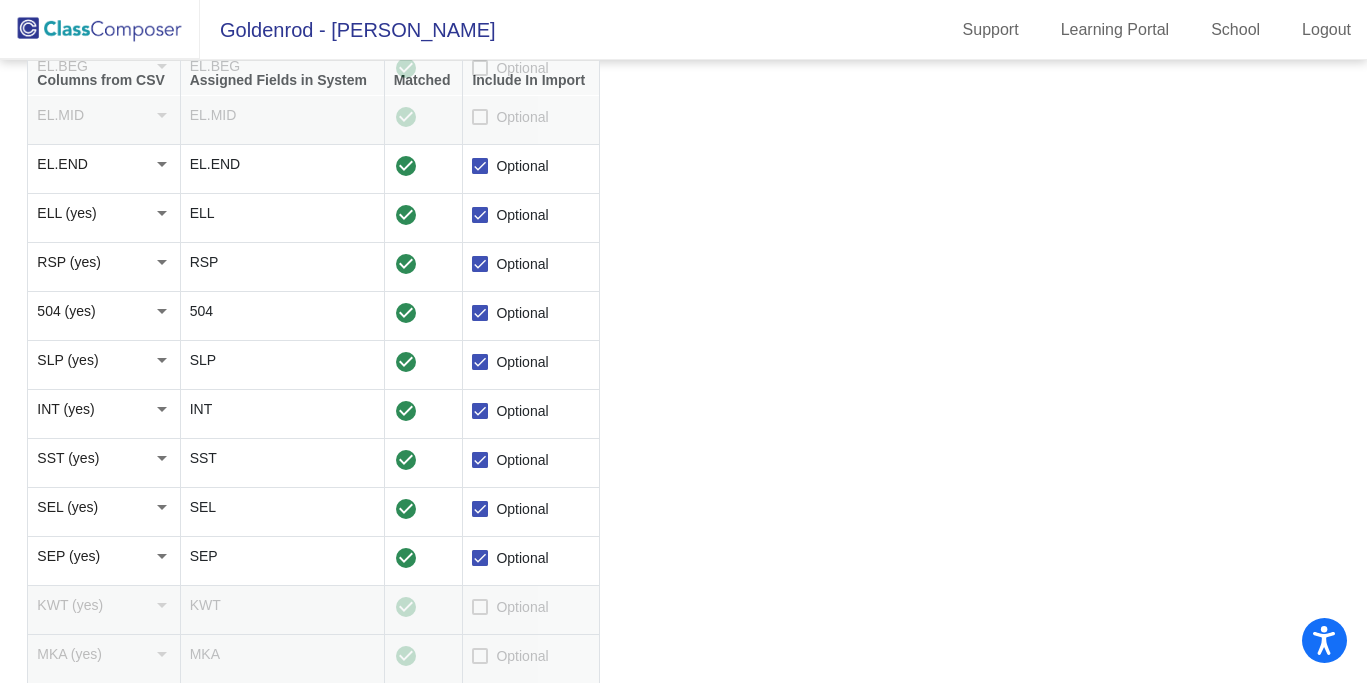 click on "Optional" 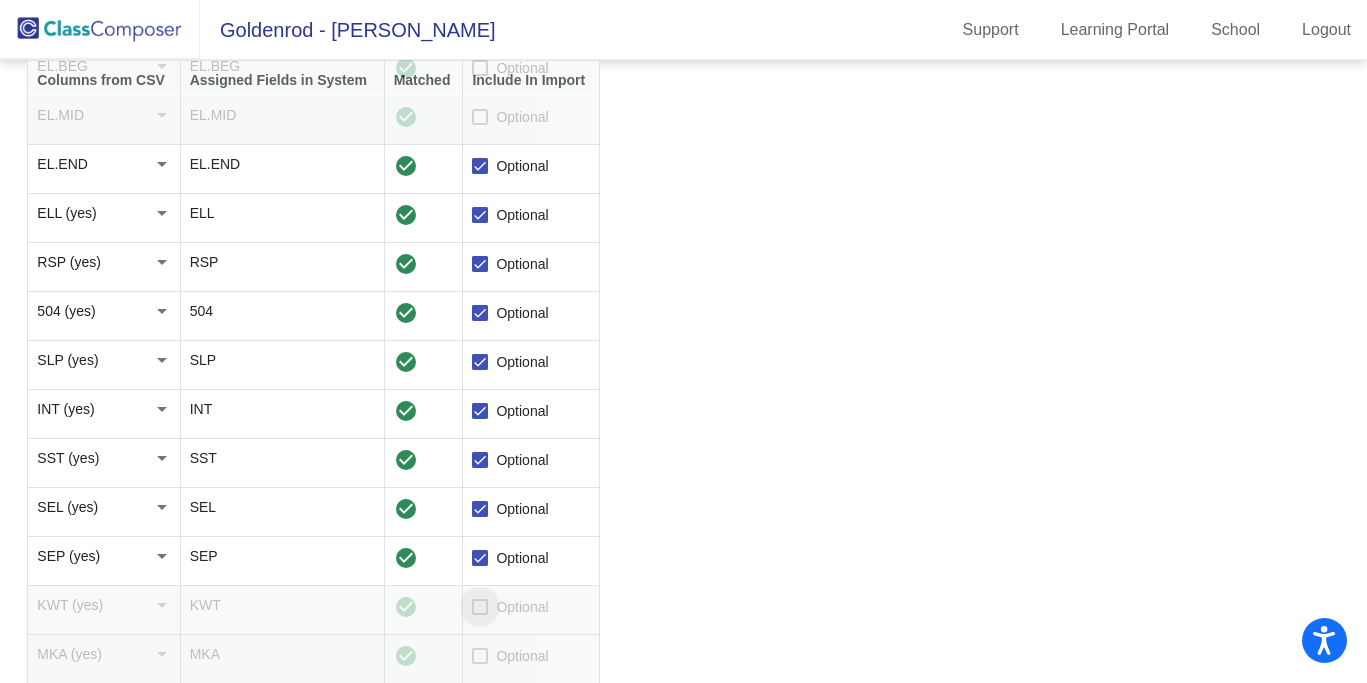 click at bounding box center (480, 607) 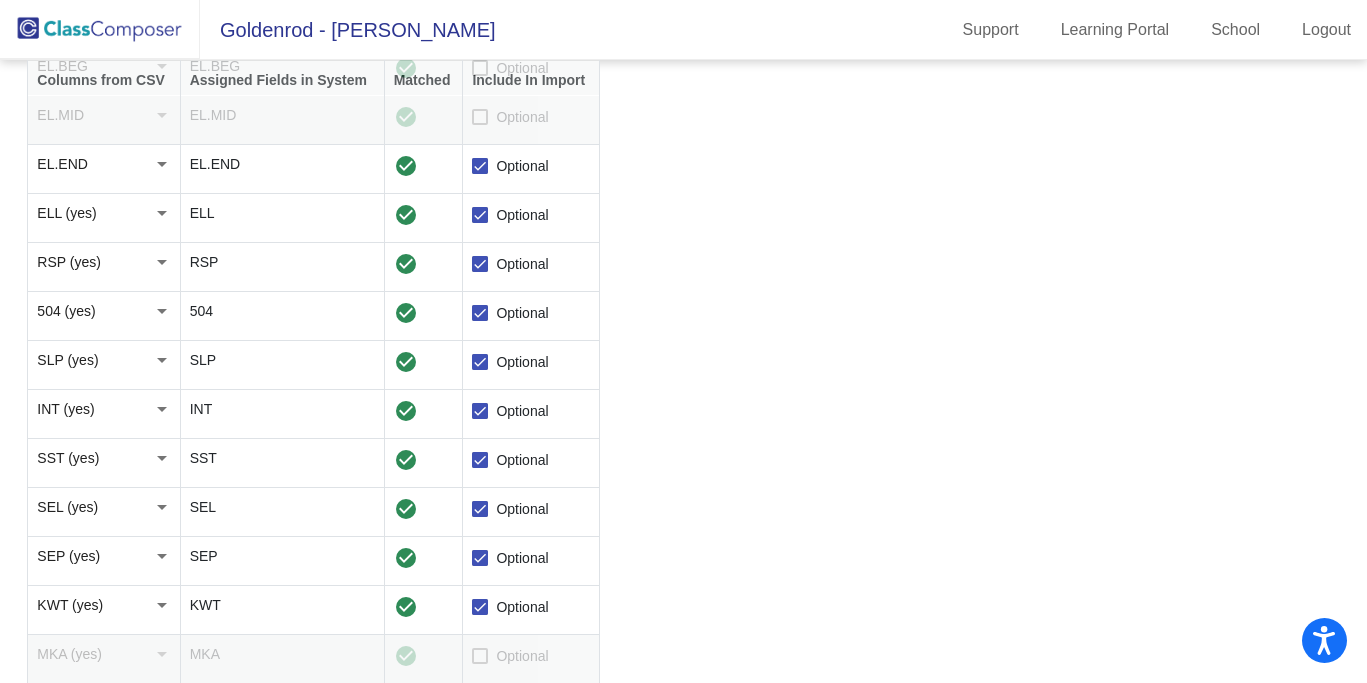 scroll, scrollTop: 965, scrollLeft: 0, axis: vertical 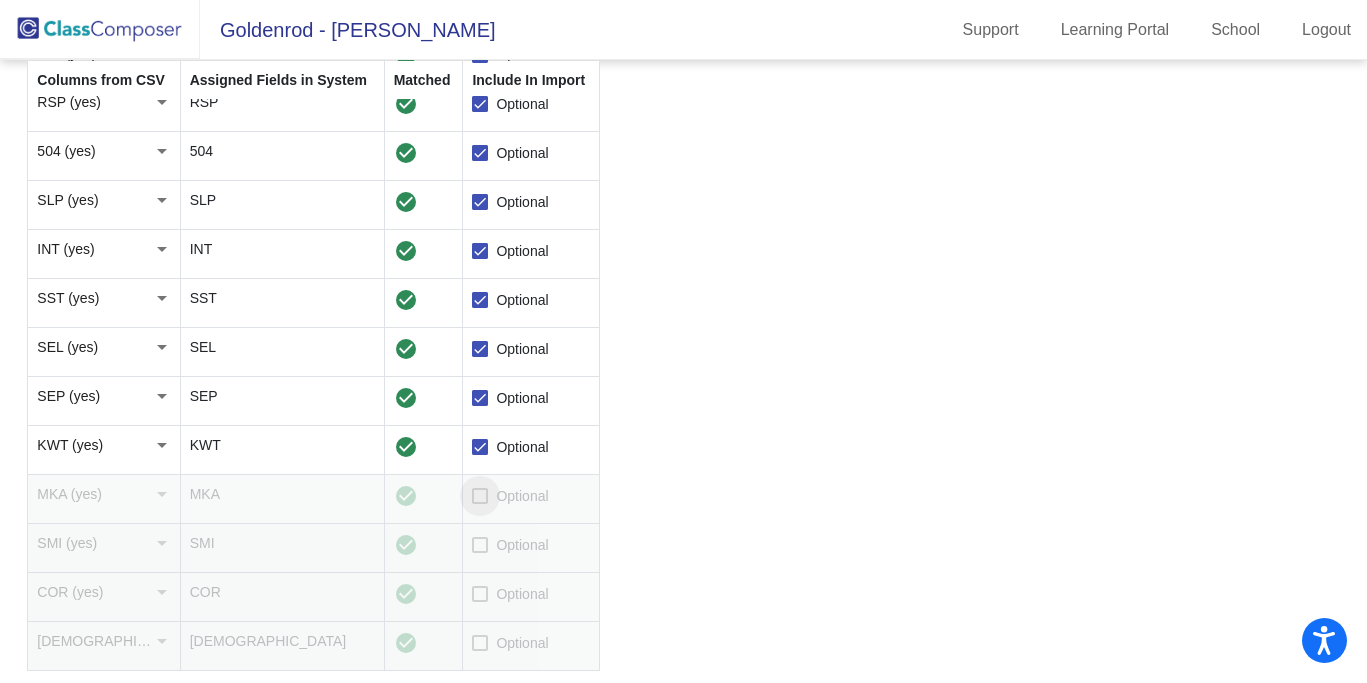 click at bounding box center (480, 496) 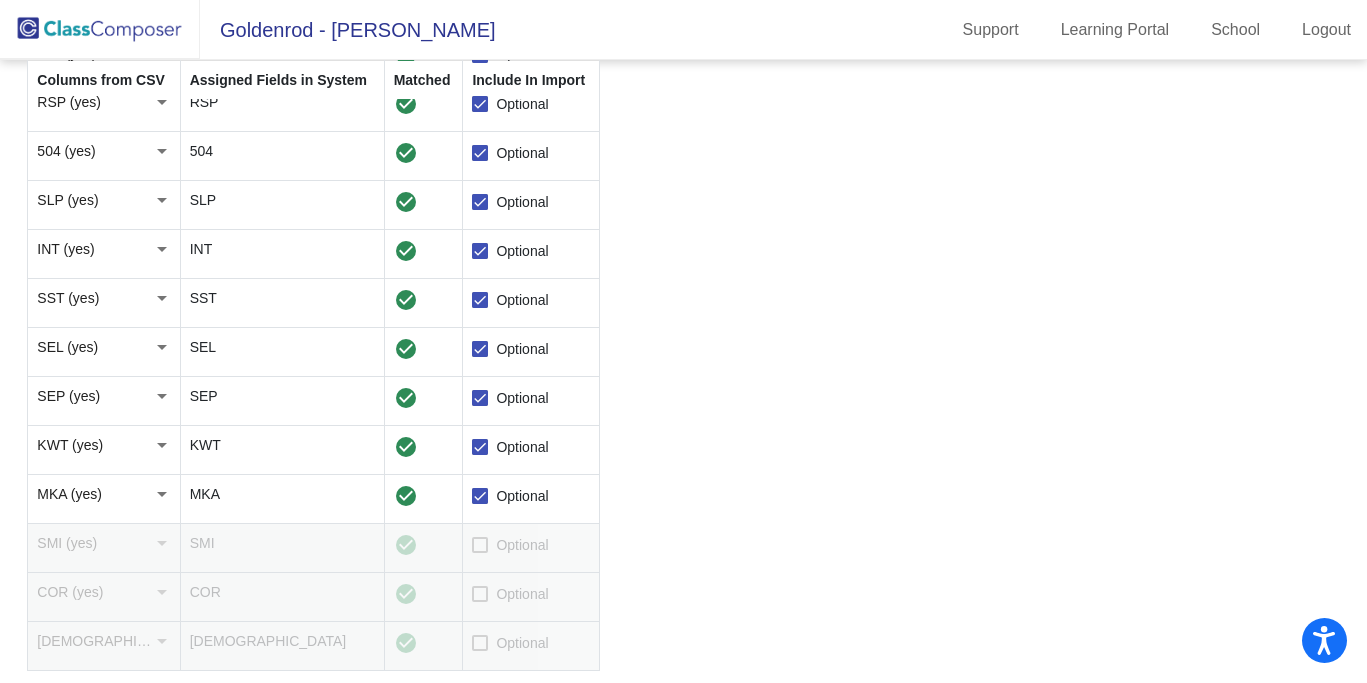 click at bounding box center [480, 545] 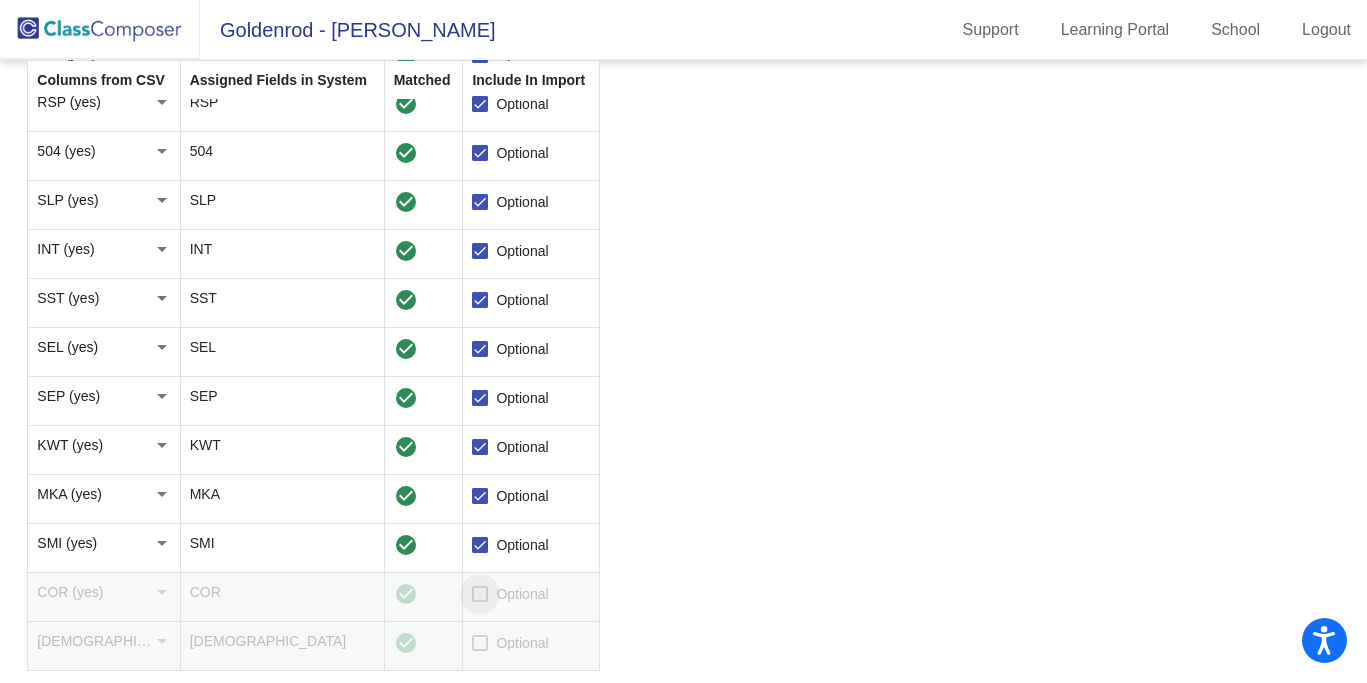 click at bounding box center (480, 594) 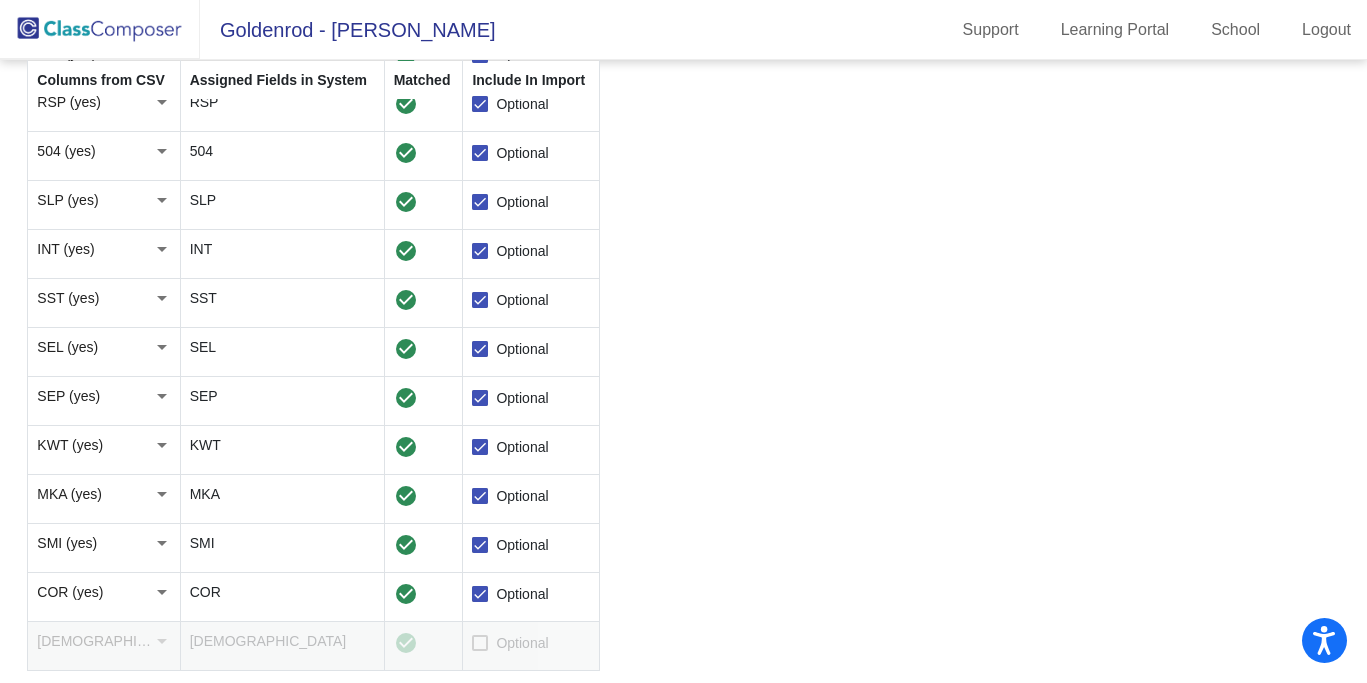 click at bounding box center [480, 643] 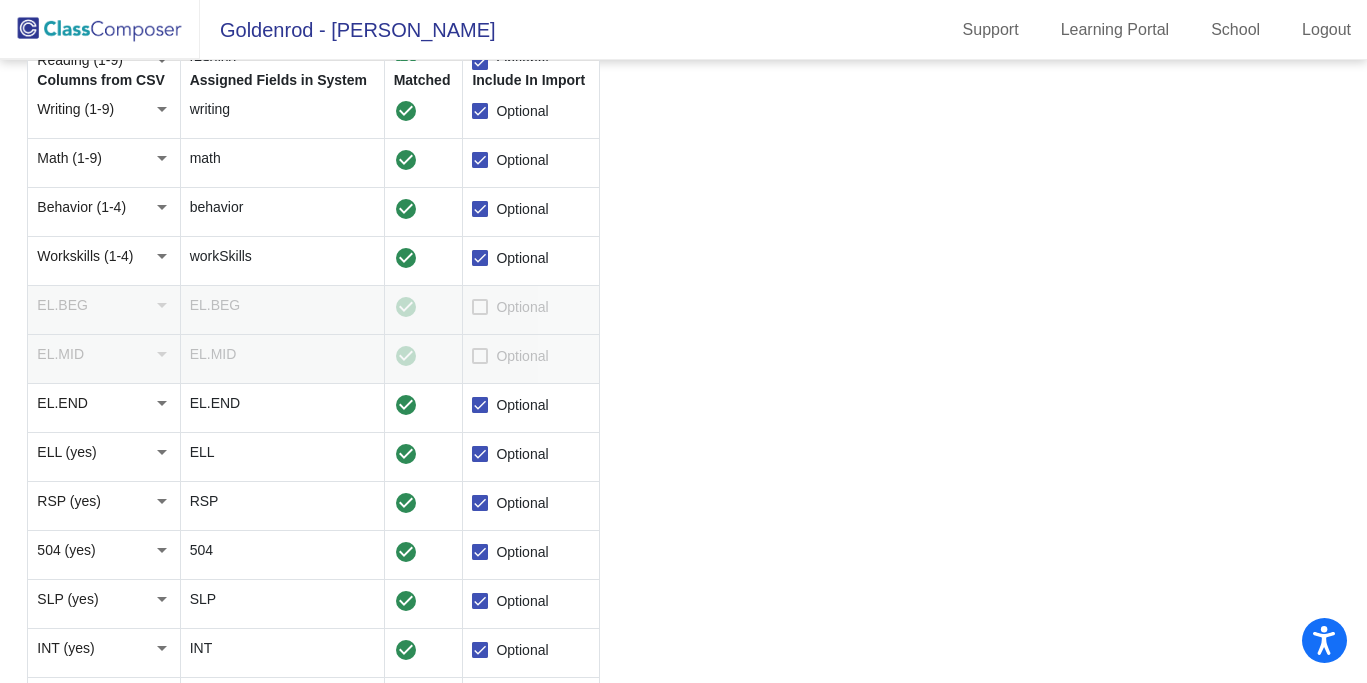 scroll, scrollTop: 0, scrollLeft: 0, axis: both 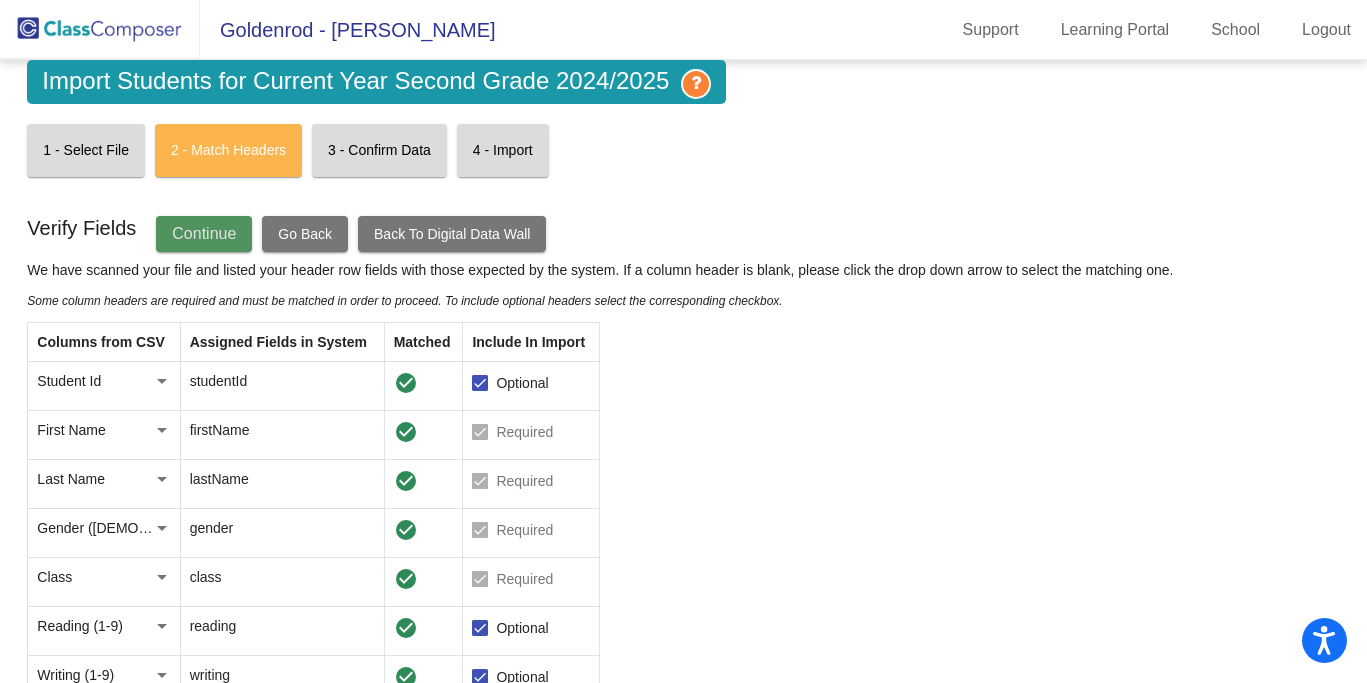 click on "Continue" 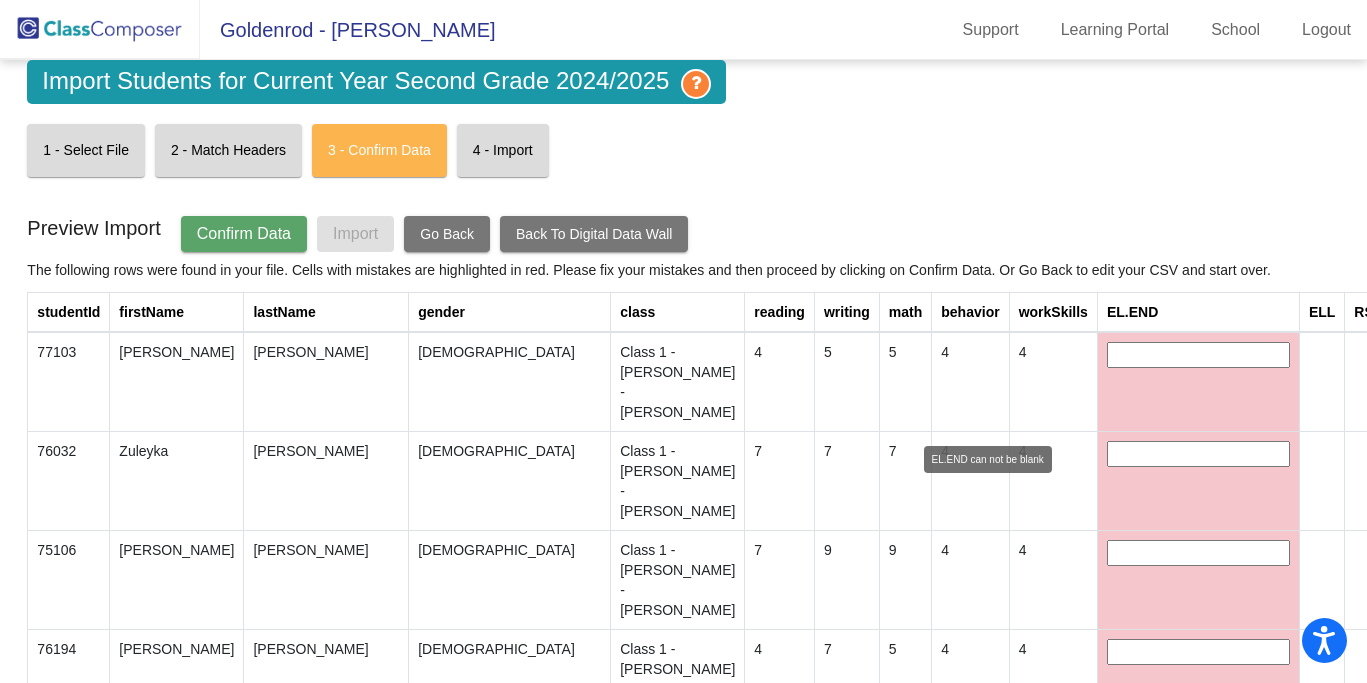 click 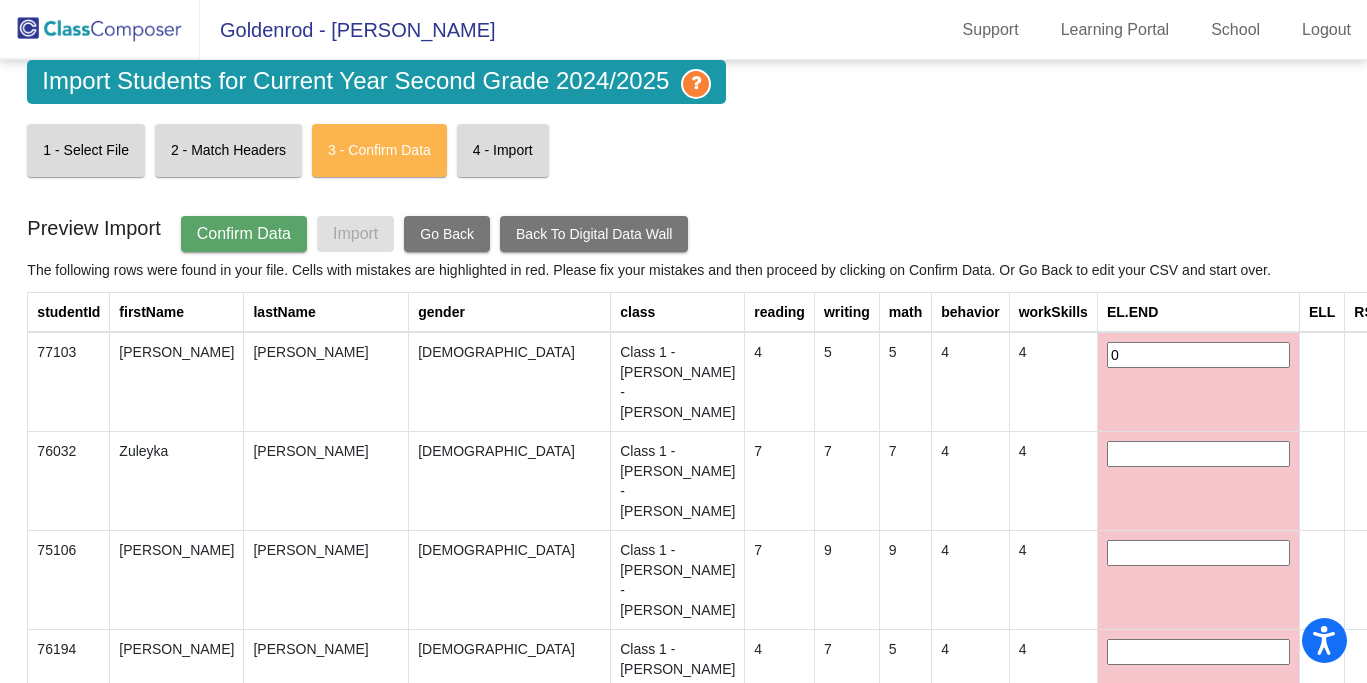type on "0" 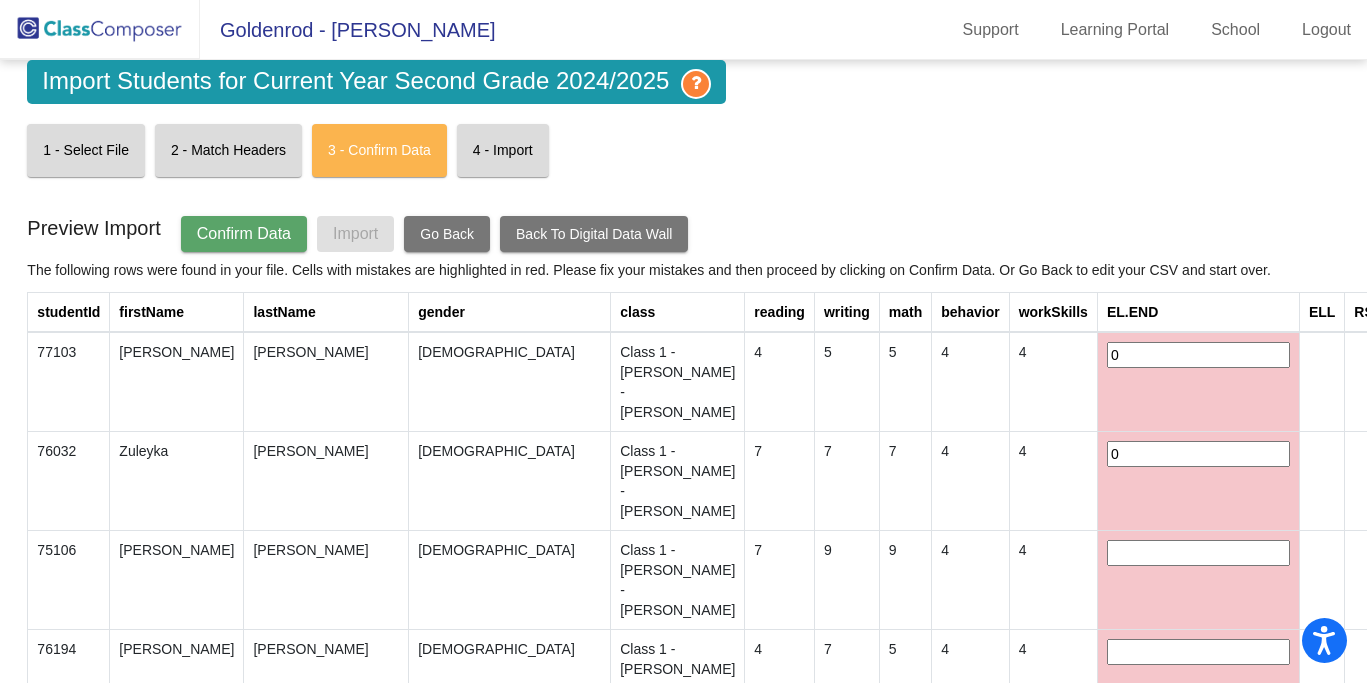 type on "0" 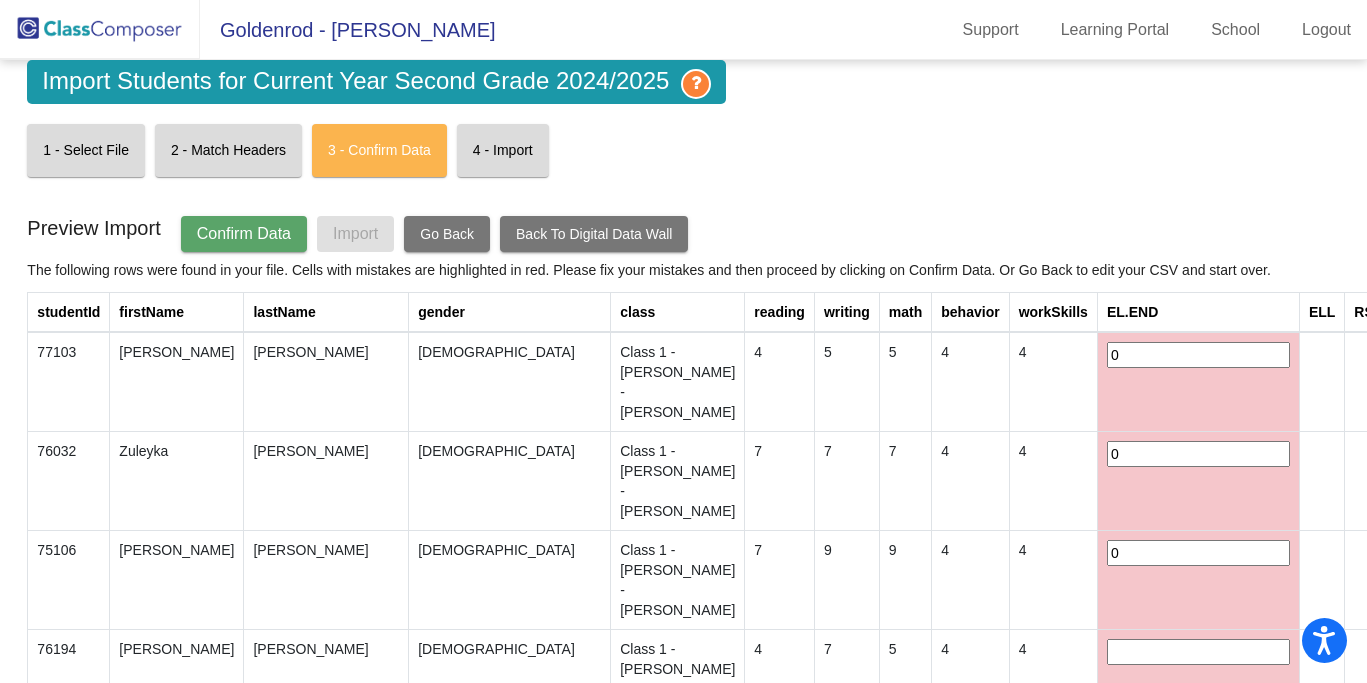 type on "0" 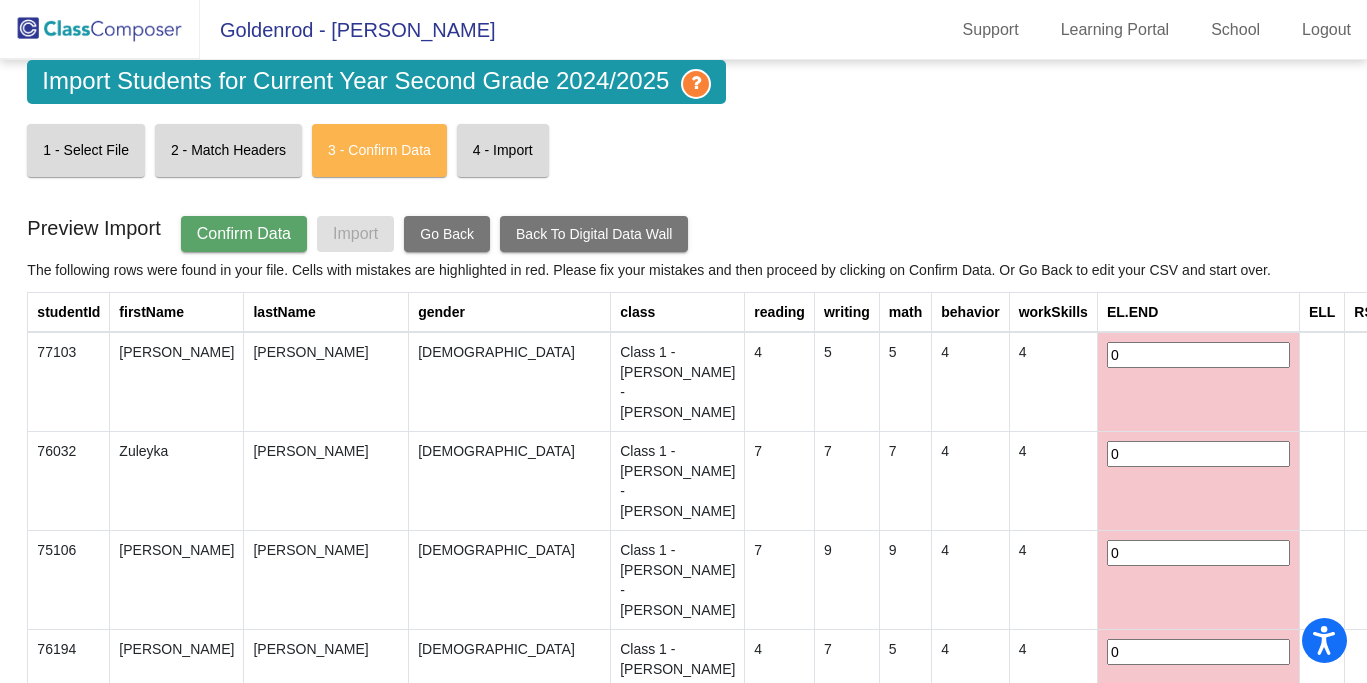 type on "0" 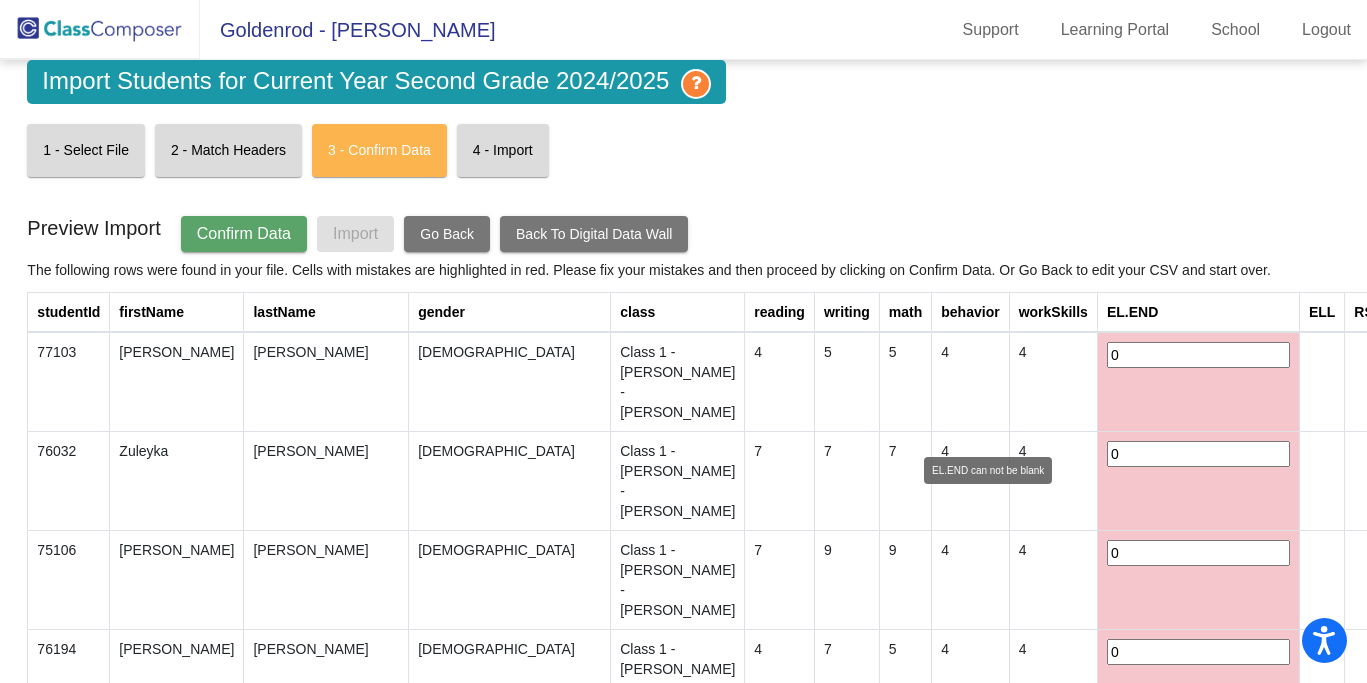 scroll, scrollTop: 385, scrollLeft: 0, axis: vertical 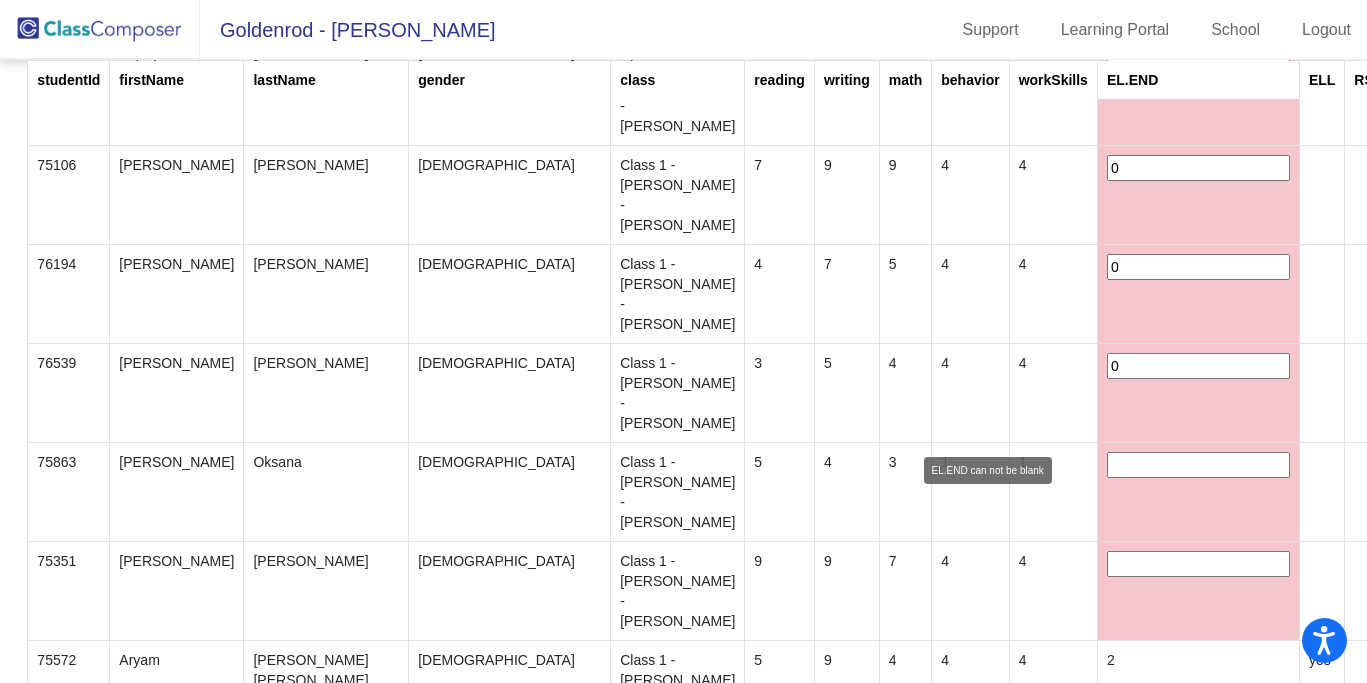 type on "0" 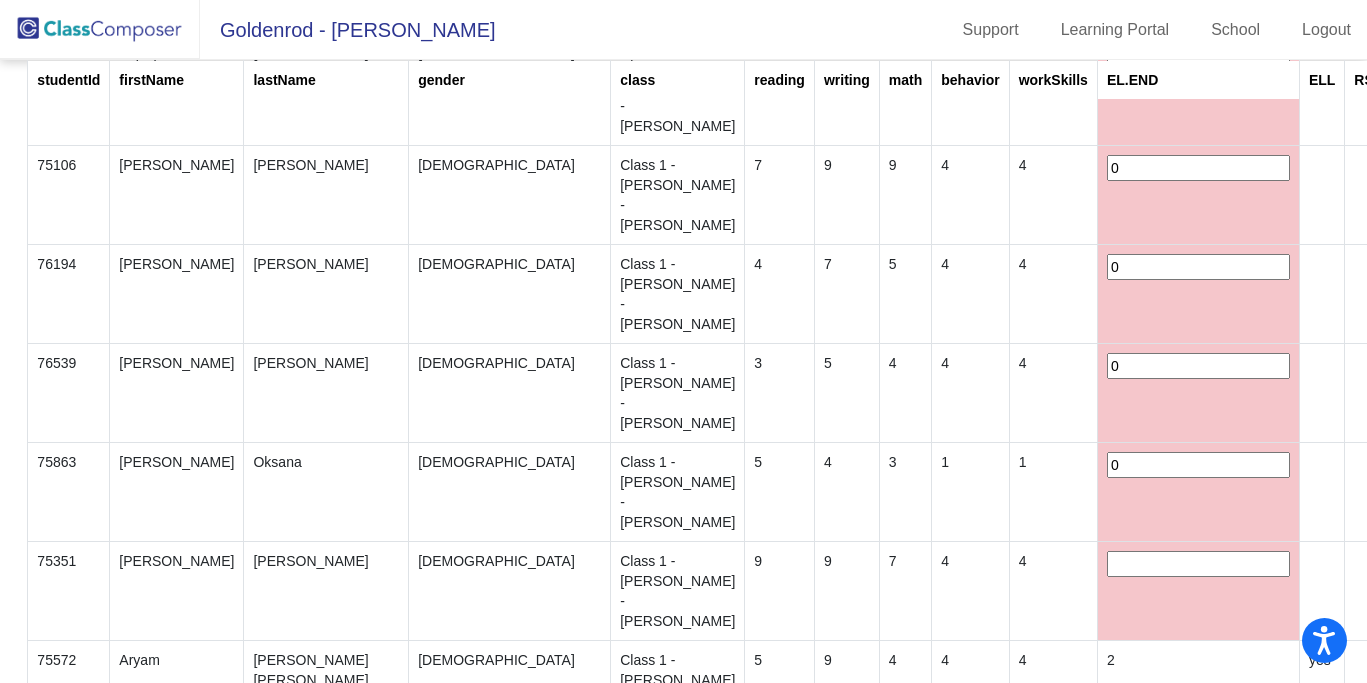 type on "0" 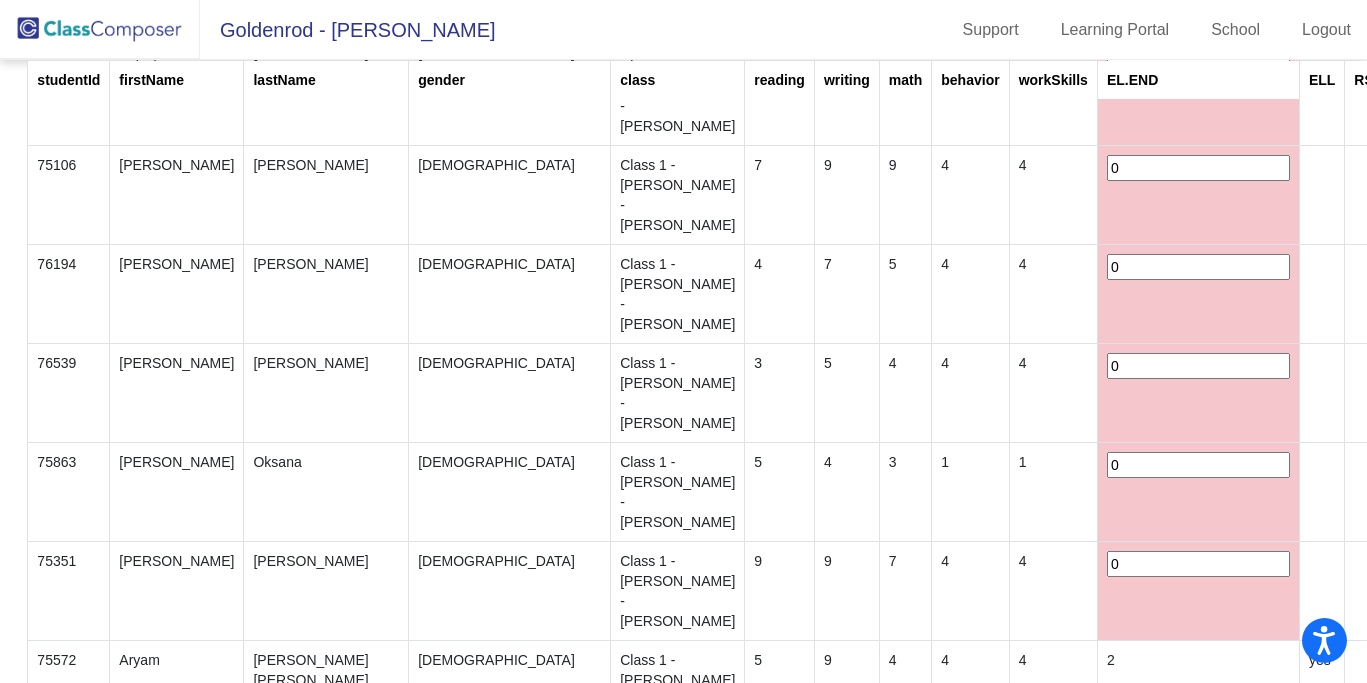 type on "0" 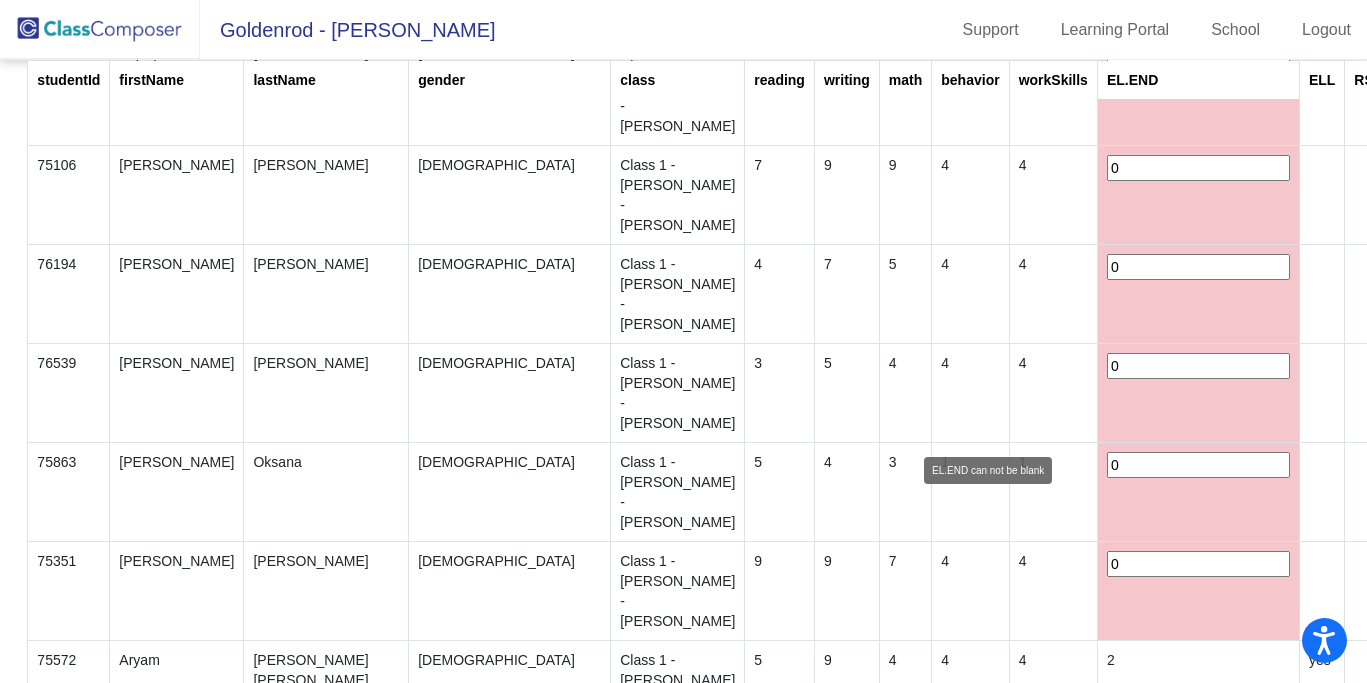 scroll, scrollTop: 781, scrollLeft: 0, axis: vertical 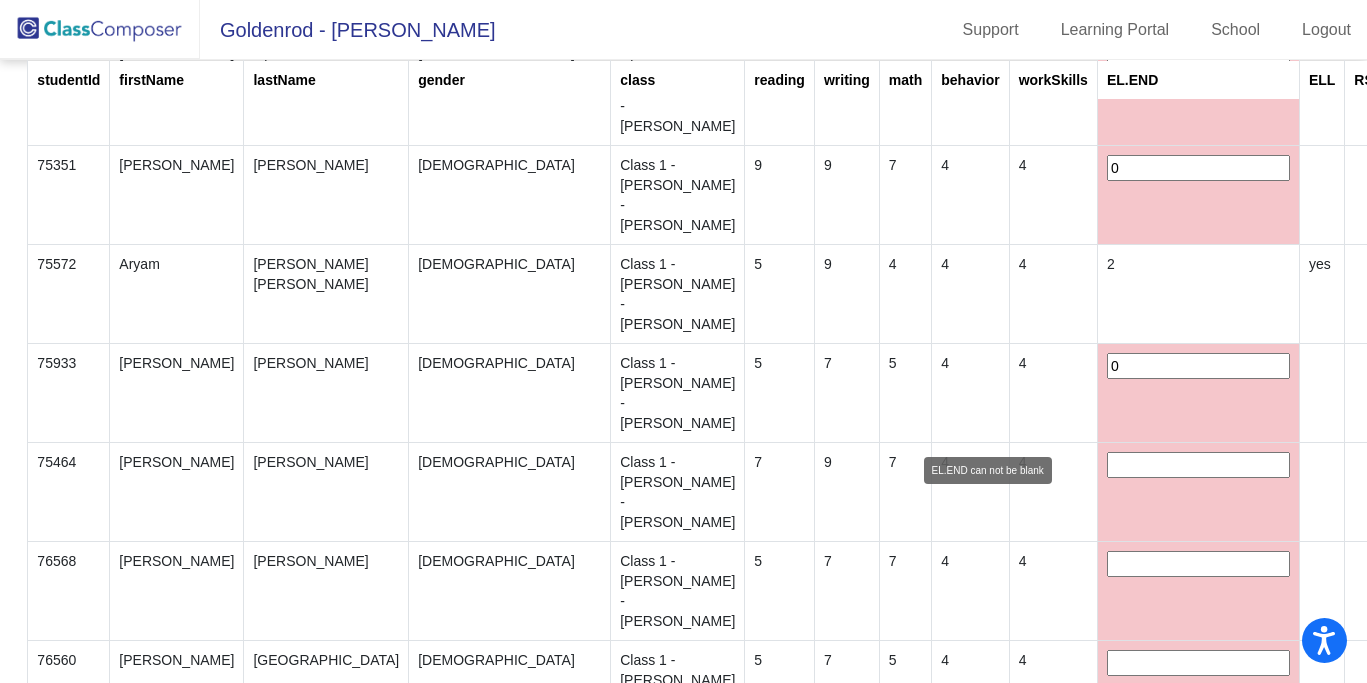 type on "0" 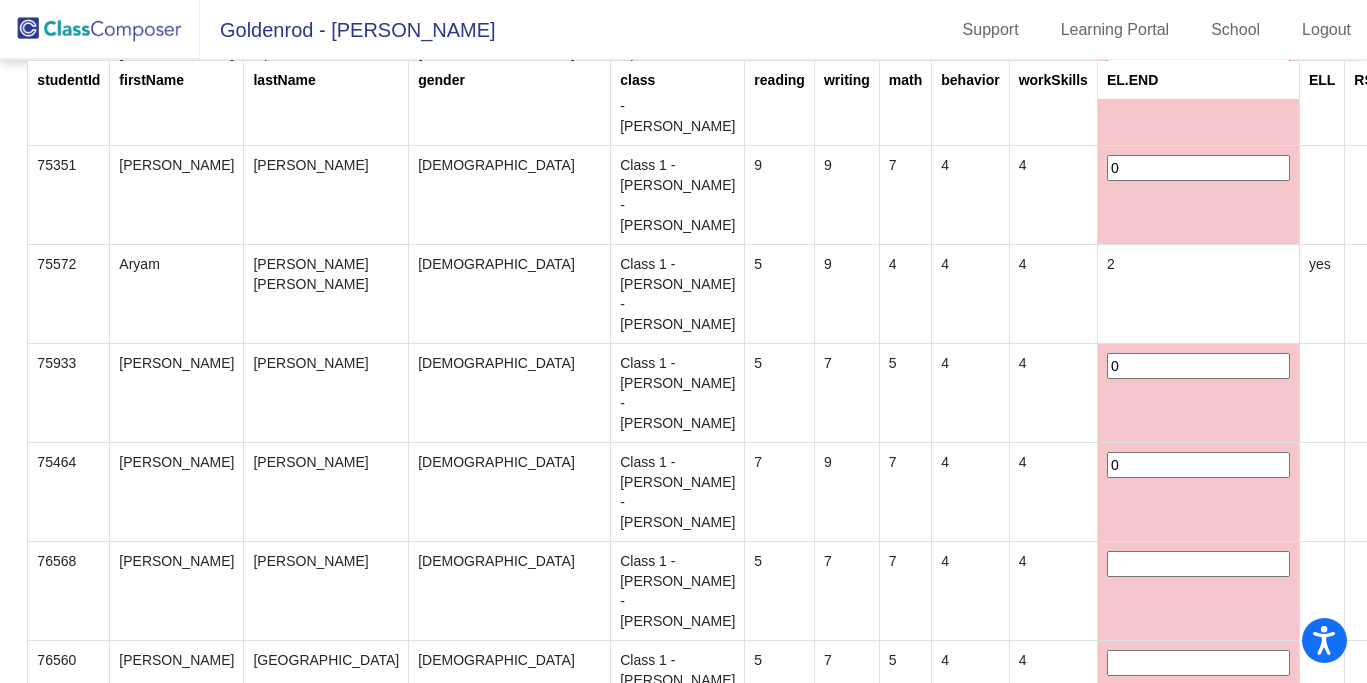 type on "0" 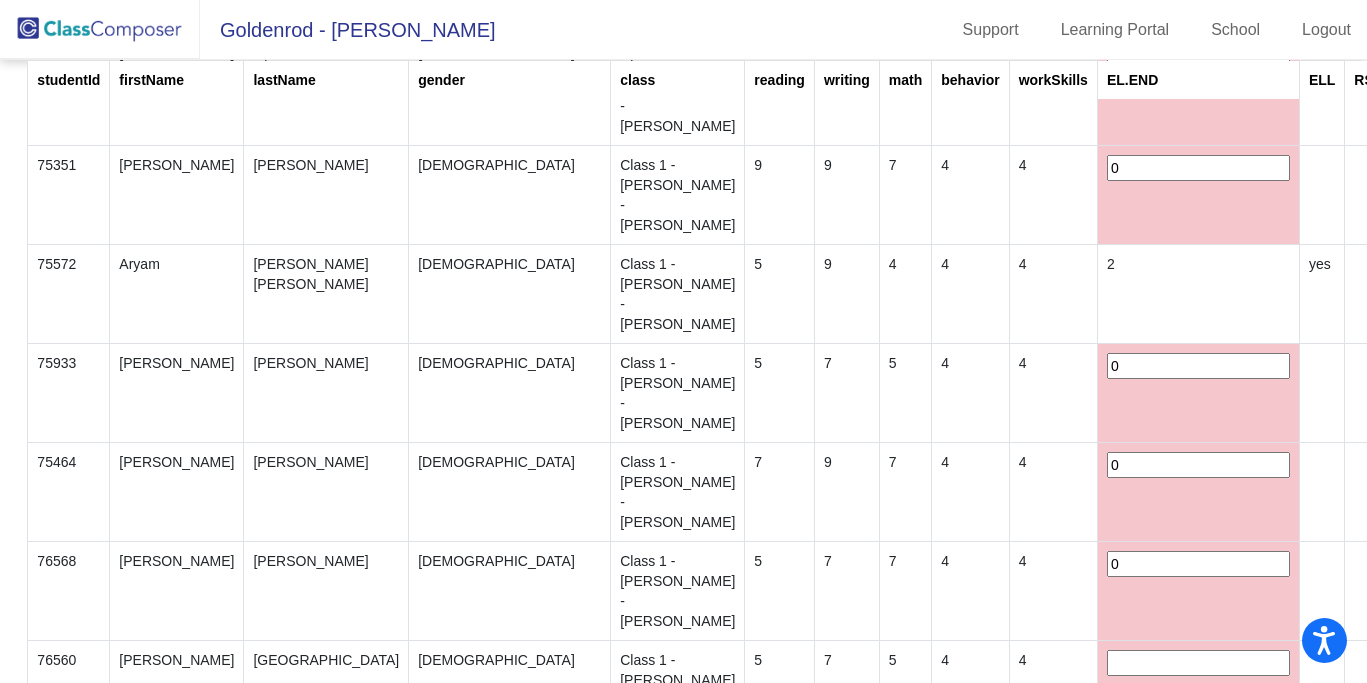 type on "0" 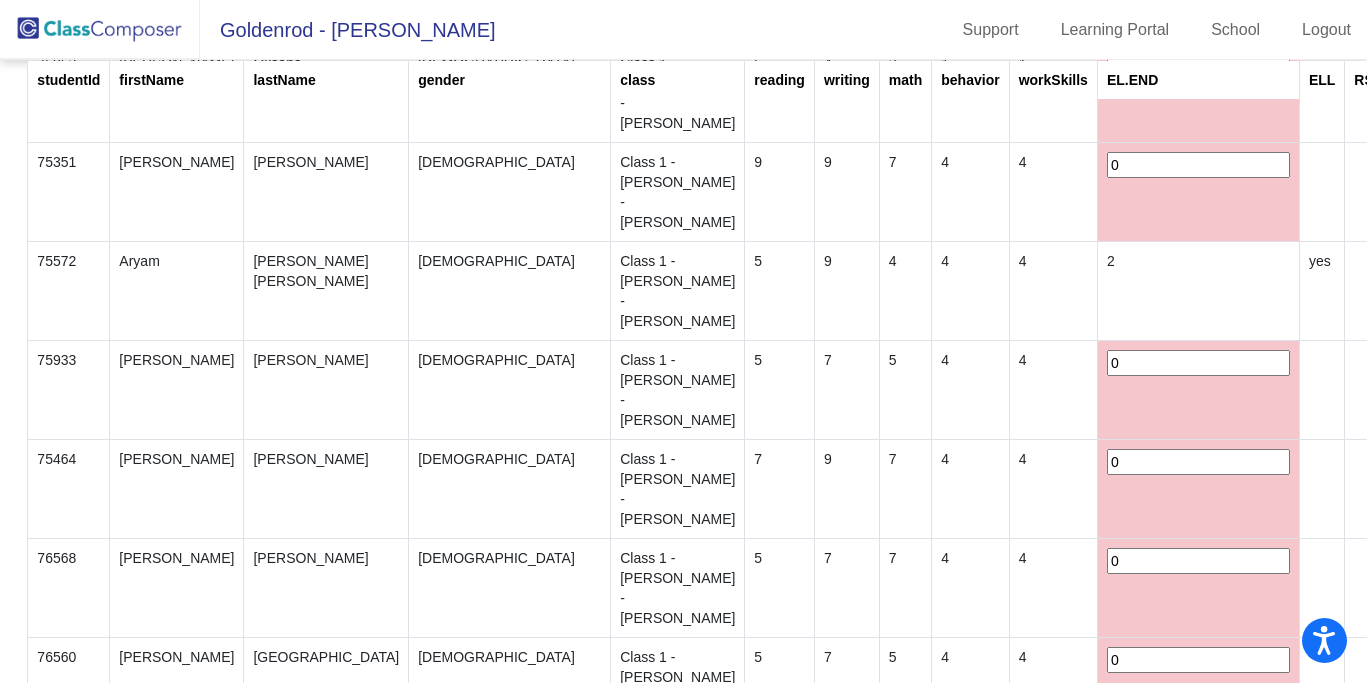 type on "0" 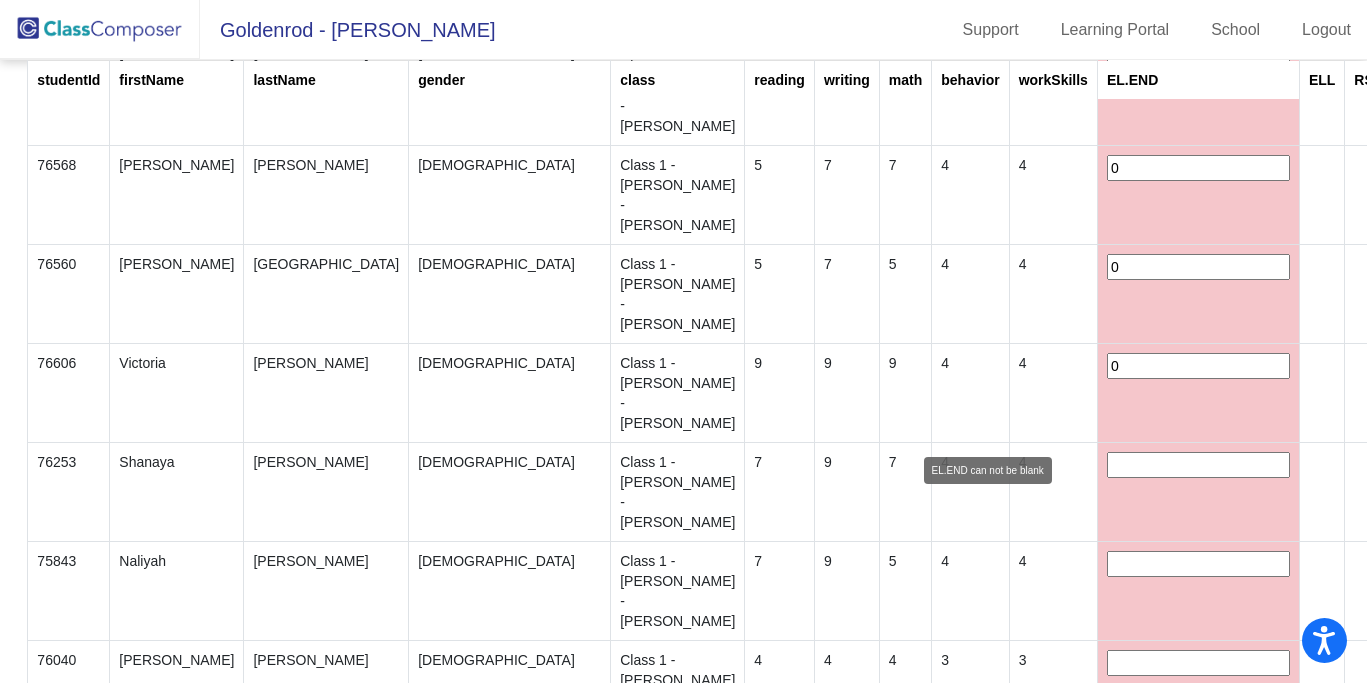 type on "0" 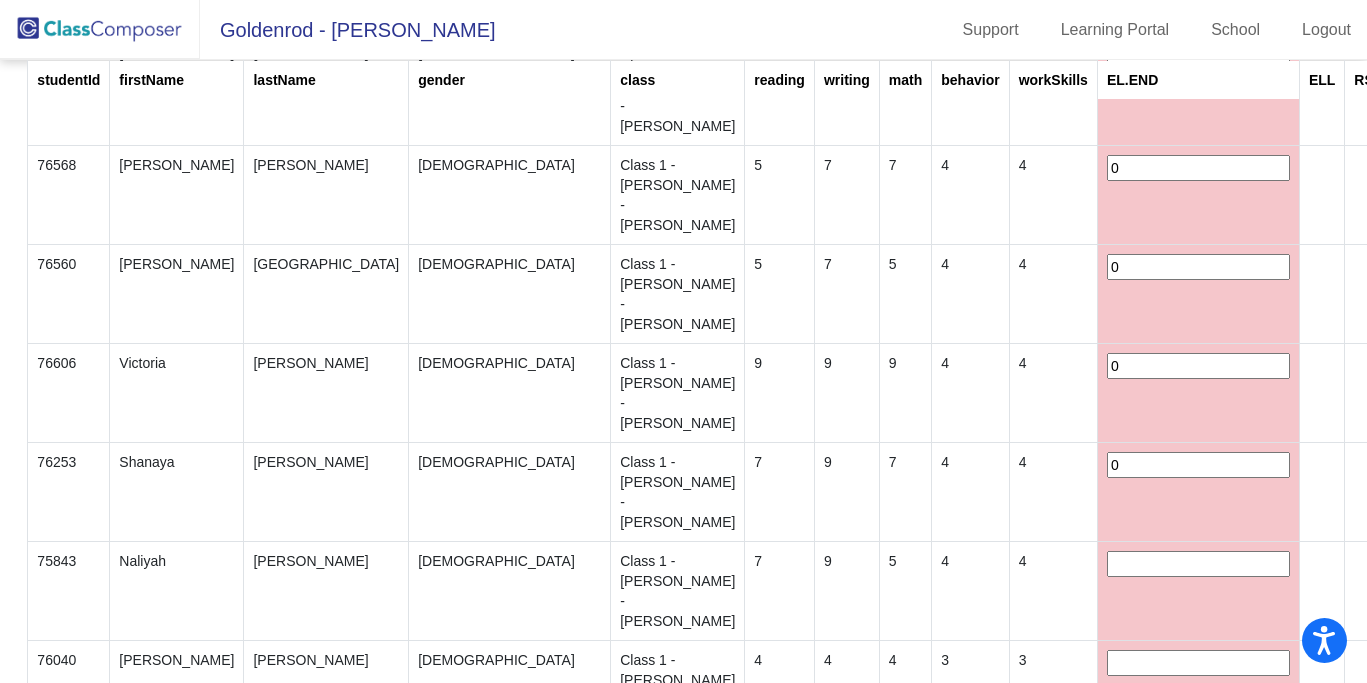 type on "0" 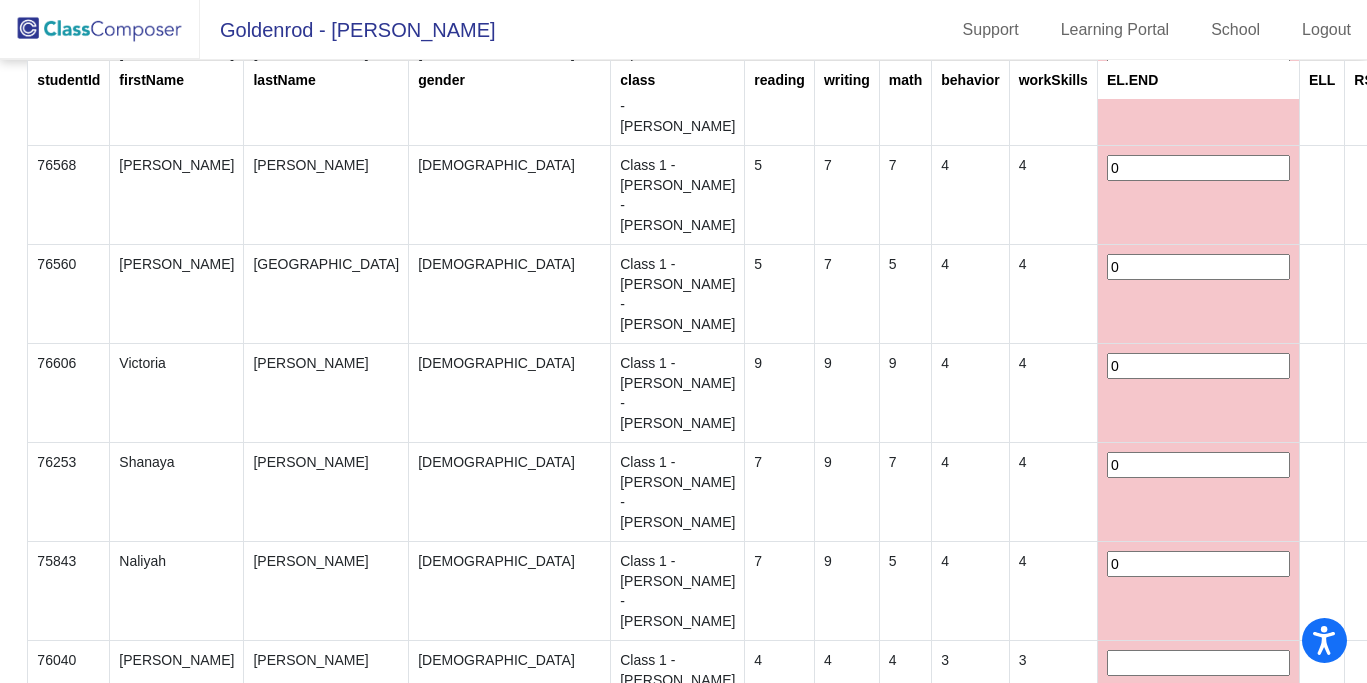 type on "0" 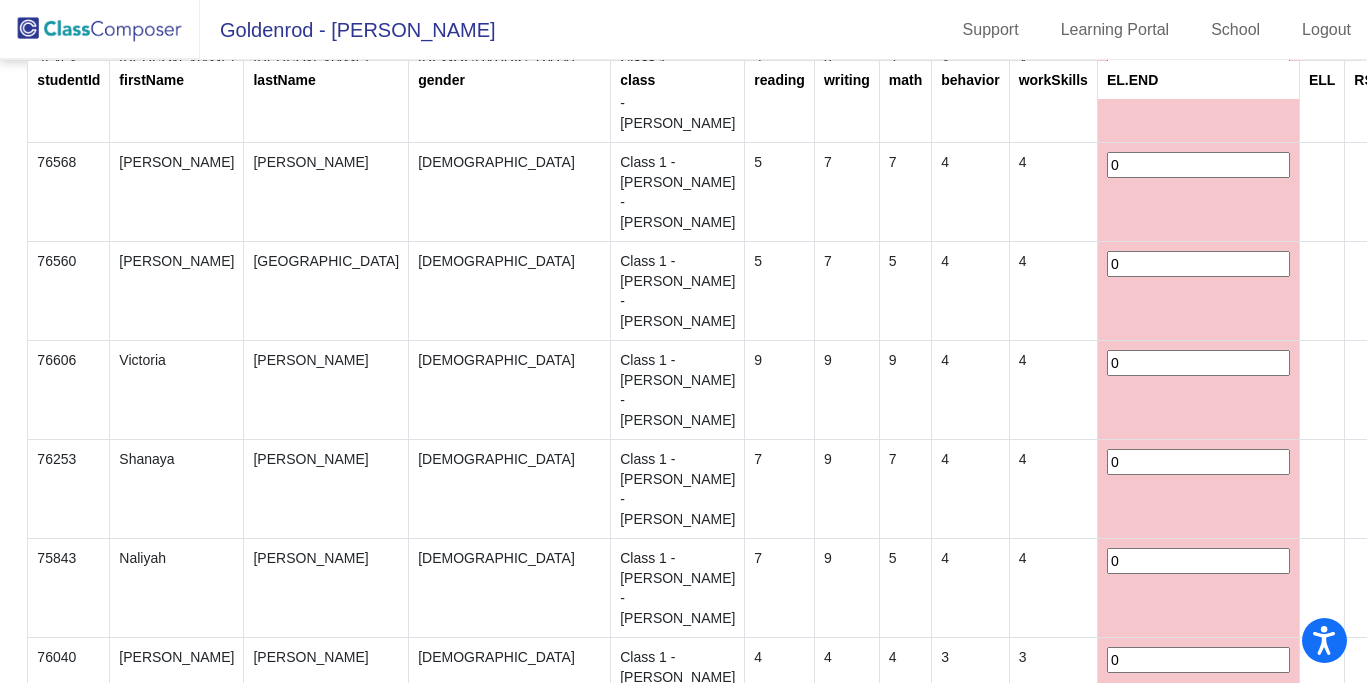 type on "0" 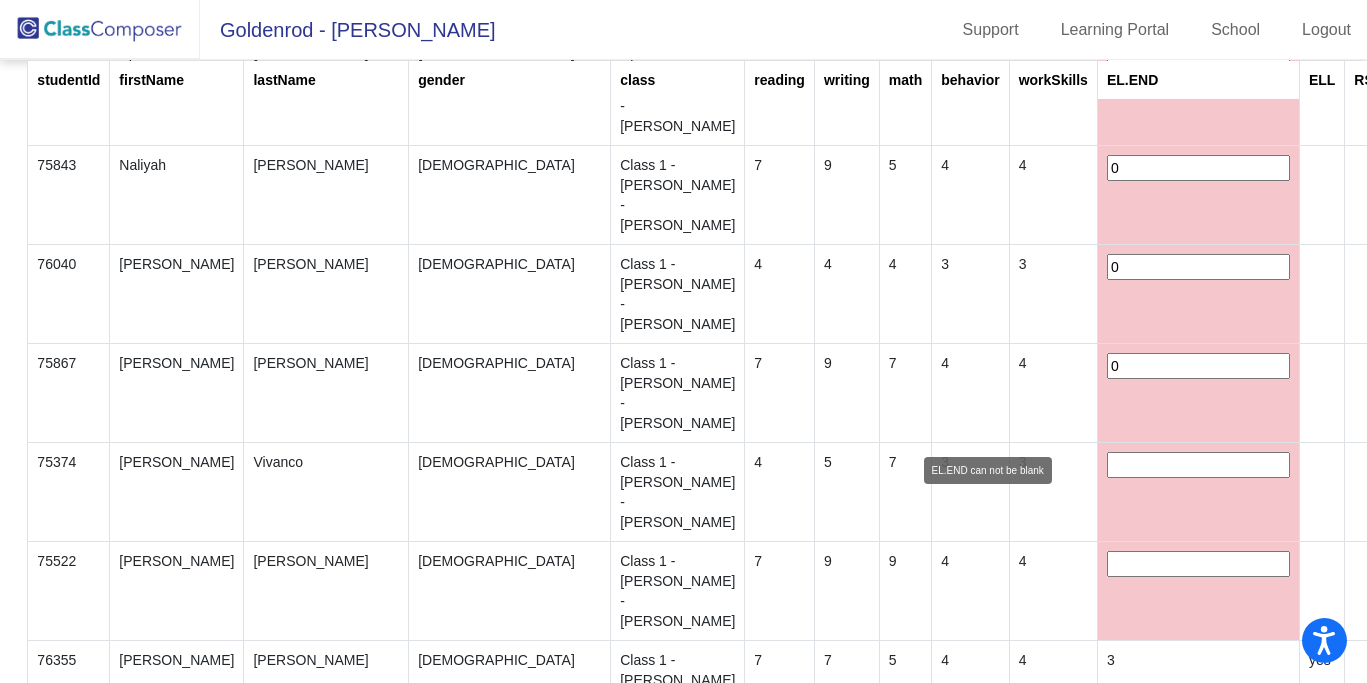type on "0" 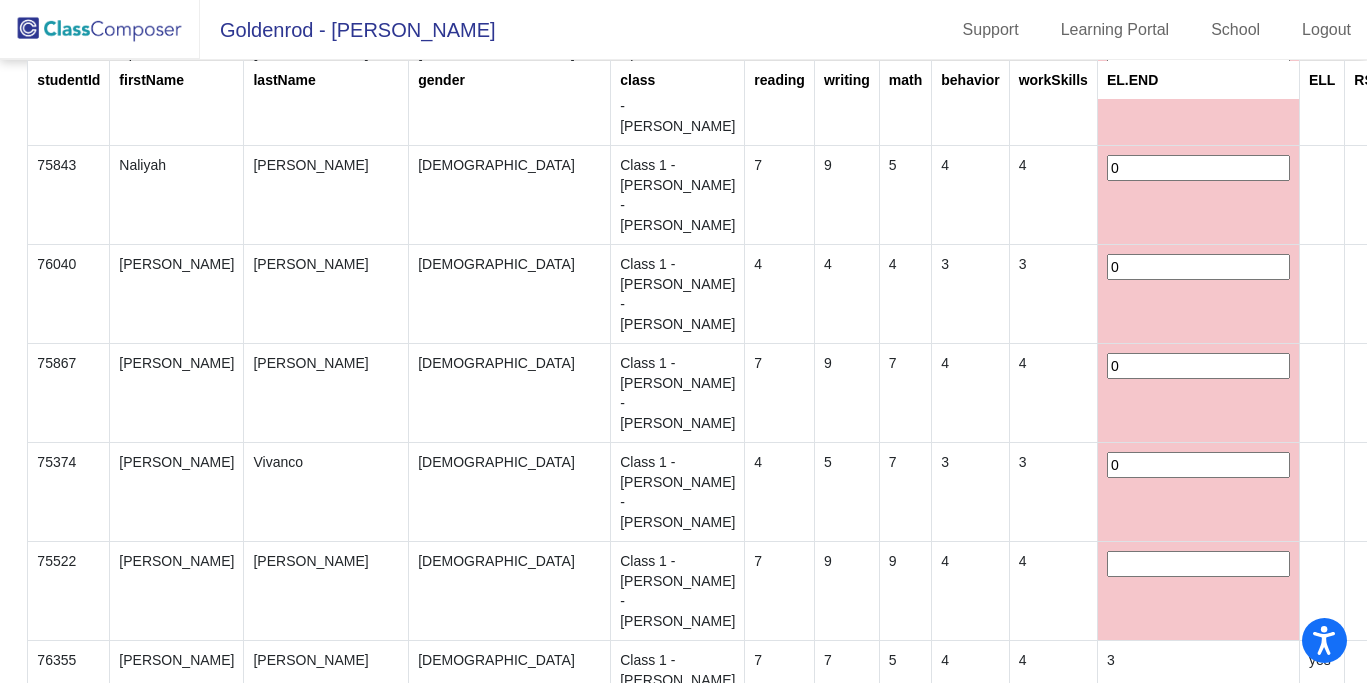 type on "0" 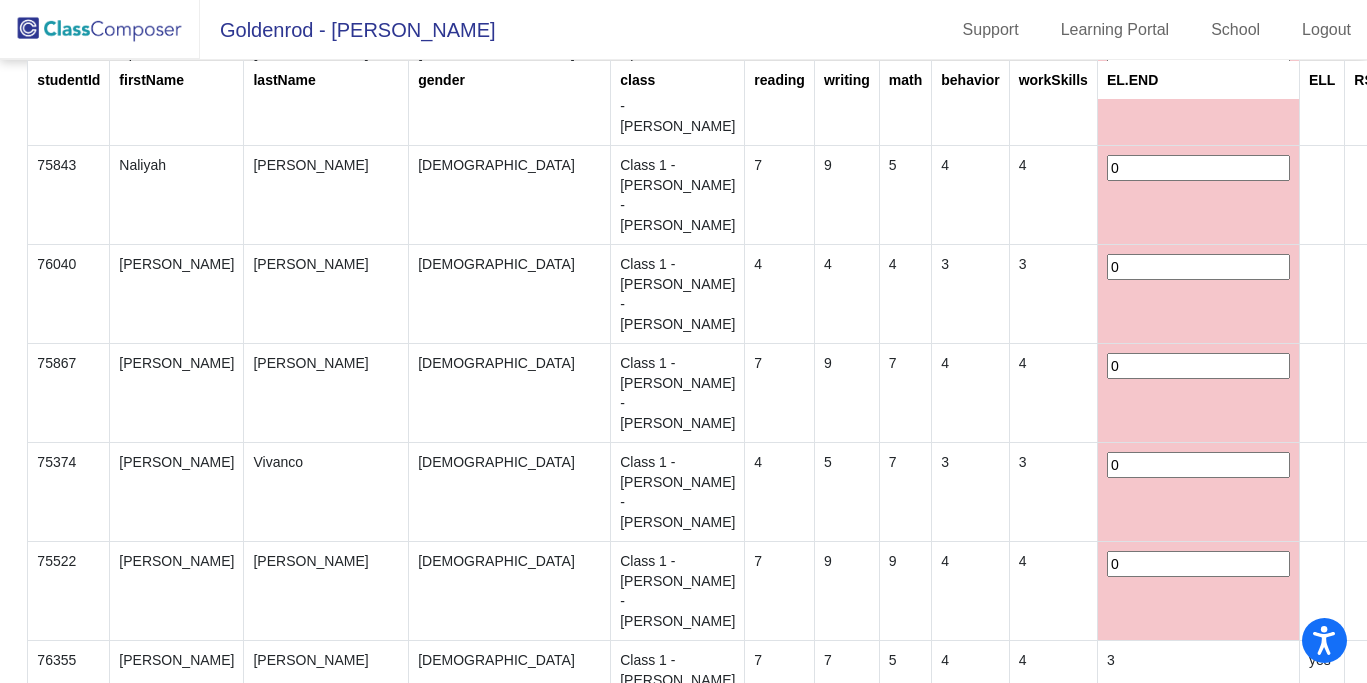 type on "0" 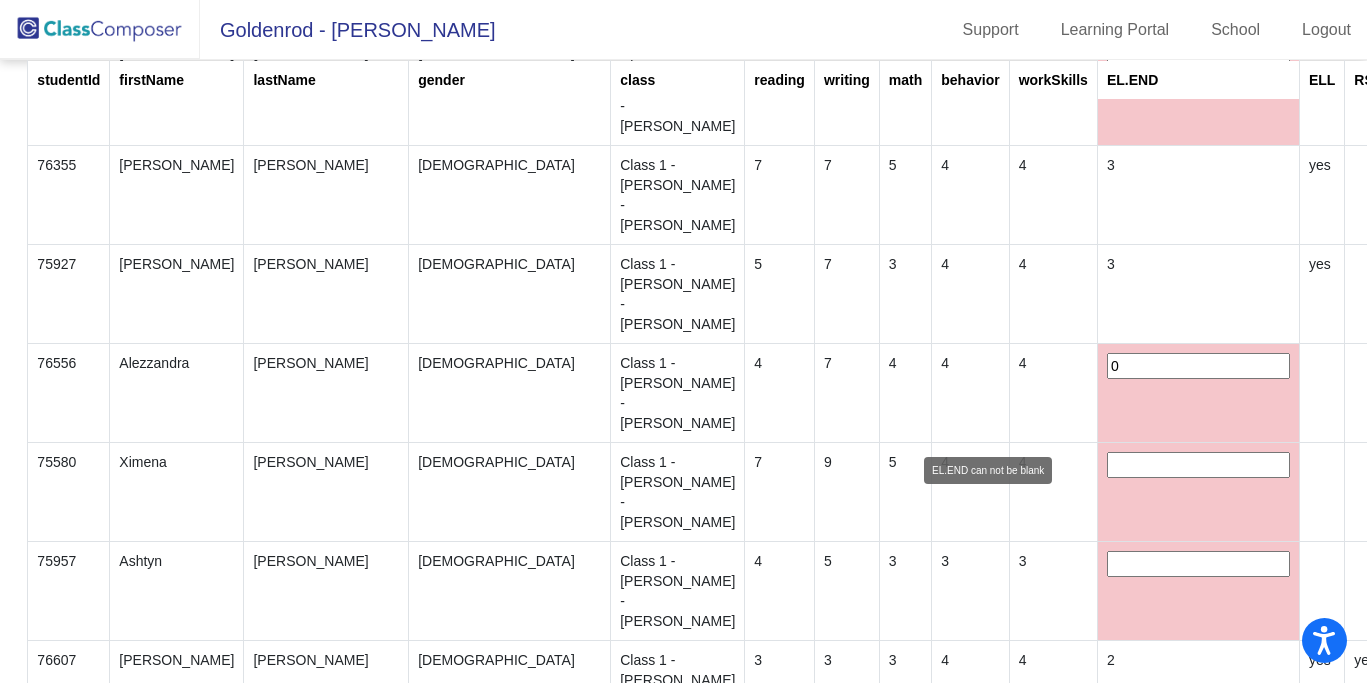 type on "0" 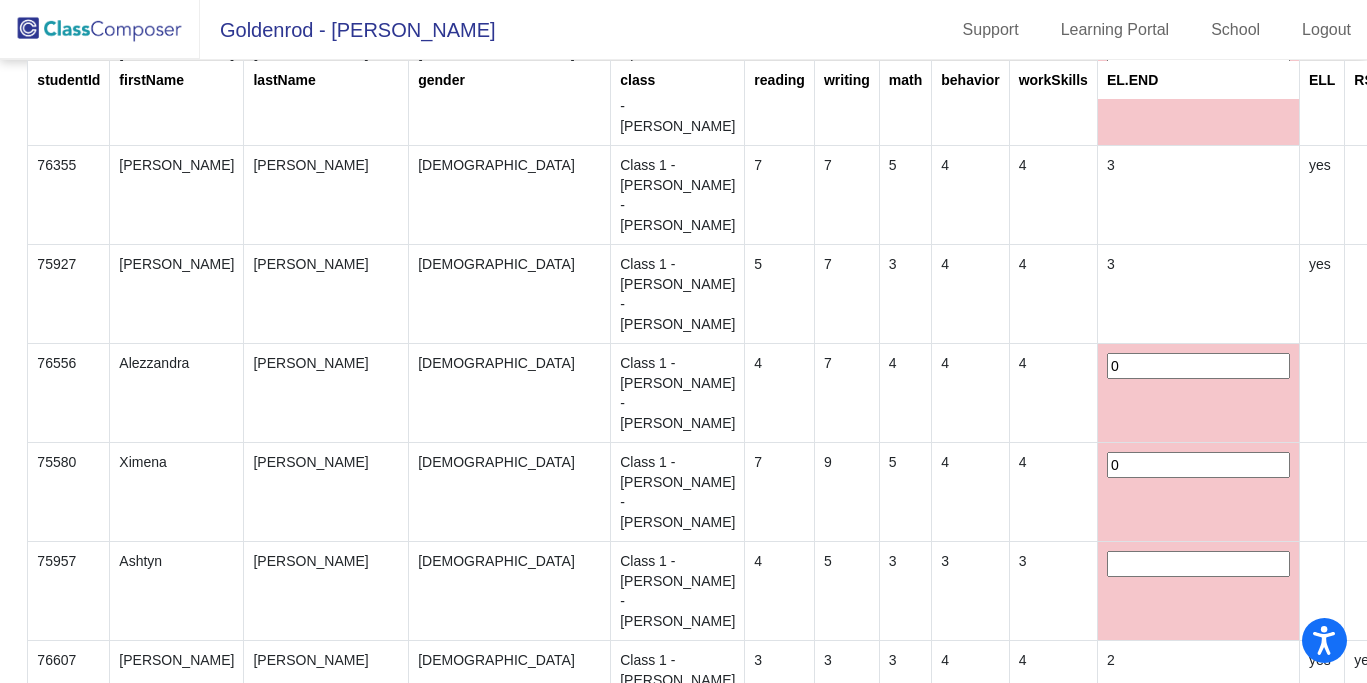 type on "0" 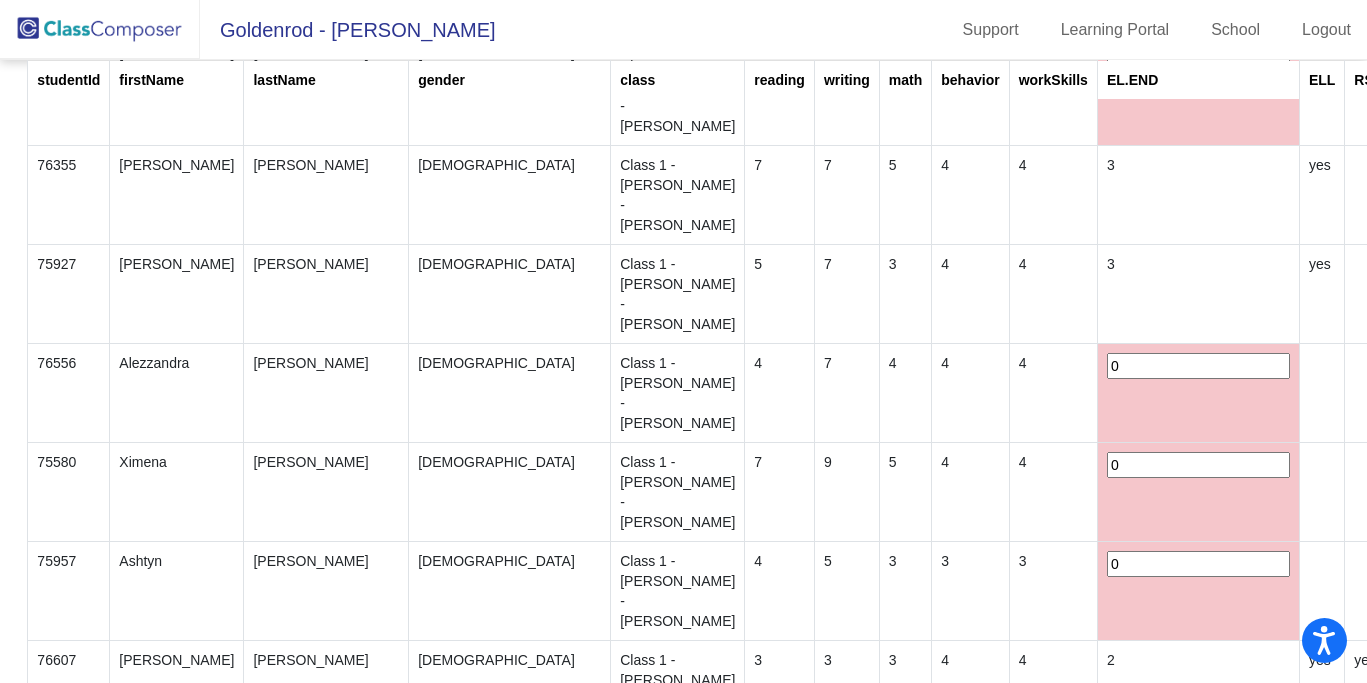 type on "0" 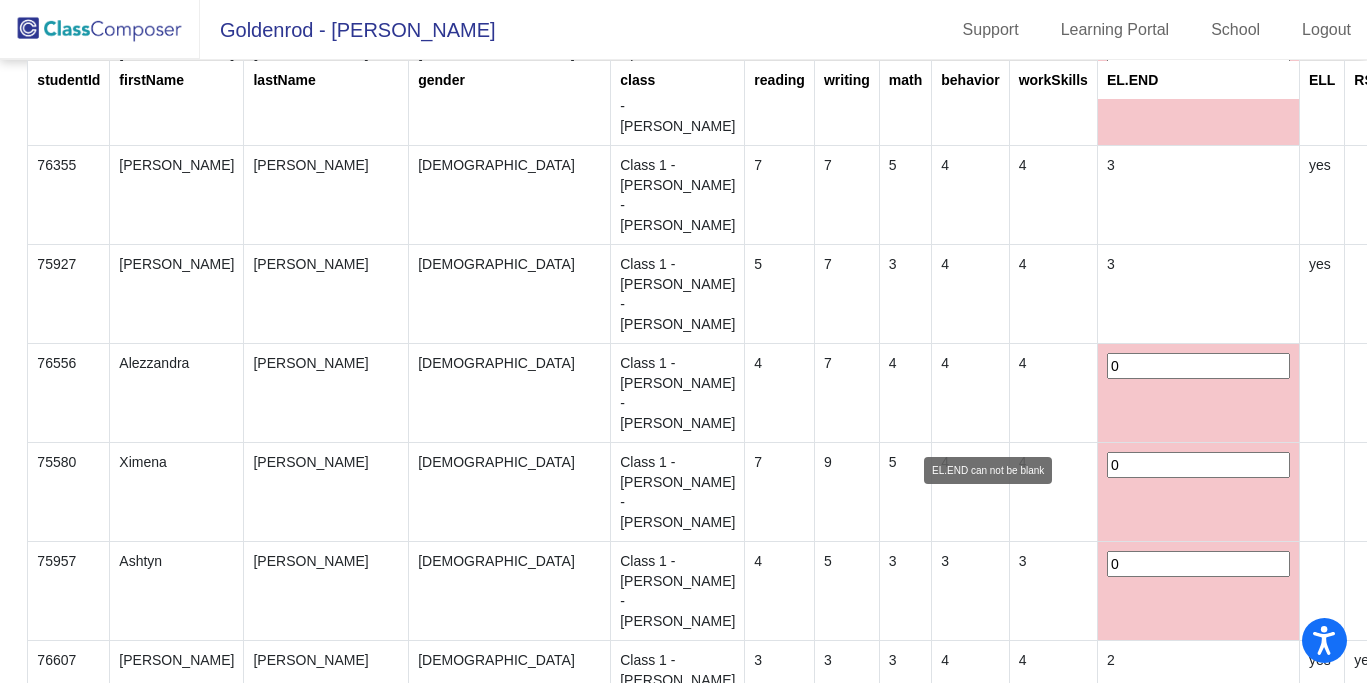 scroll, scrollTop: 2464, scrollLeft: 0, axis: vertical 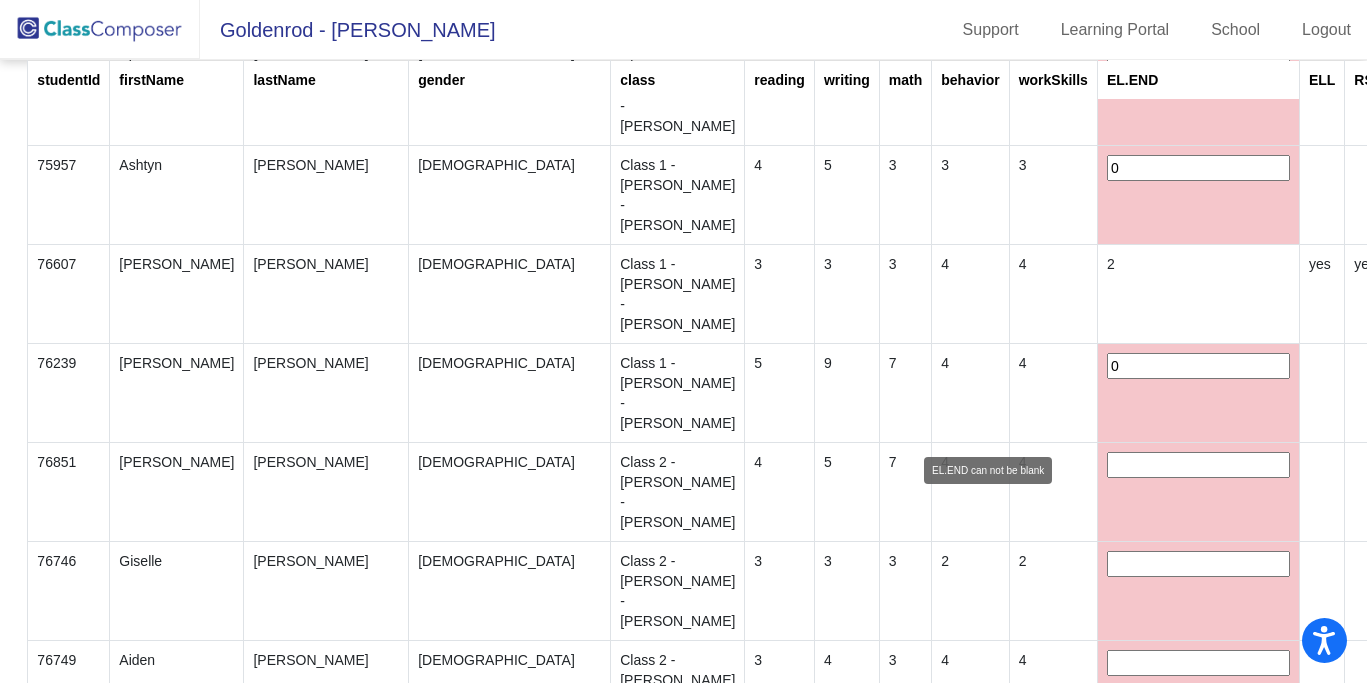 type on "0" 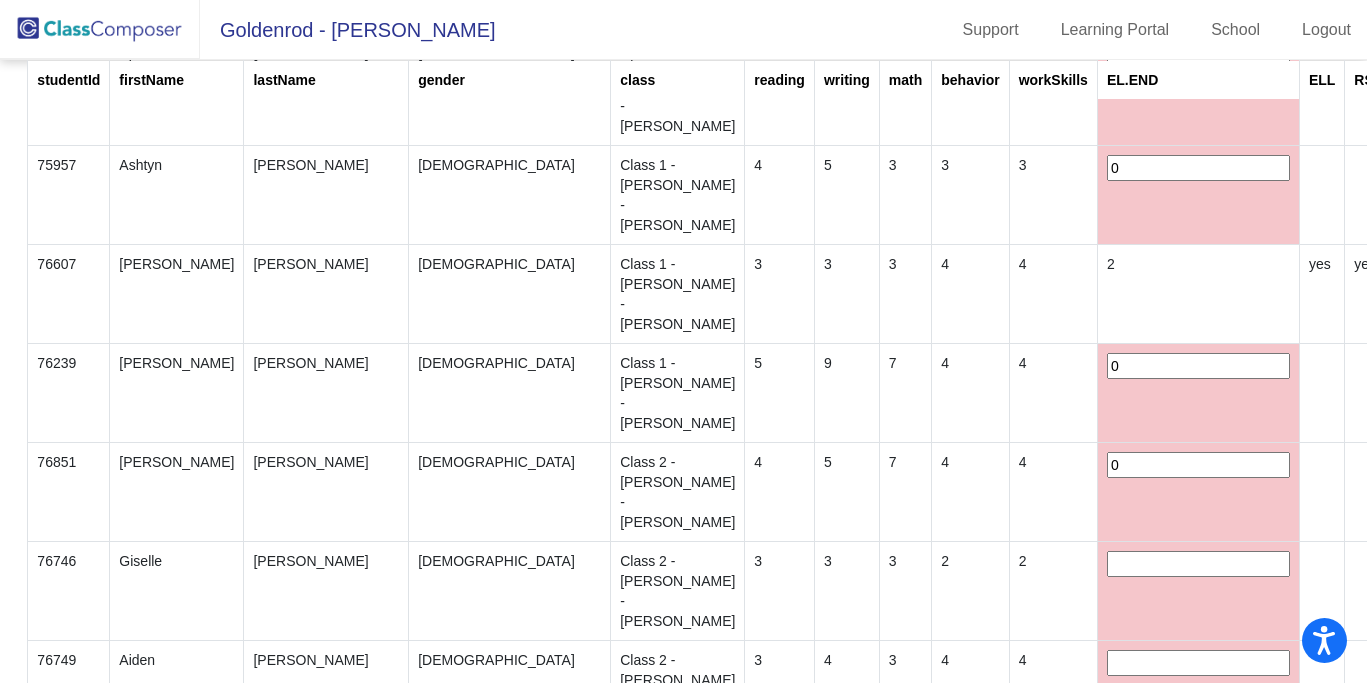 type on "0" 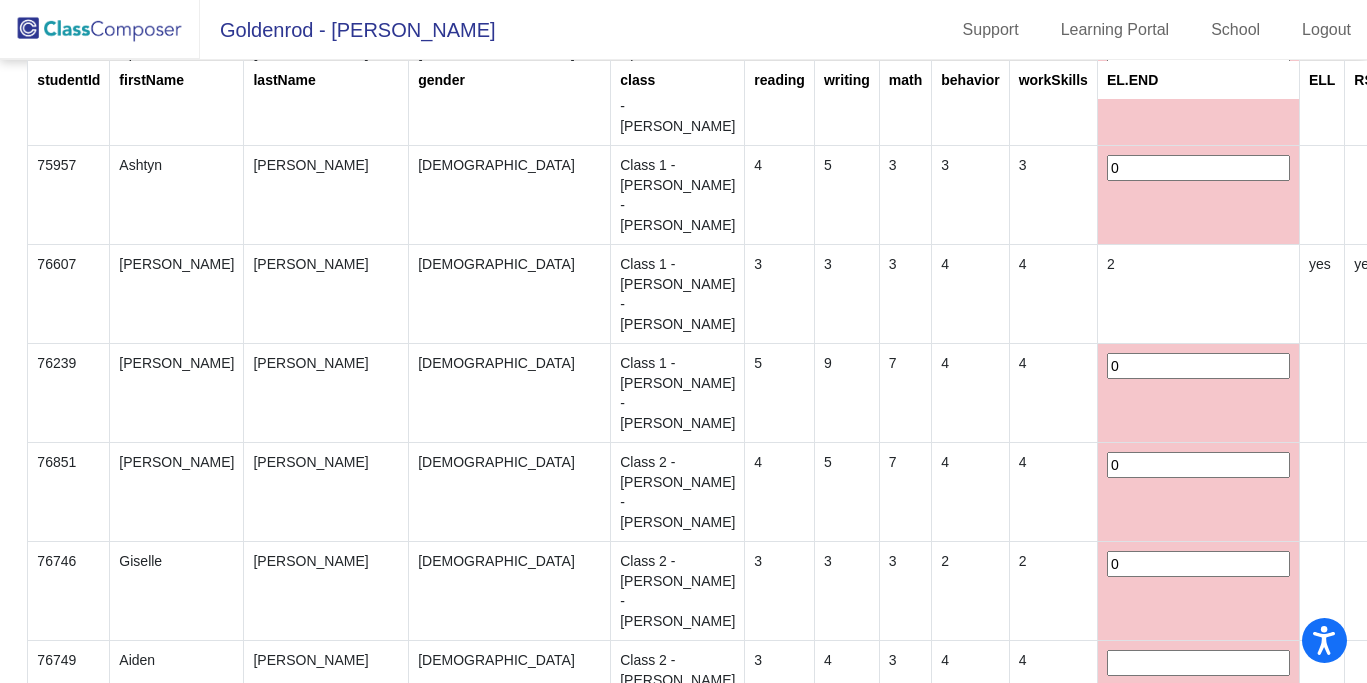 type on "0" 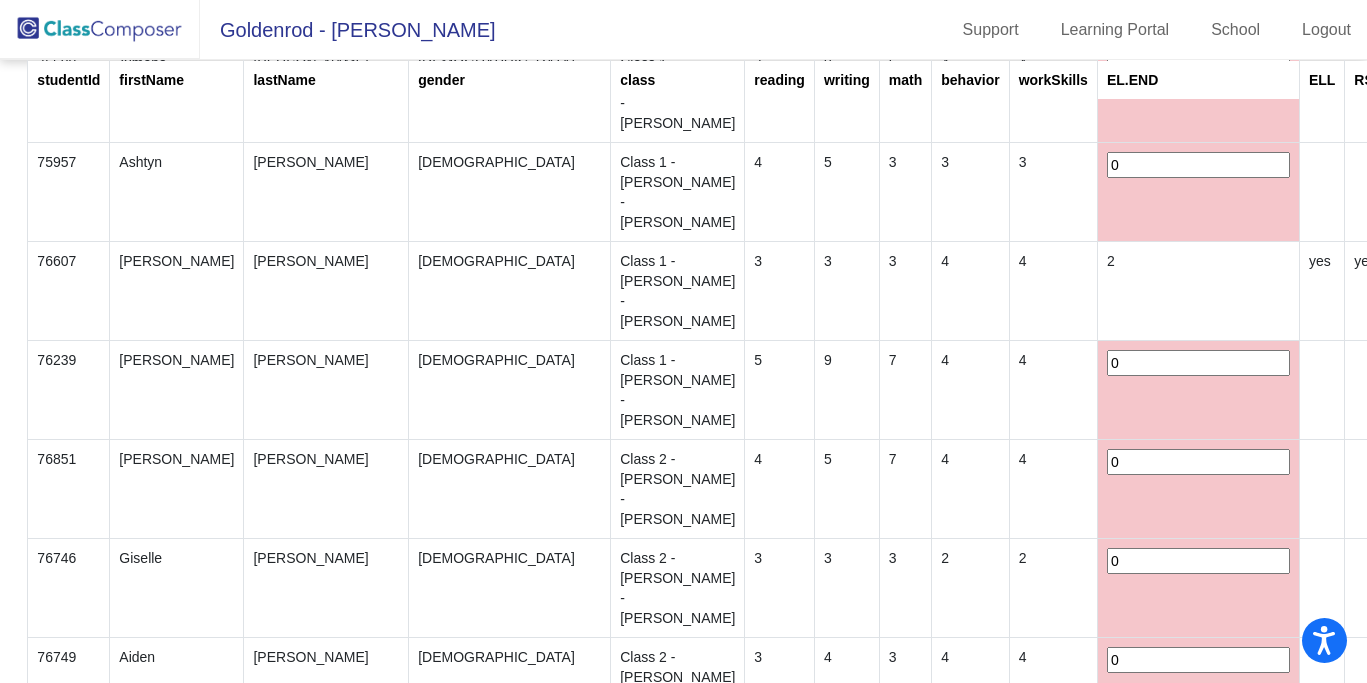 type on "0" 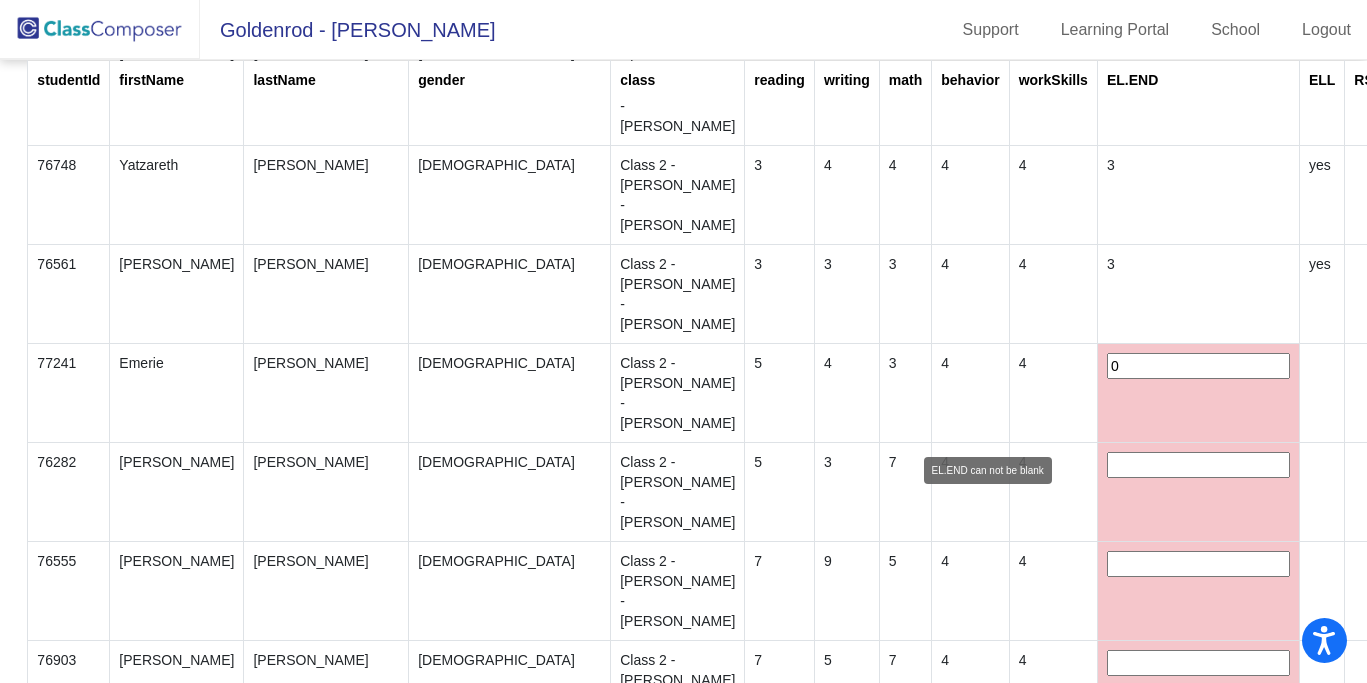 type on "0" 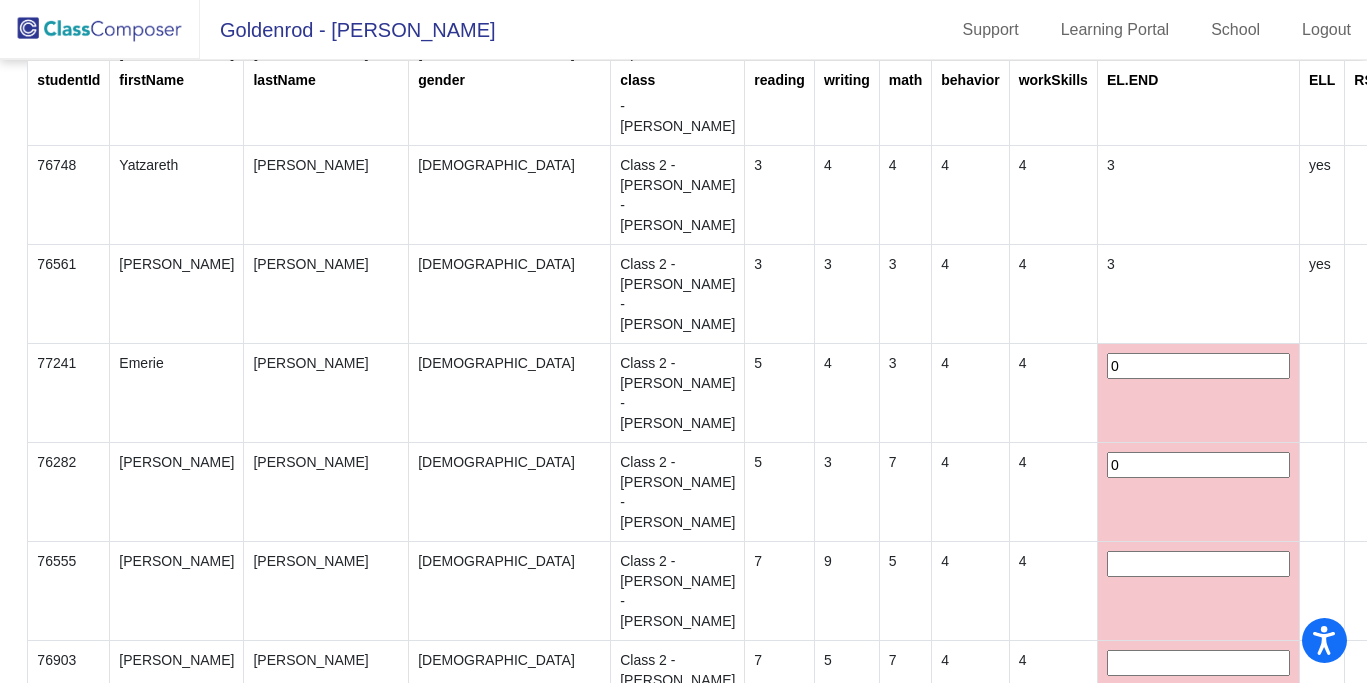 type on "0" 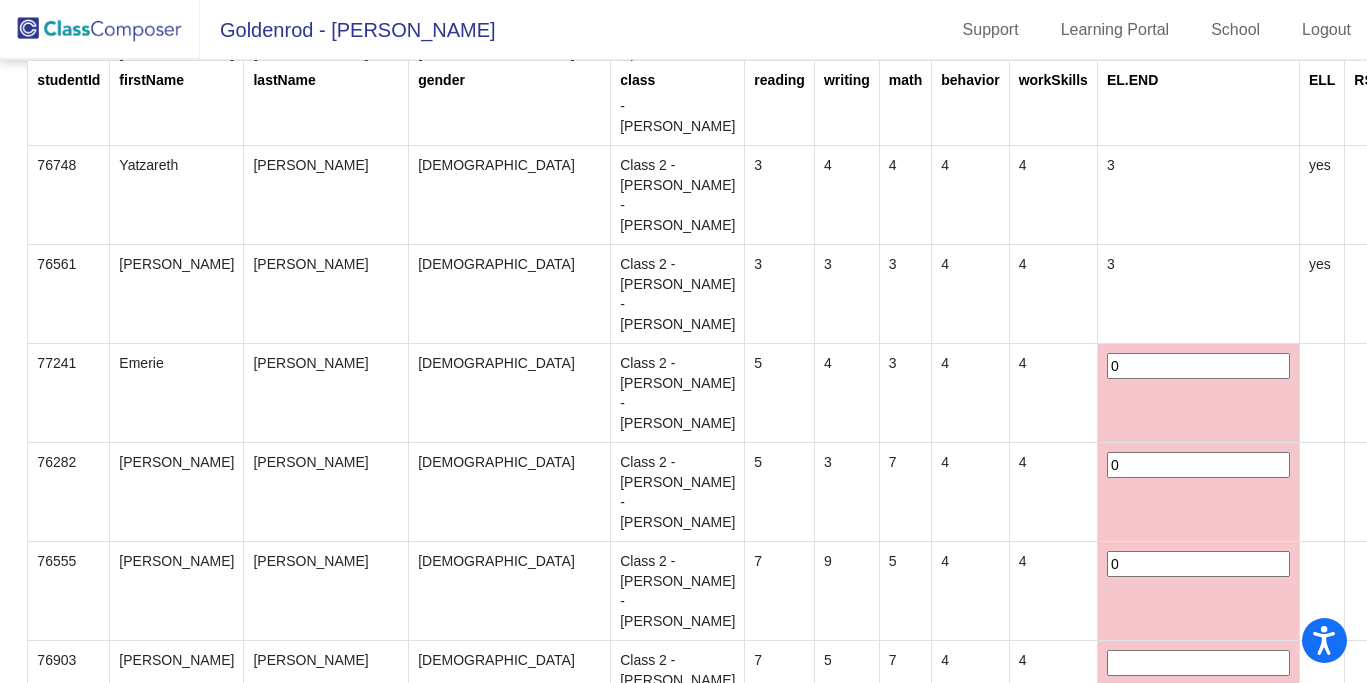 type on "0" 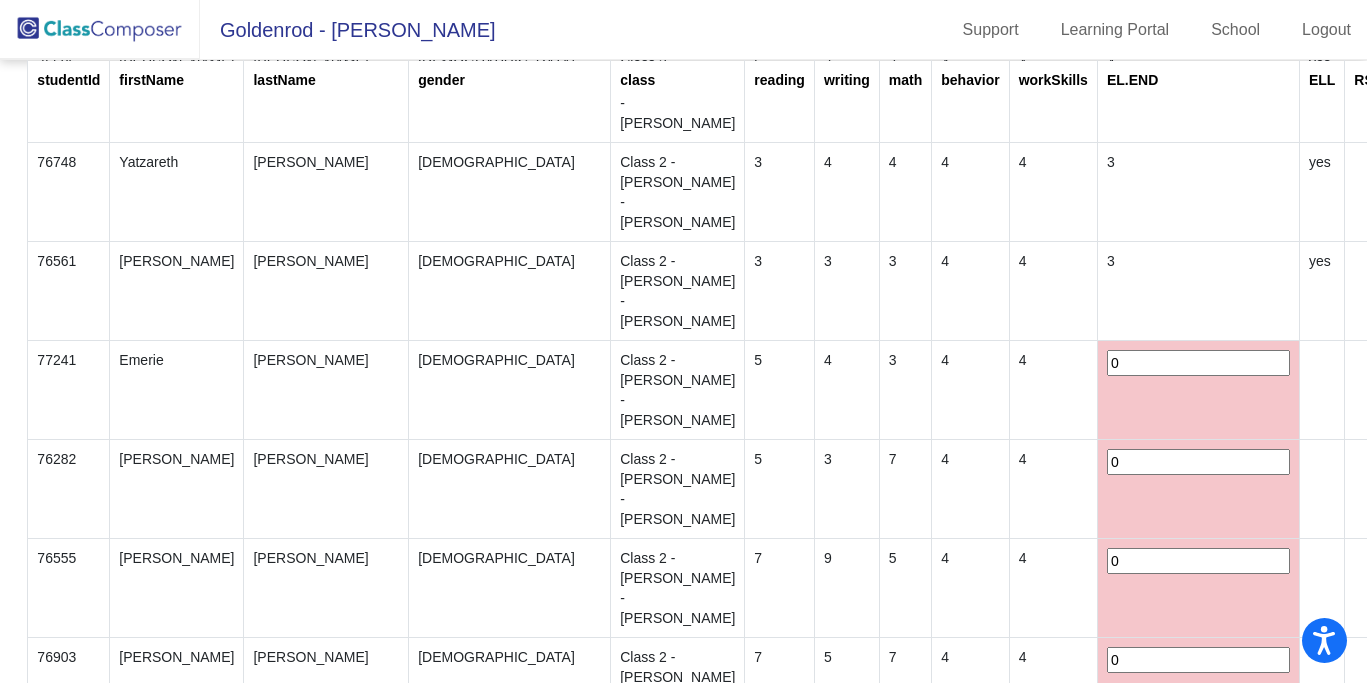 type on "0" 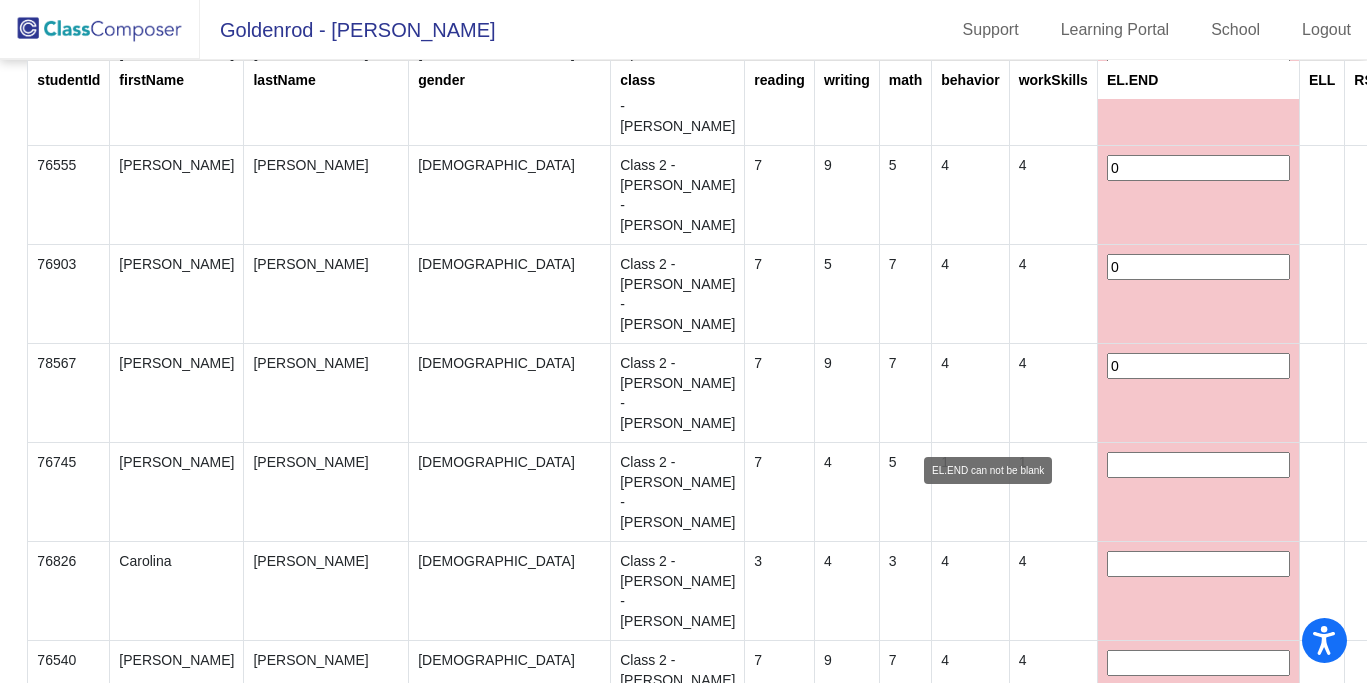 type on "0" 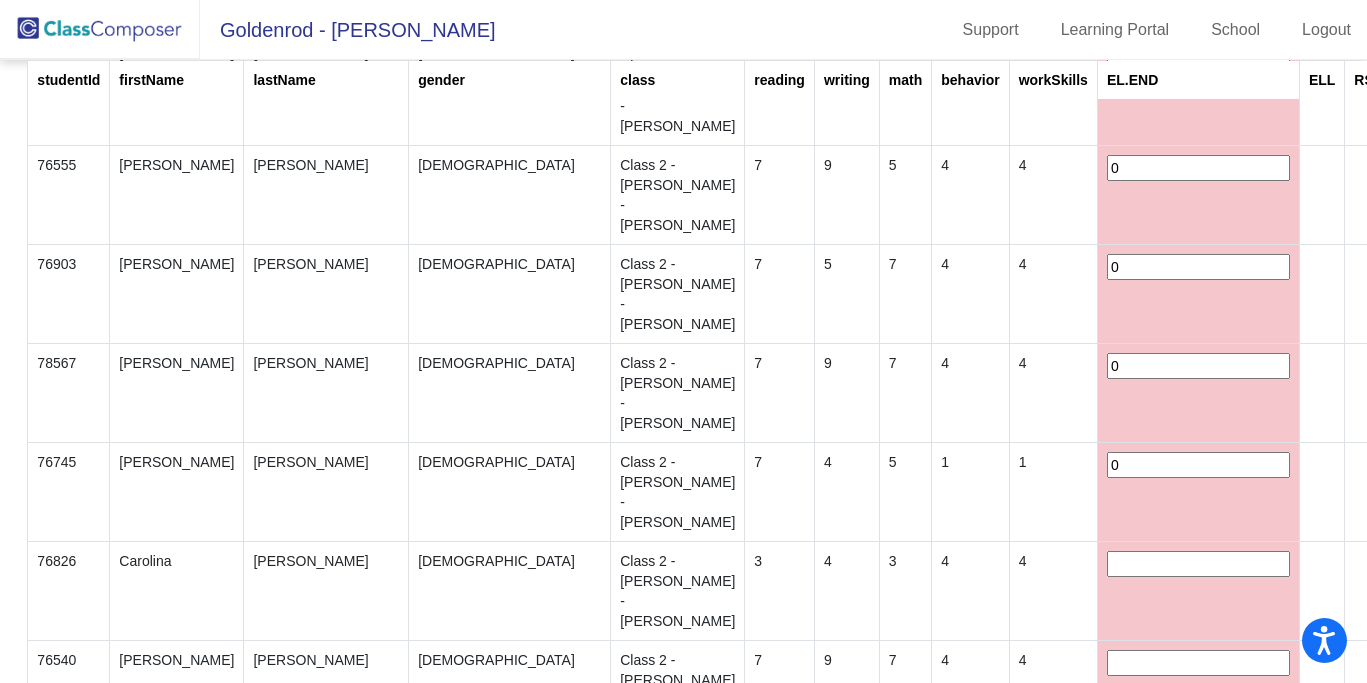 type on "0" 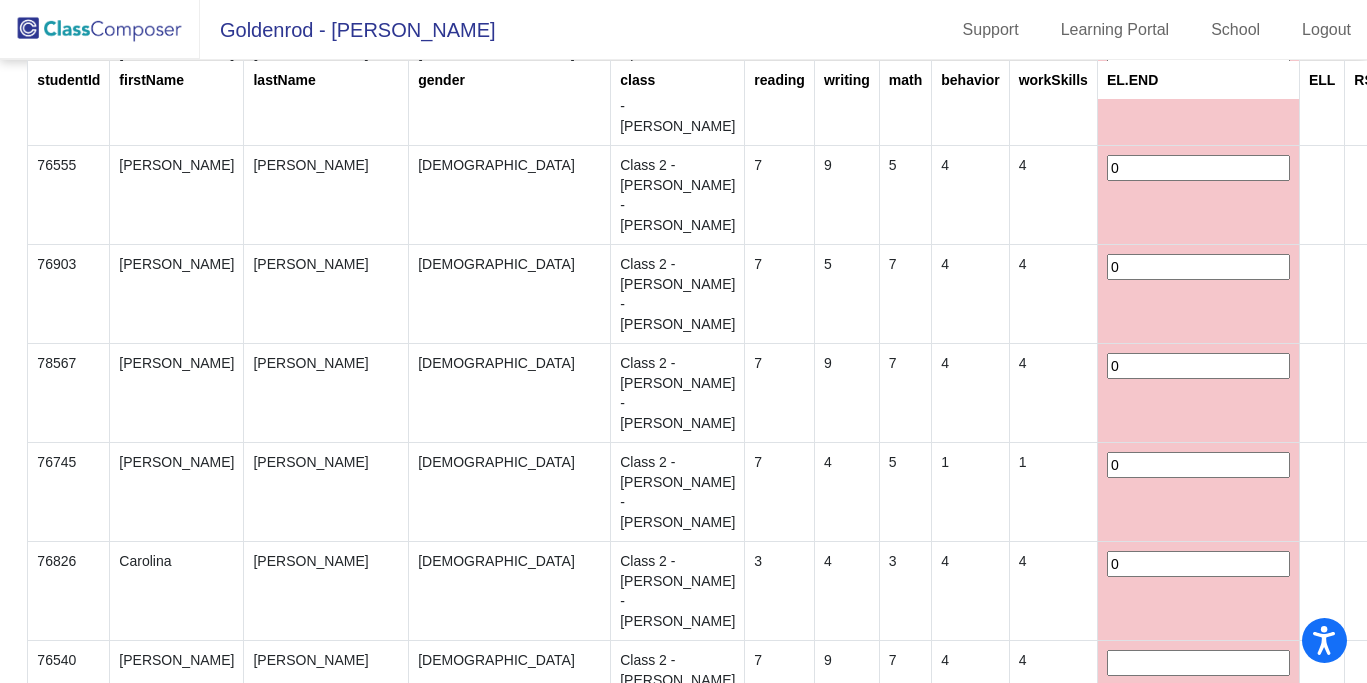 type on "0" 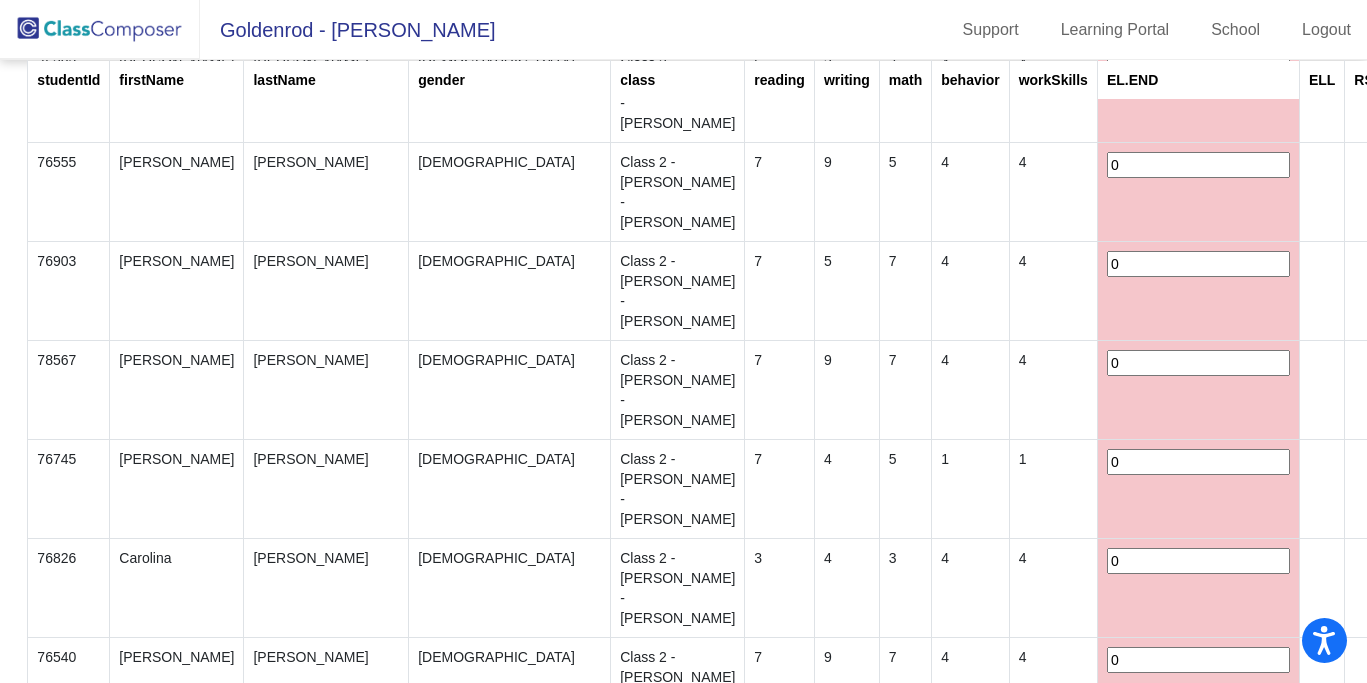 type on "0" 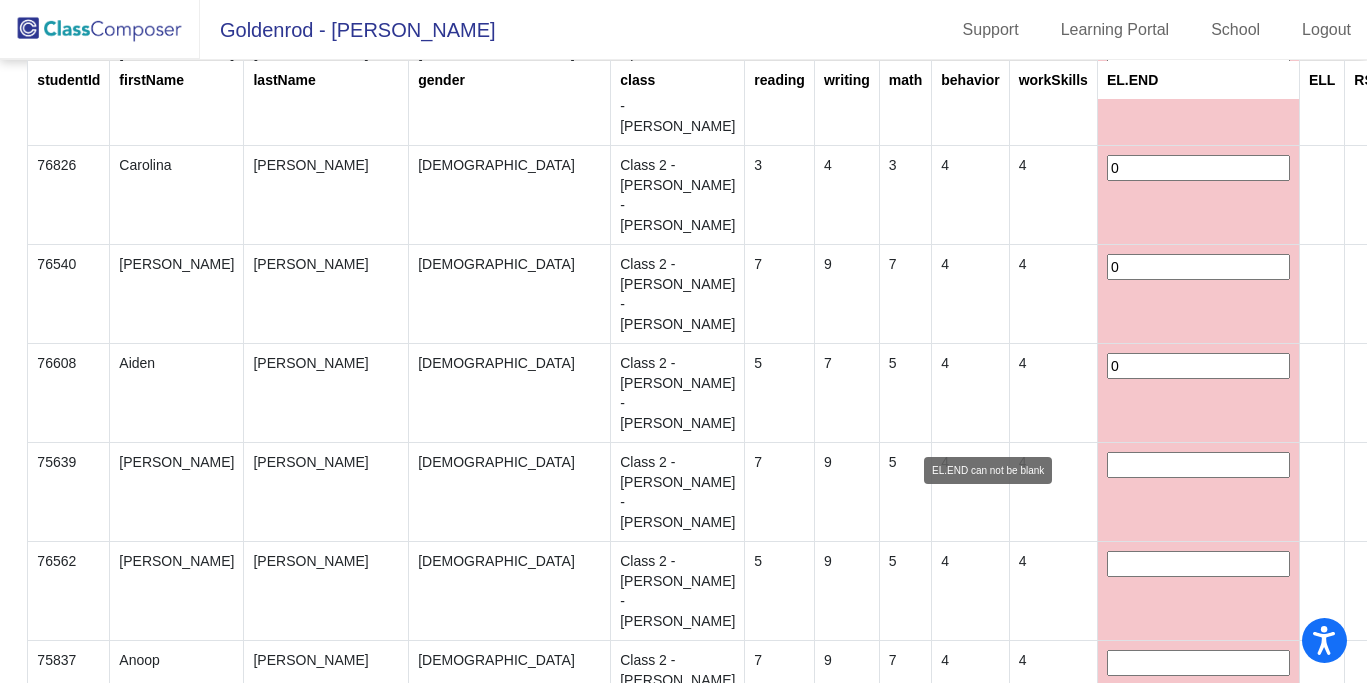 type on "0" 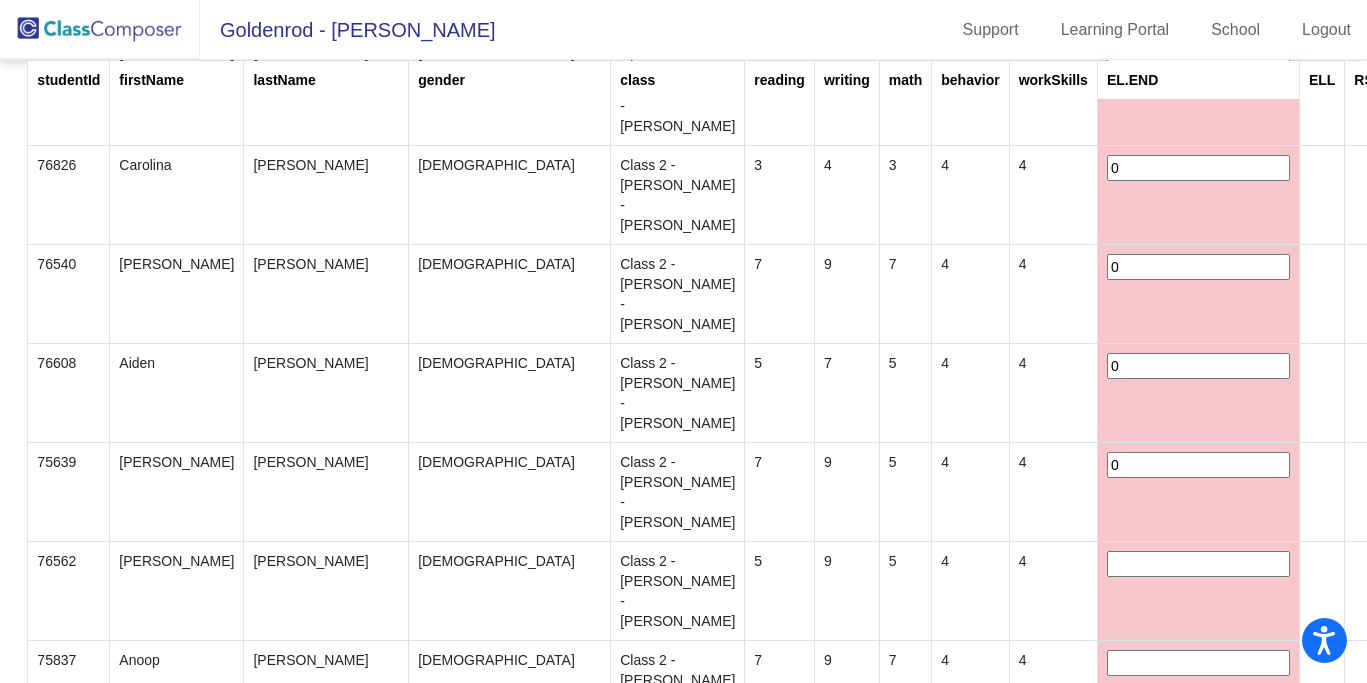 type on "0" 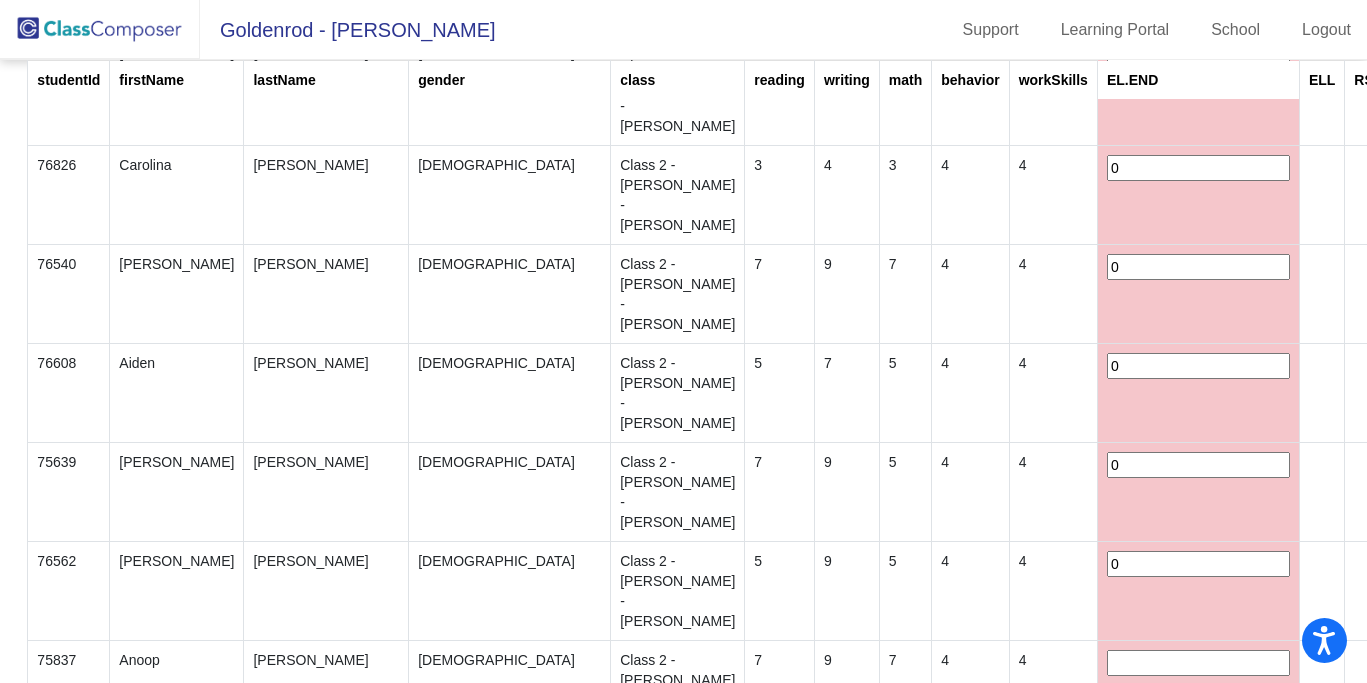 type on "0" 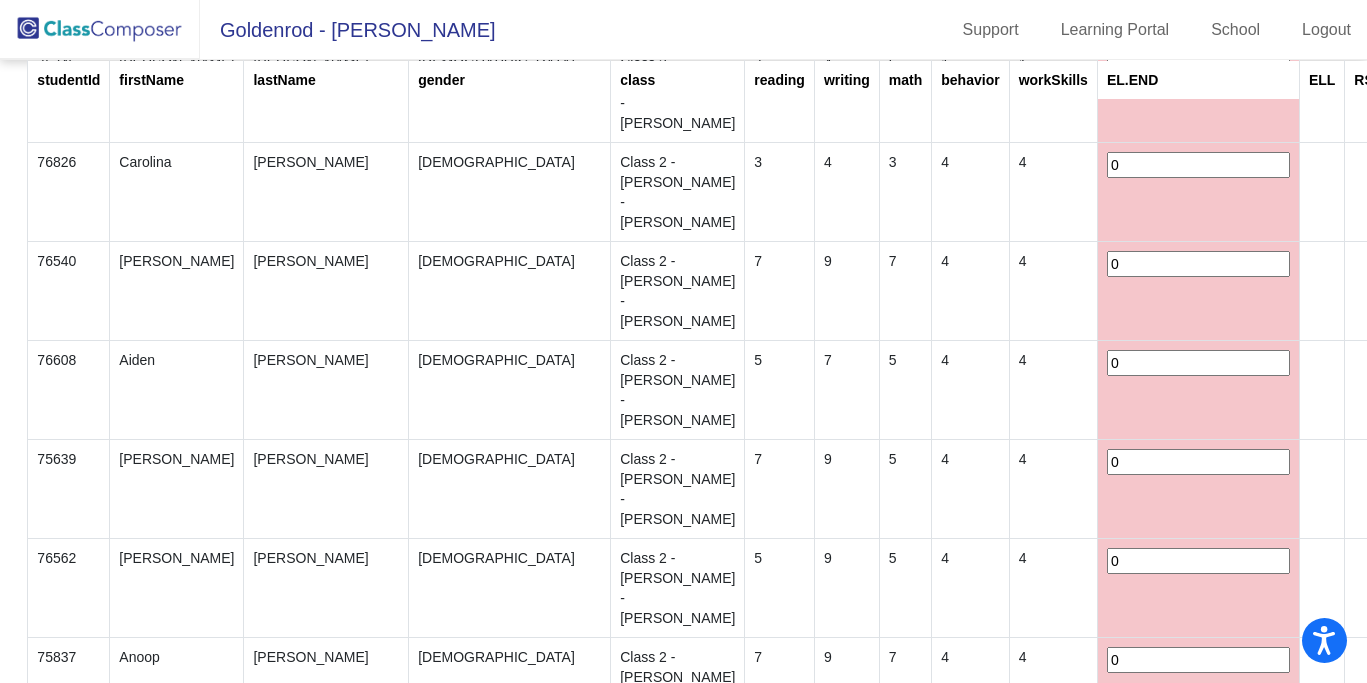 type on "0" 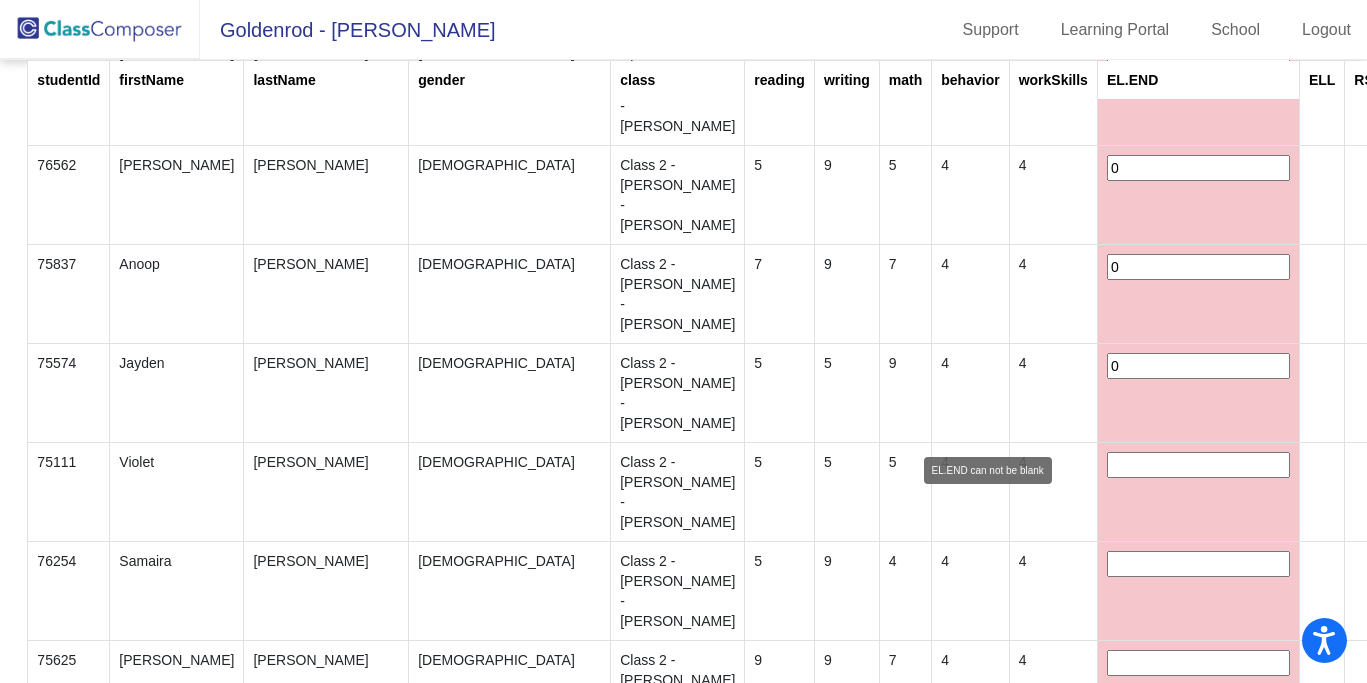 type on "0" 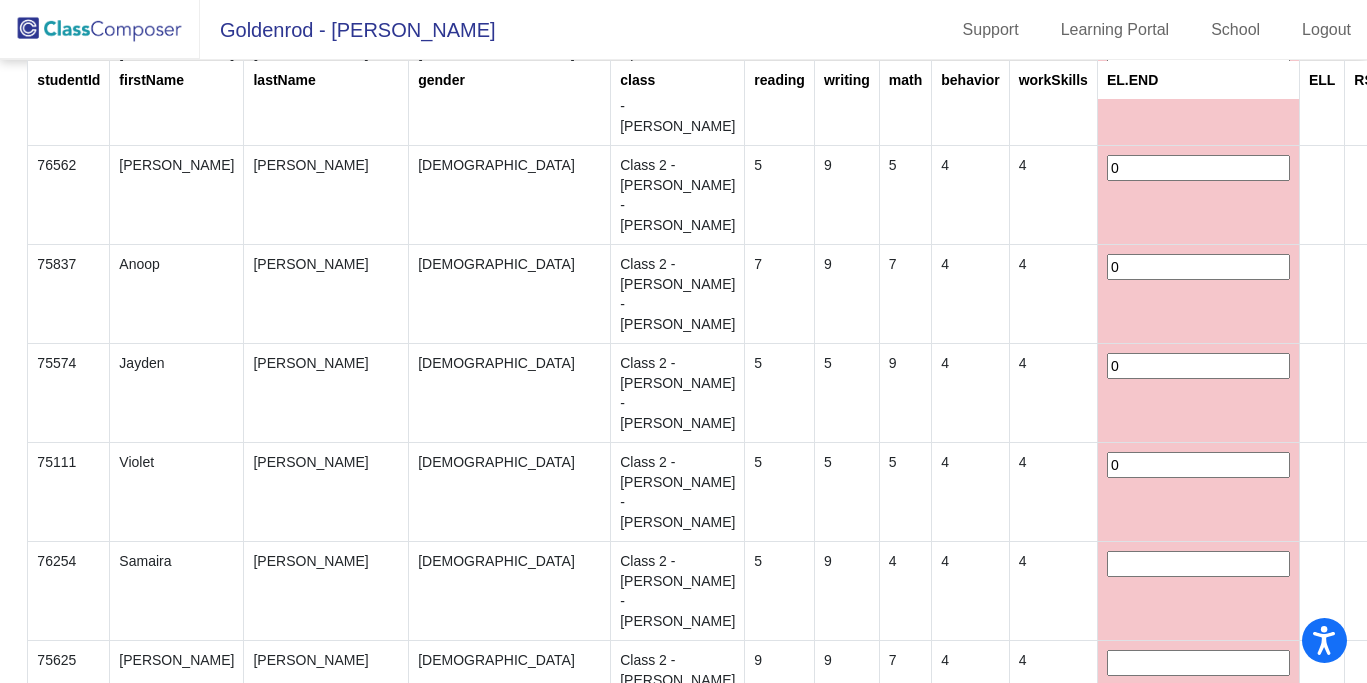 type on "0" 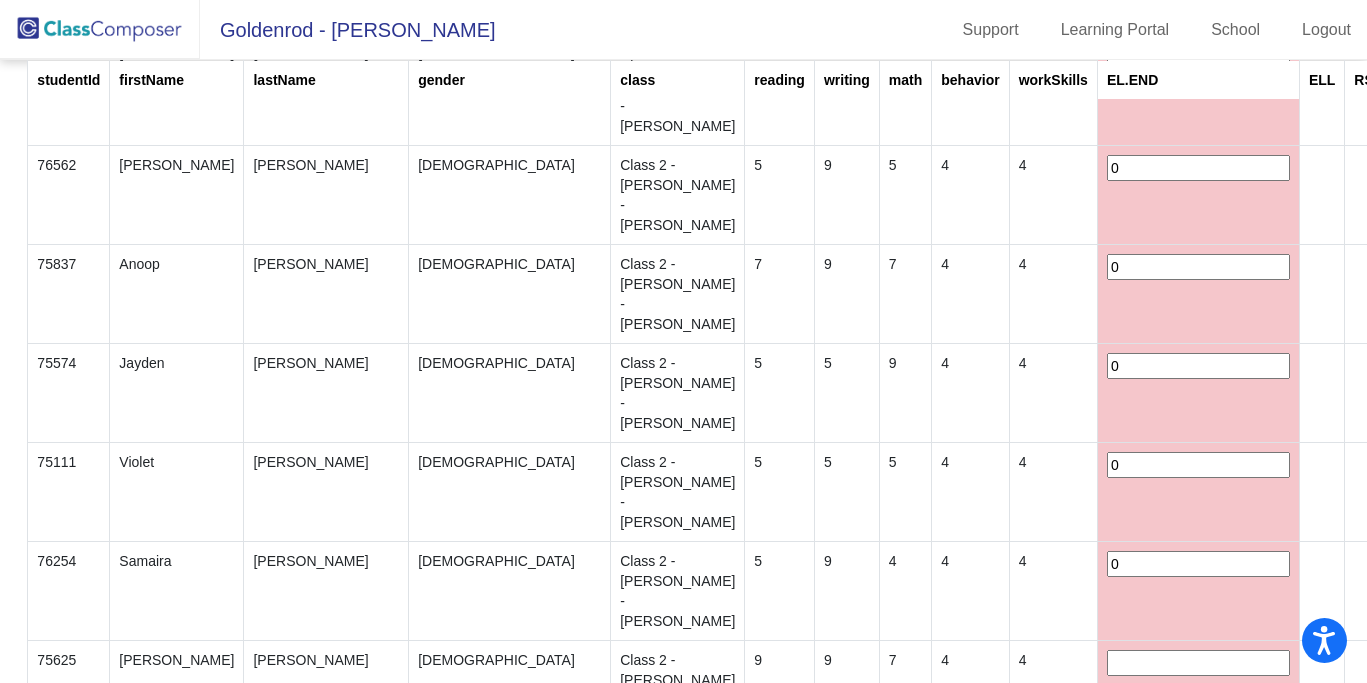 type on "0" 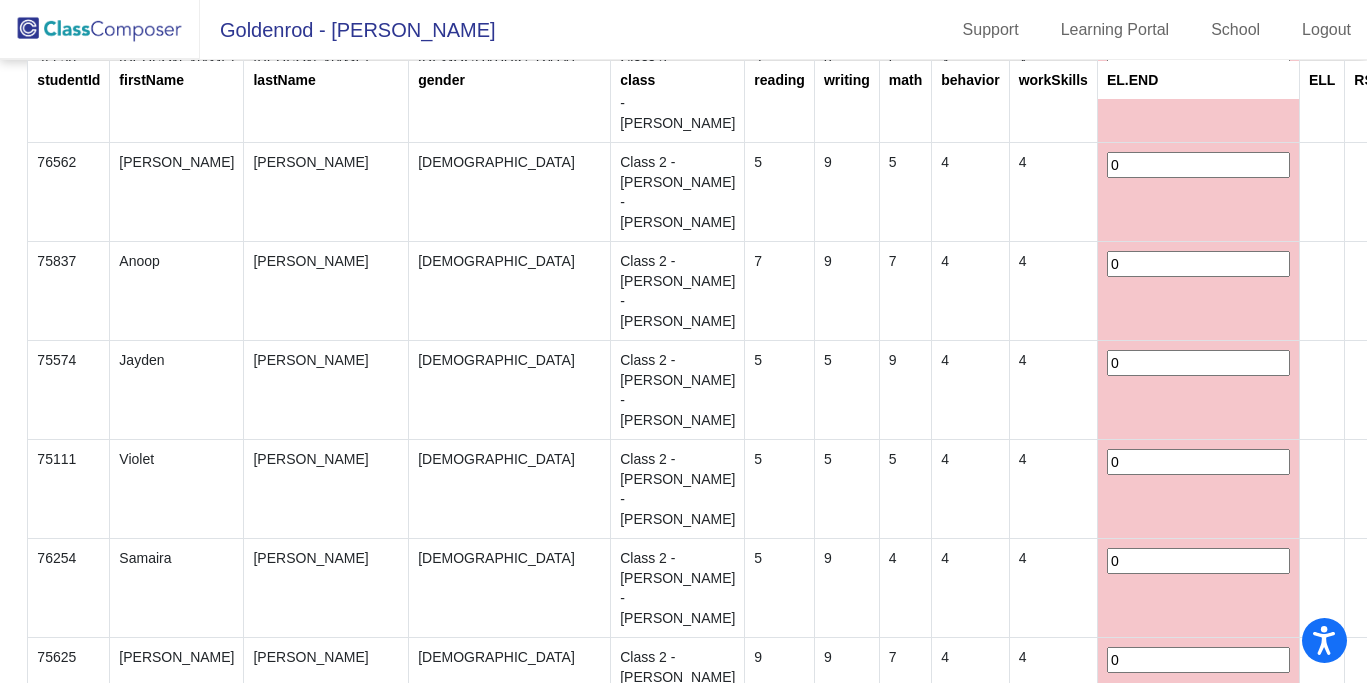 type on "0" 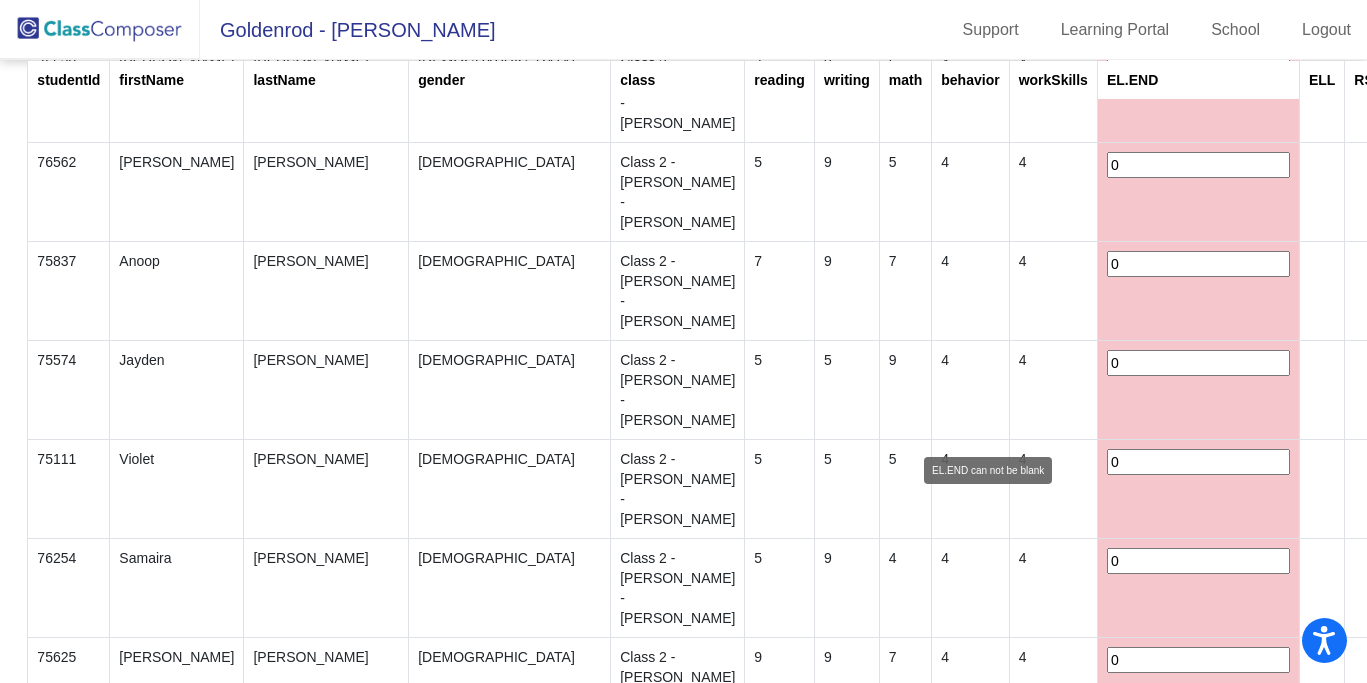 scroll, scrollTop: 4741, scrollLeft: 0, axis: vertical 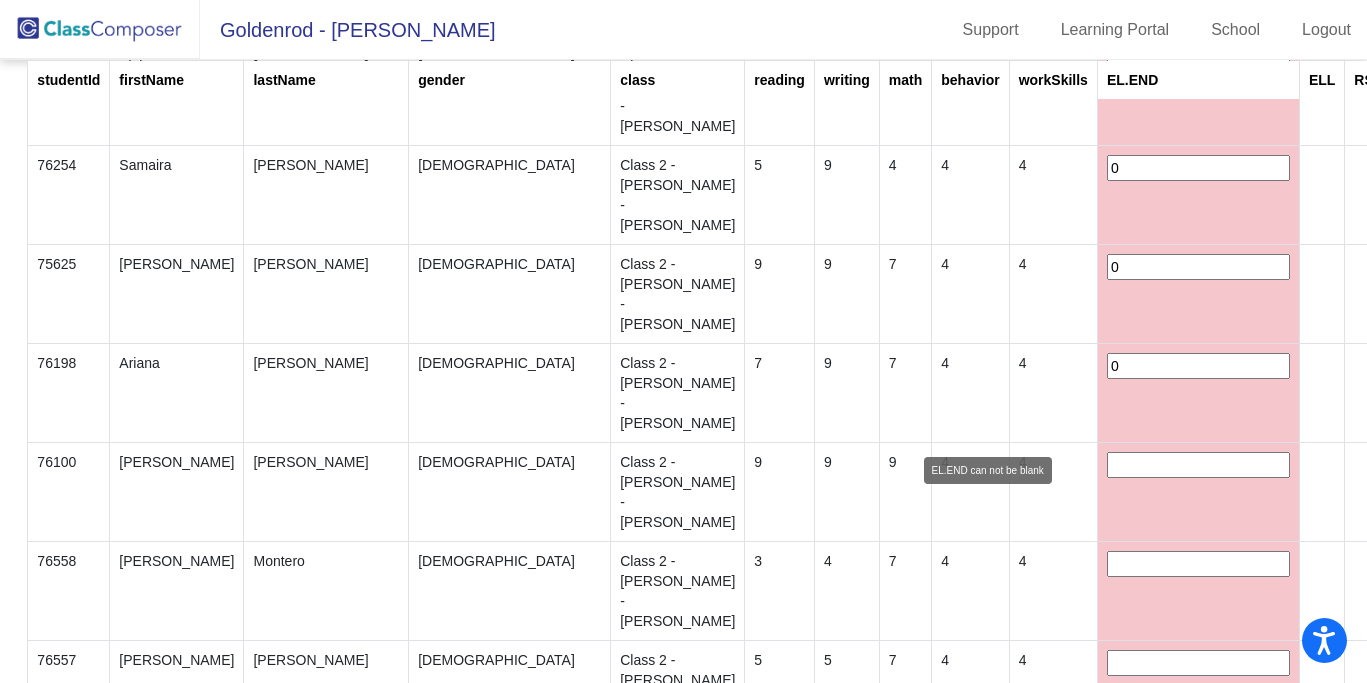 type on "0" 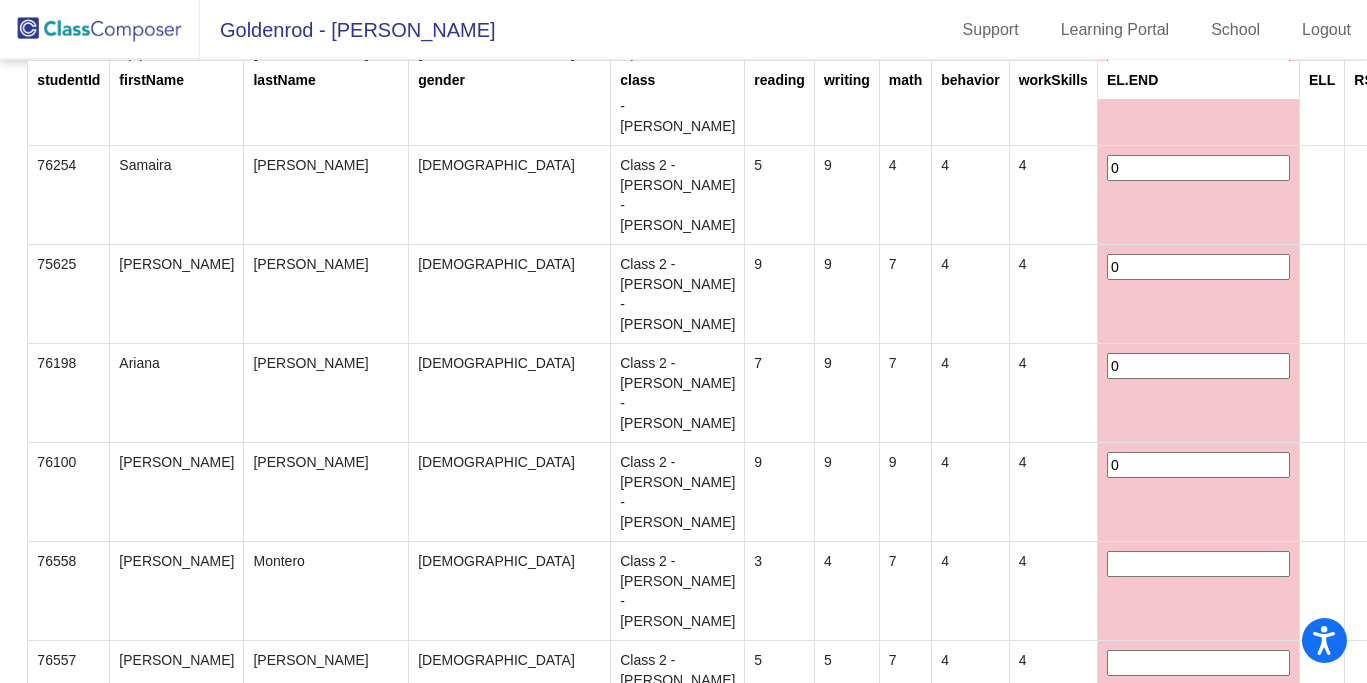 type on "0" 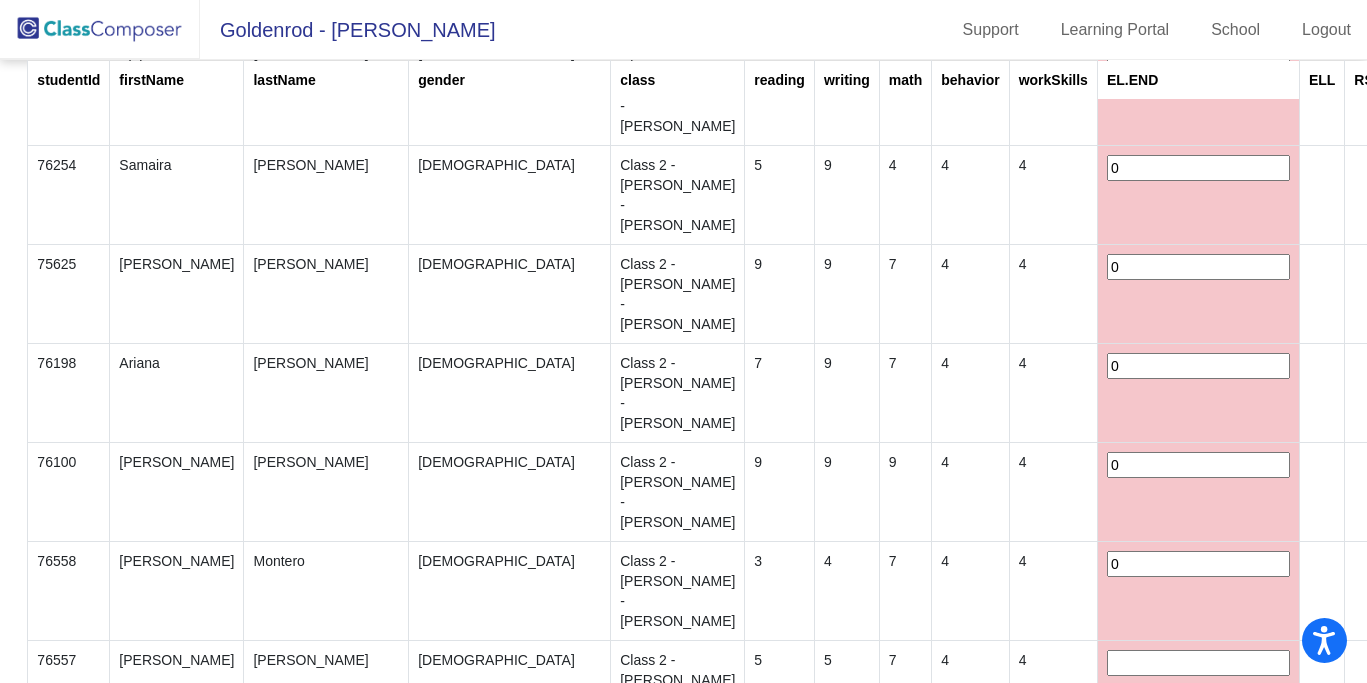 type on "0" 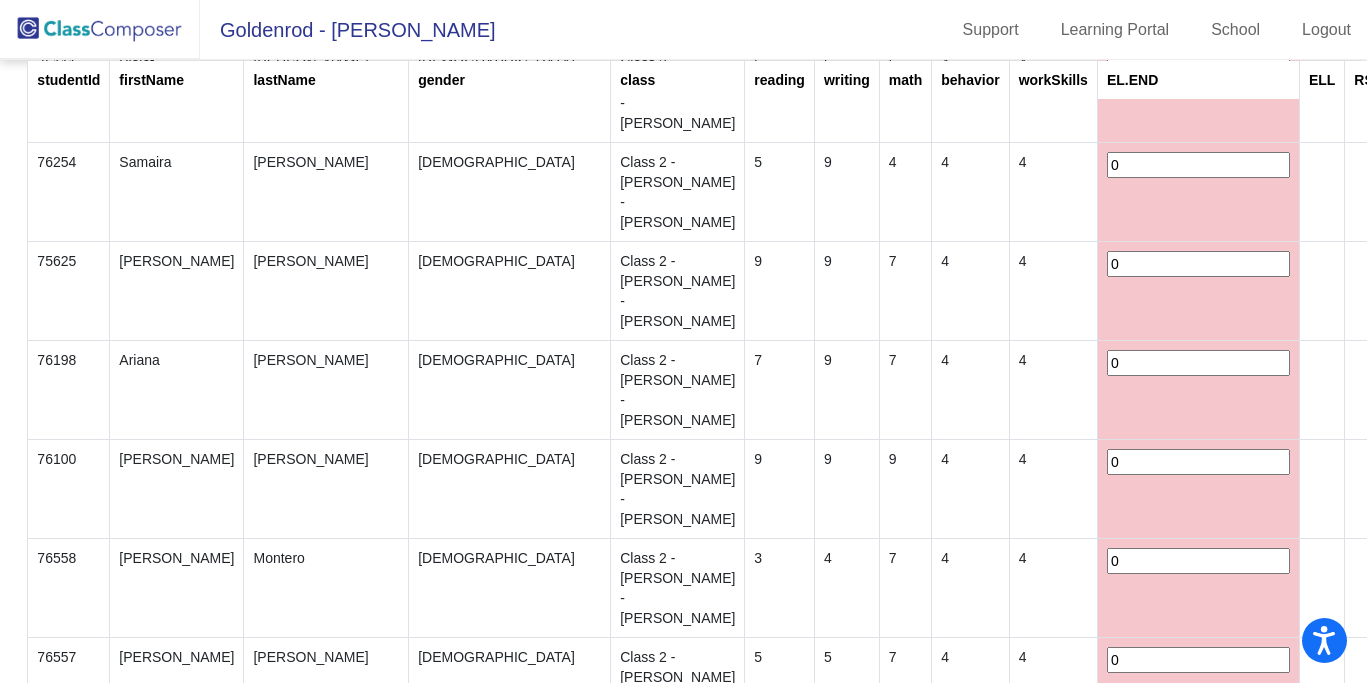 type on "0" 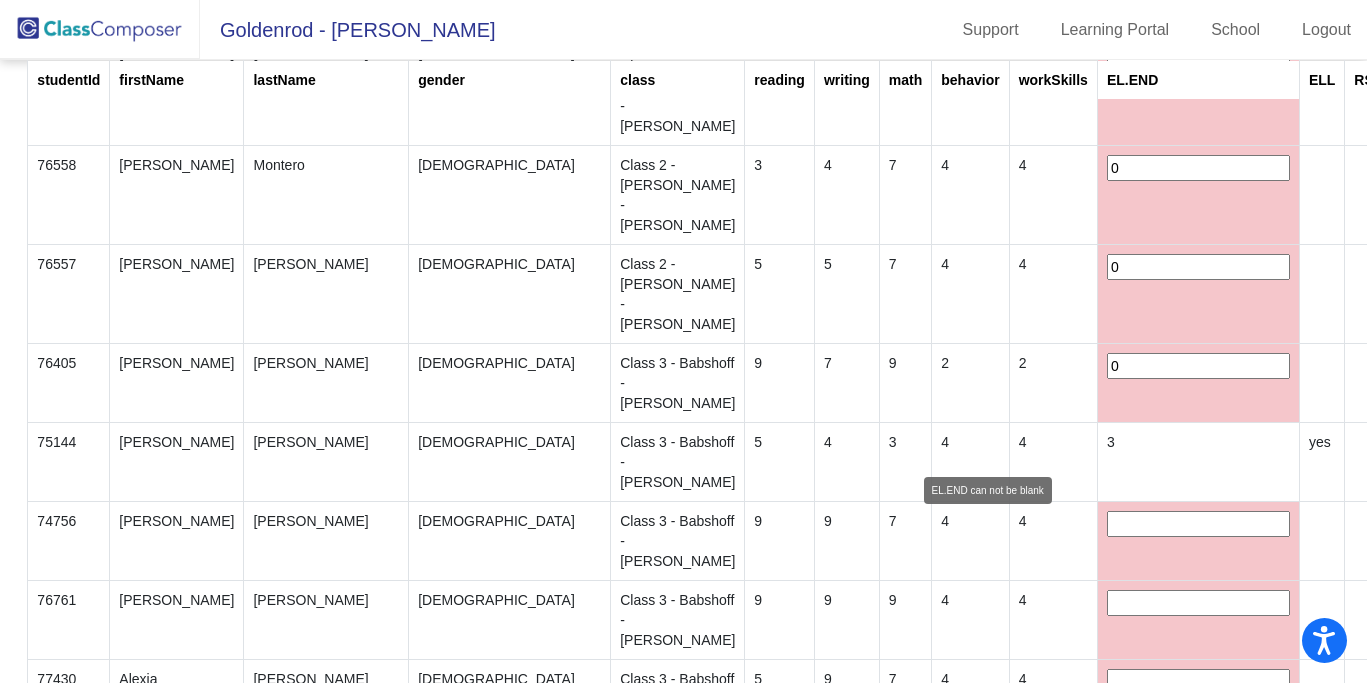 type on "0" 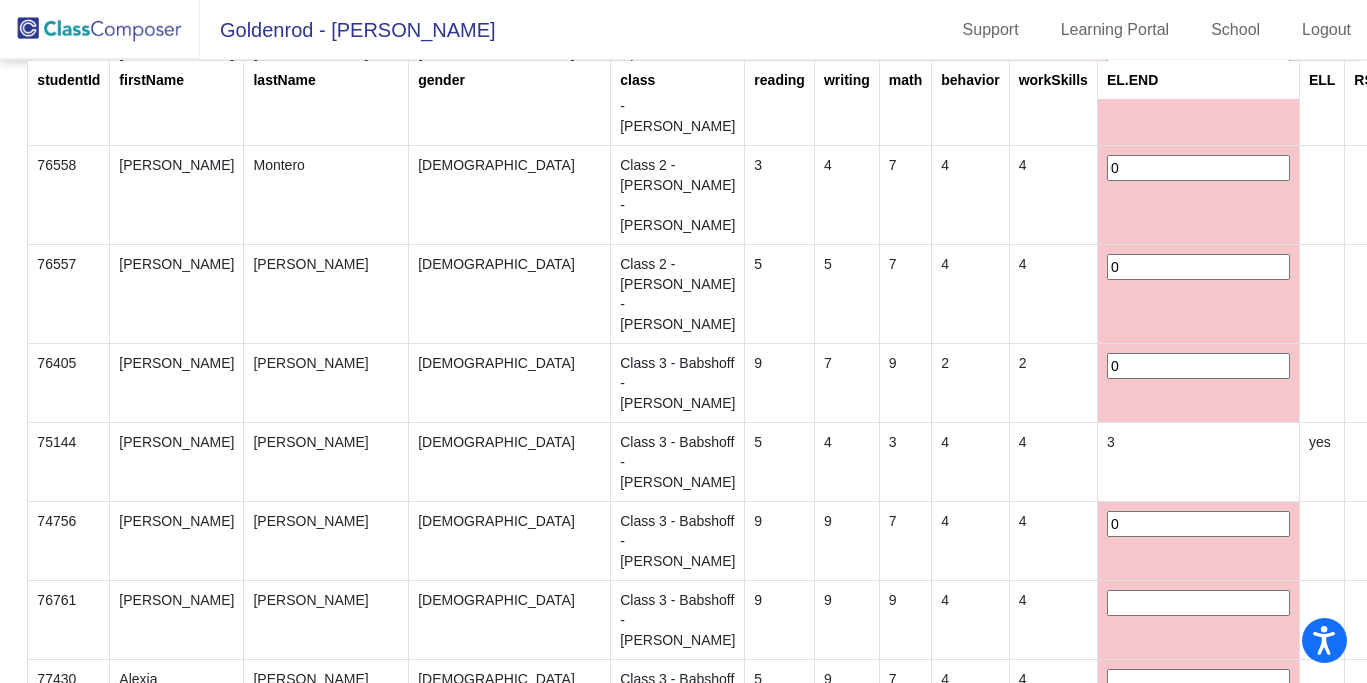 type on "0" 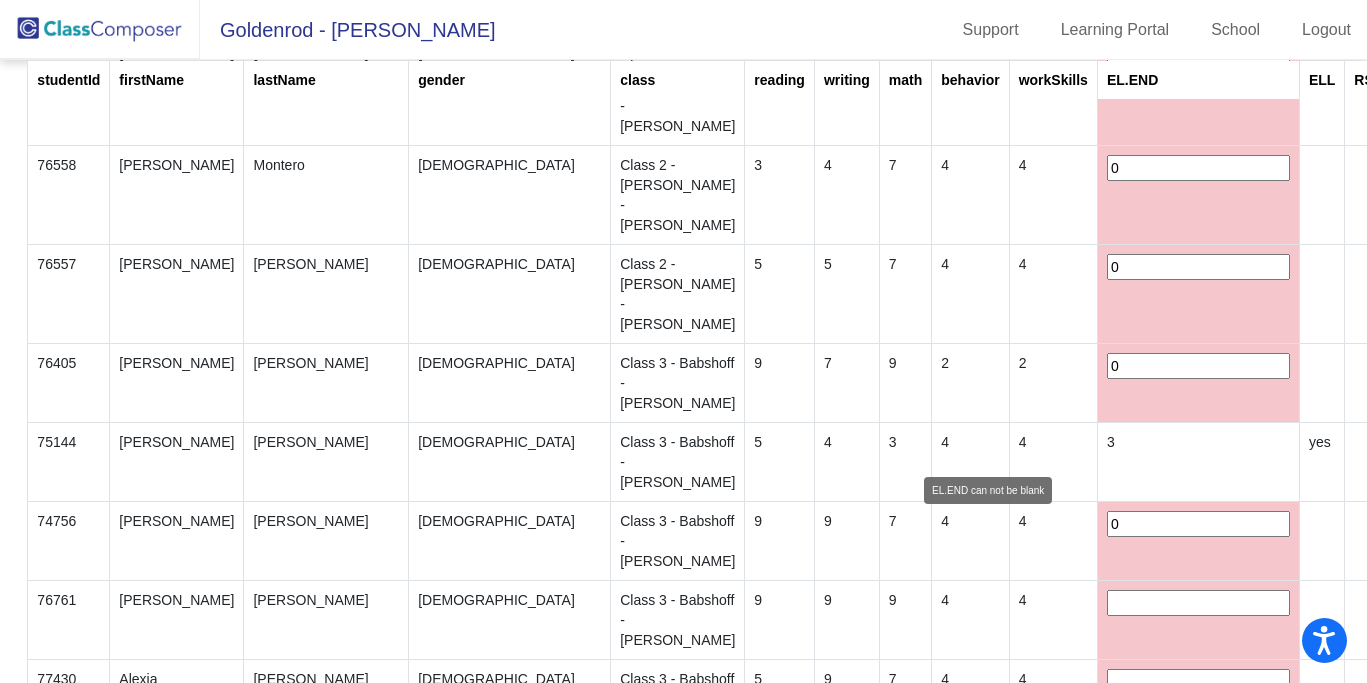 scroll, scrollTop: 5494, scrollLeft: 0, axis: vertical 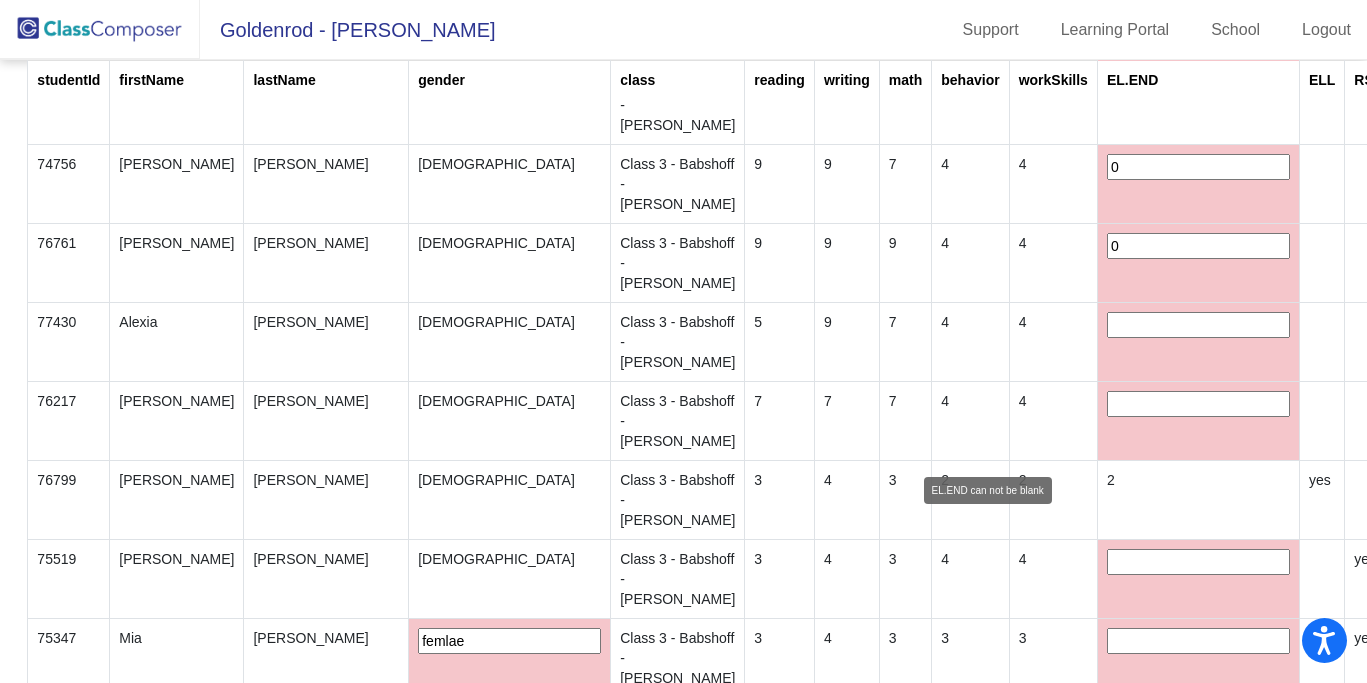 type on "0" 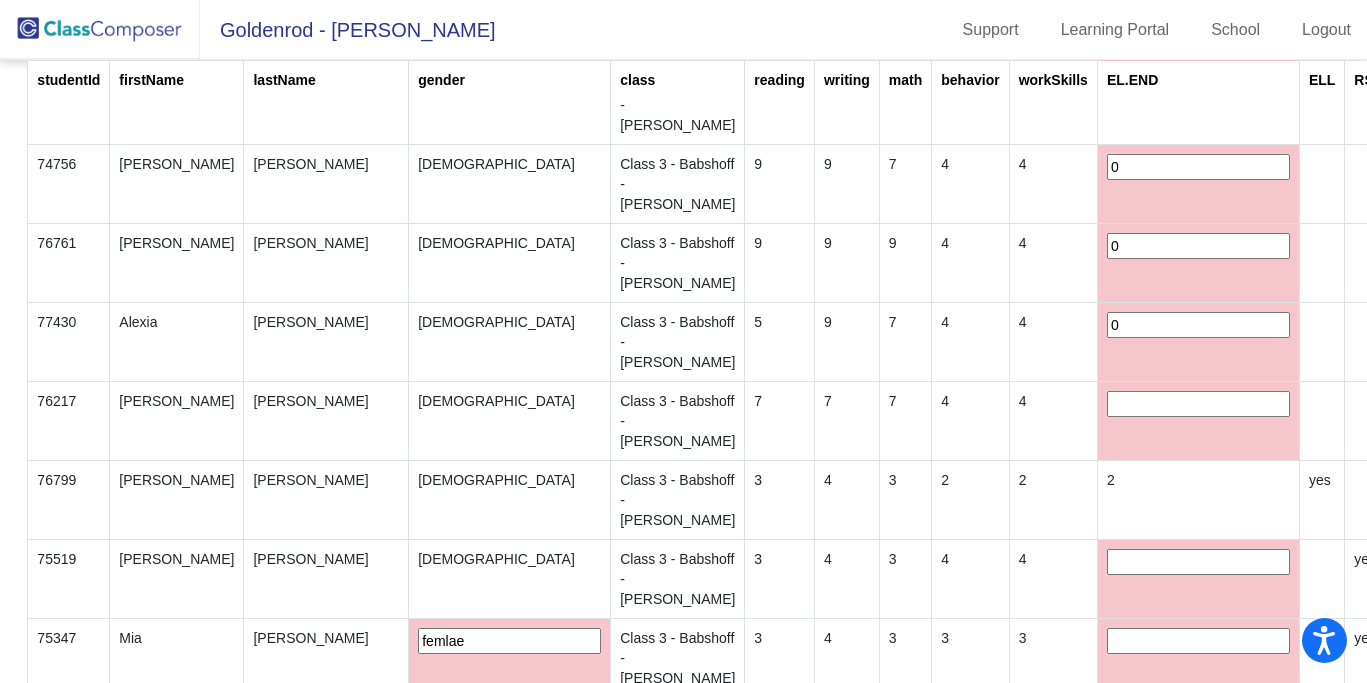 type on "0" 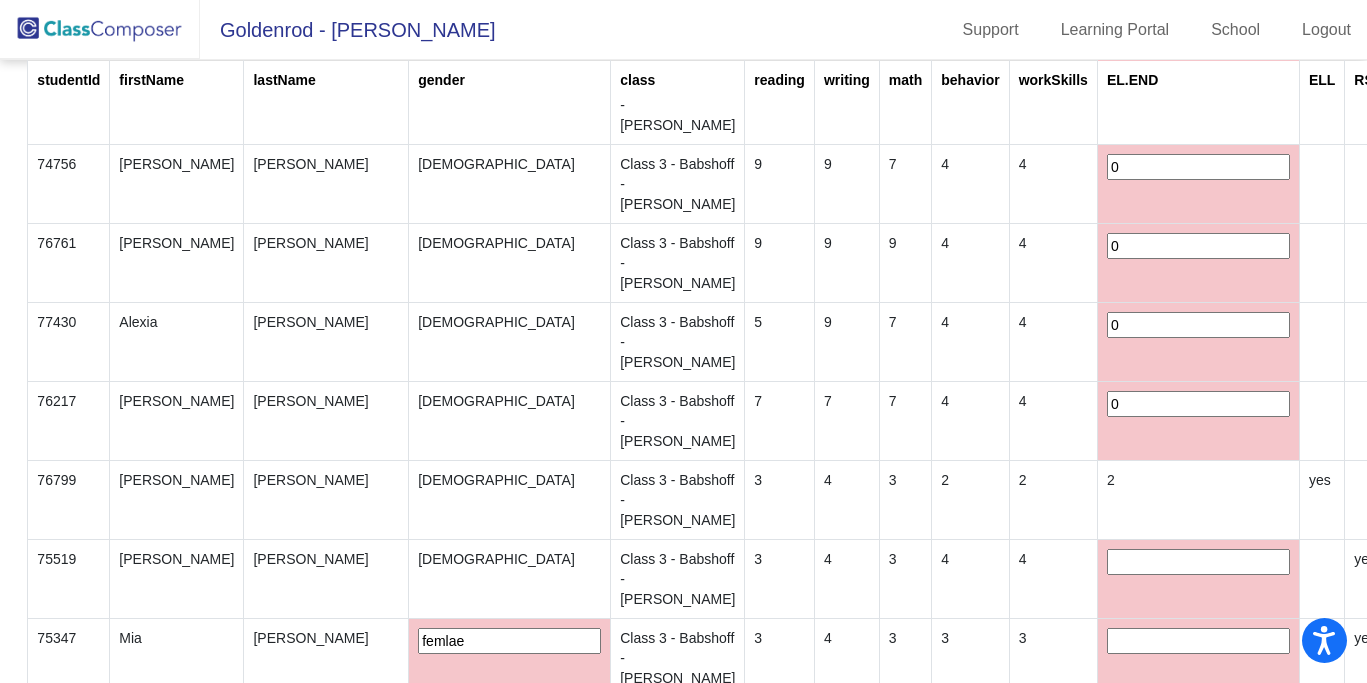 type on "0" 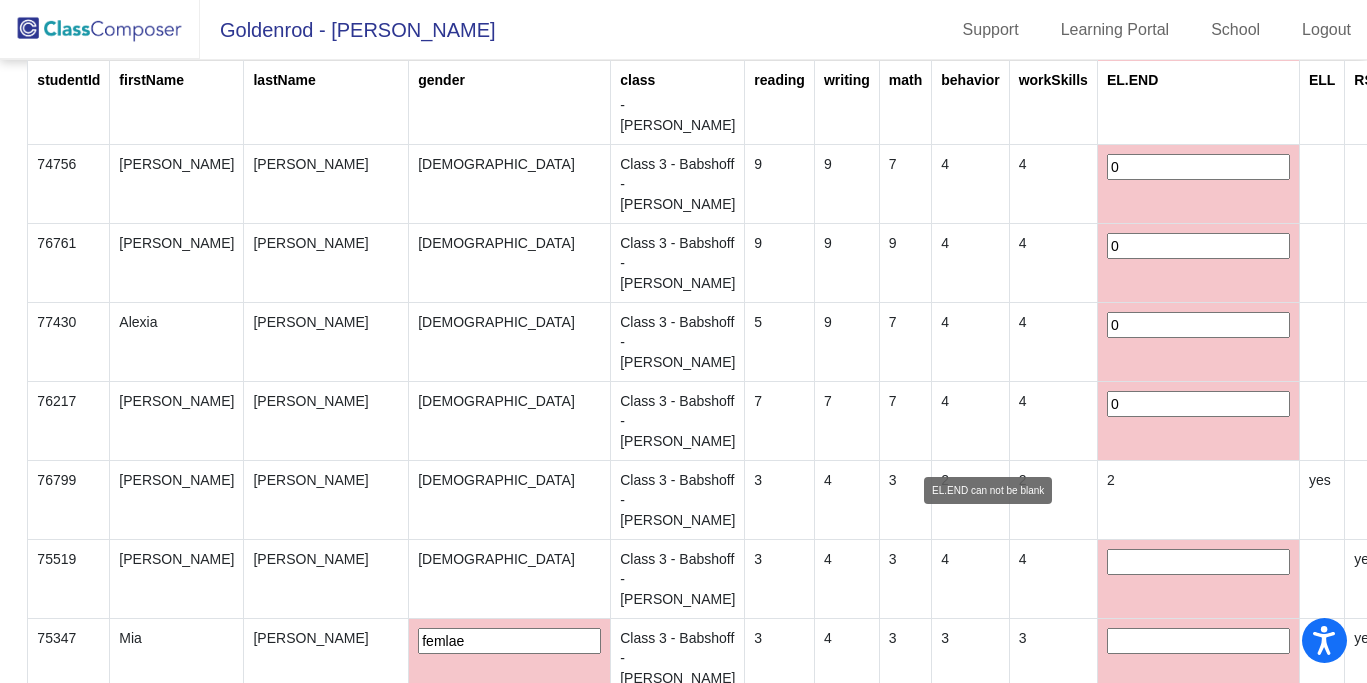 scroll, scrollTop: 5970, scrollLeft: 0, axis: vertical 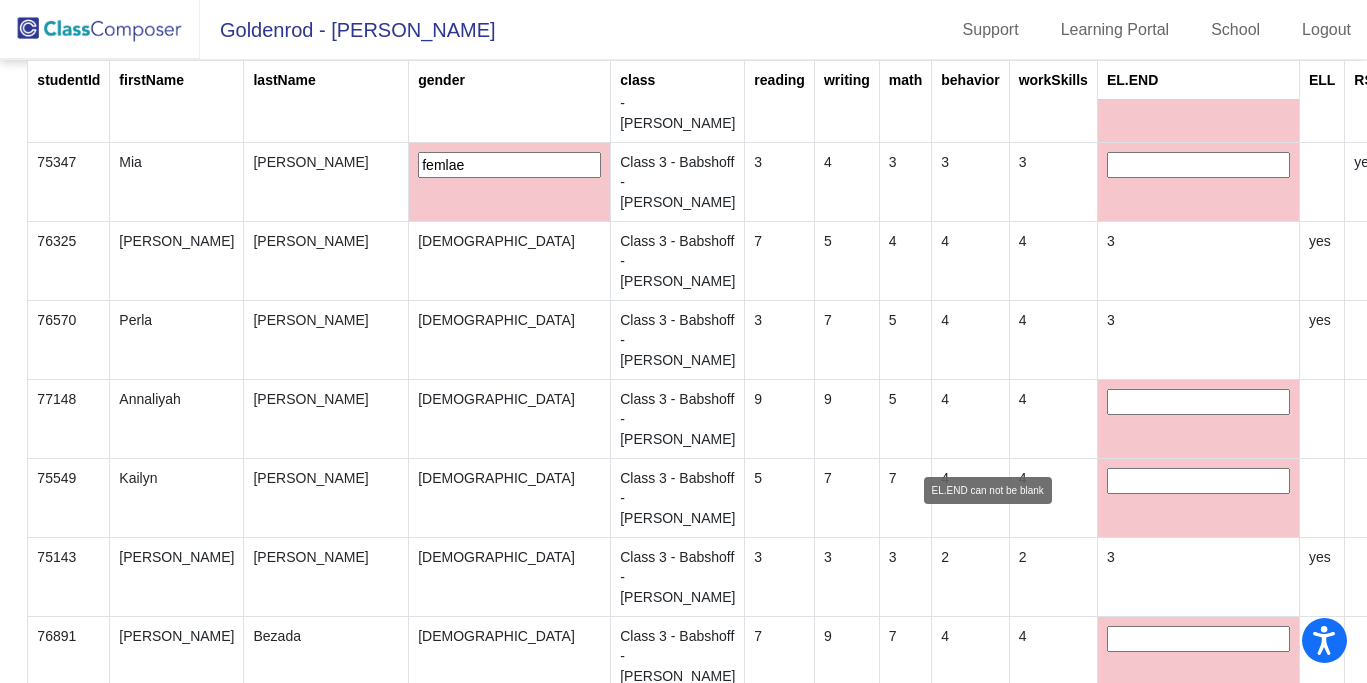 type on "0" 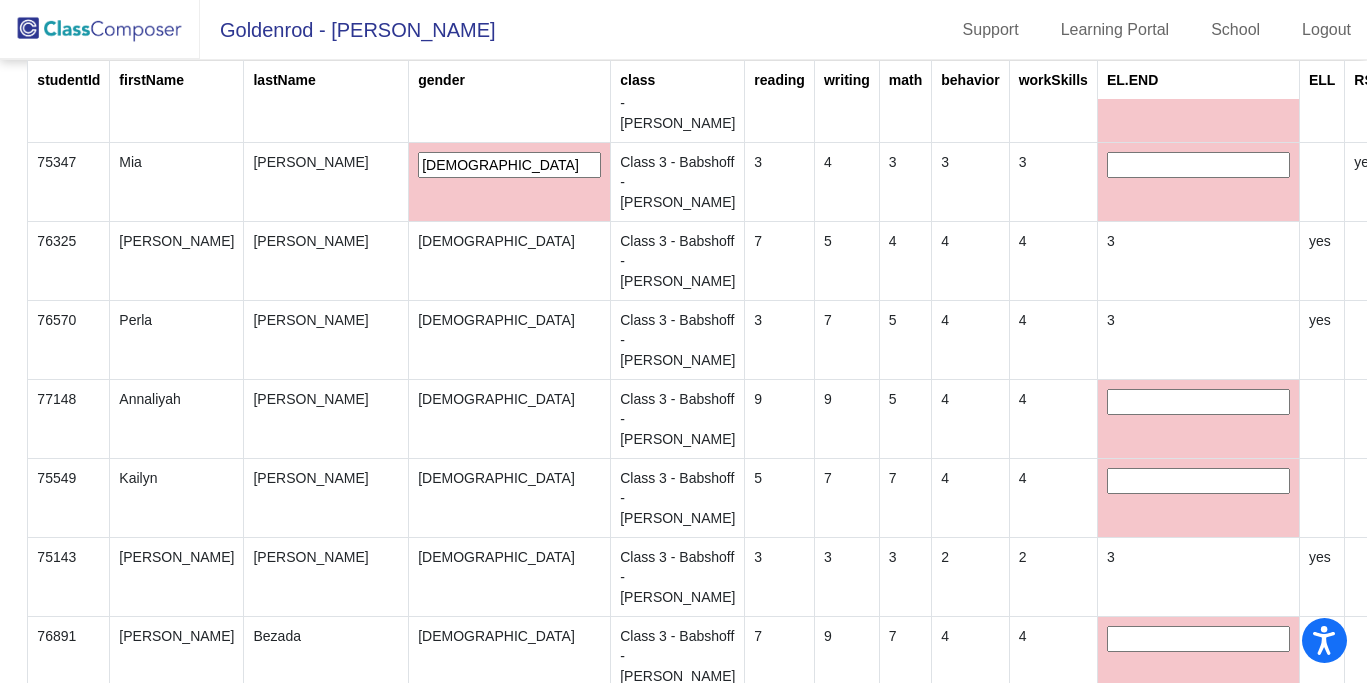 type on "[DEMOGRAPHIC_DATA]" 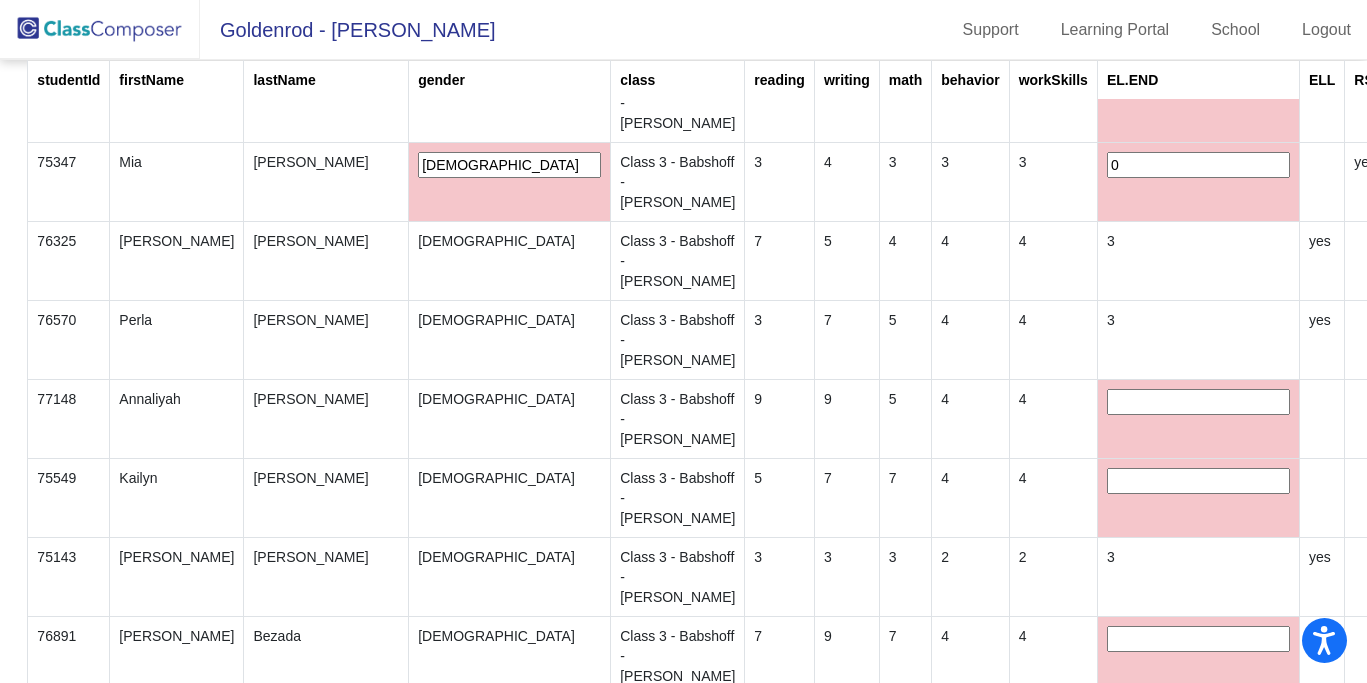 type on "0" 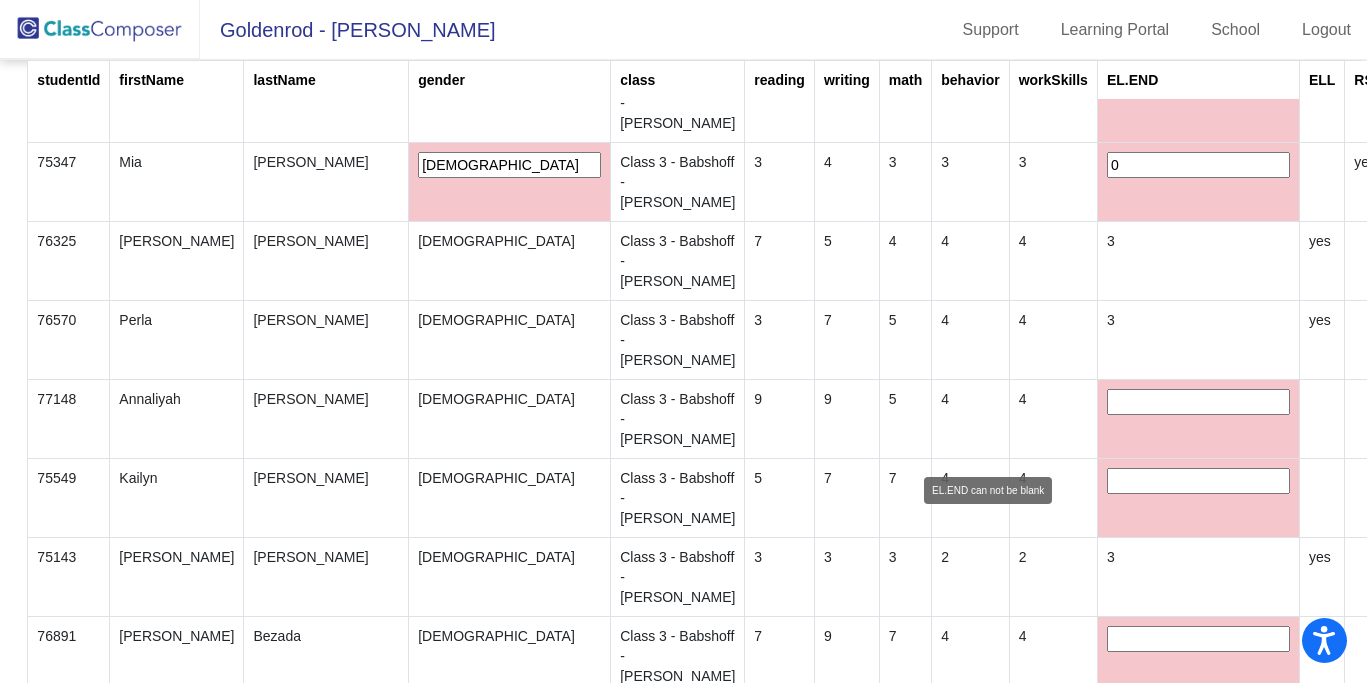 scroll, scrollTop: 6446, scrollLeft: 0, axis: vertical 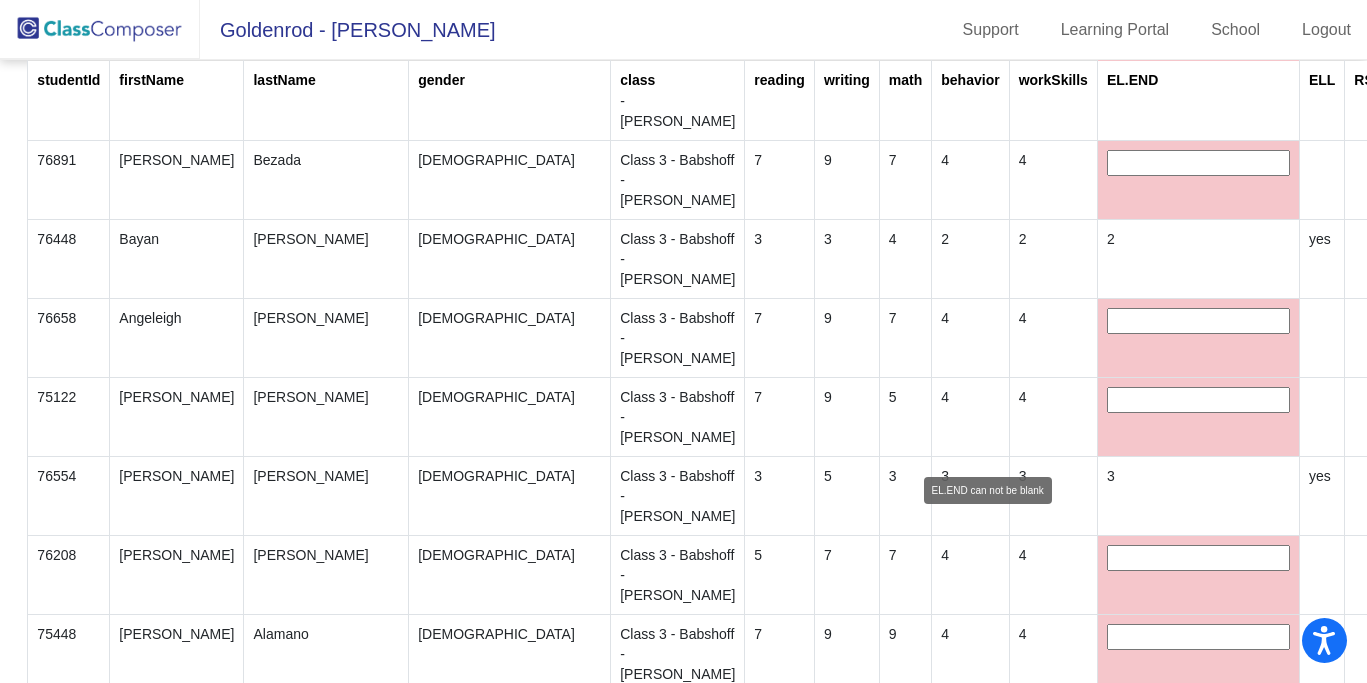 type on "0" 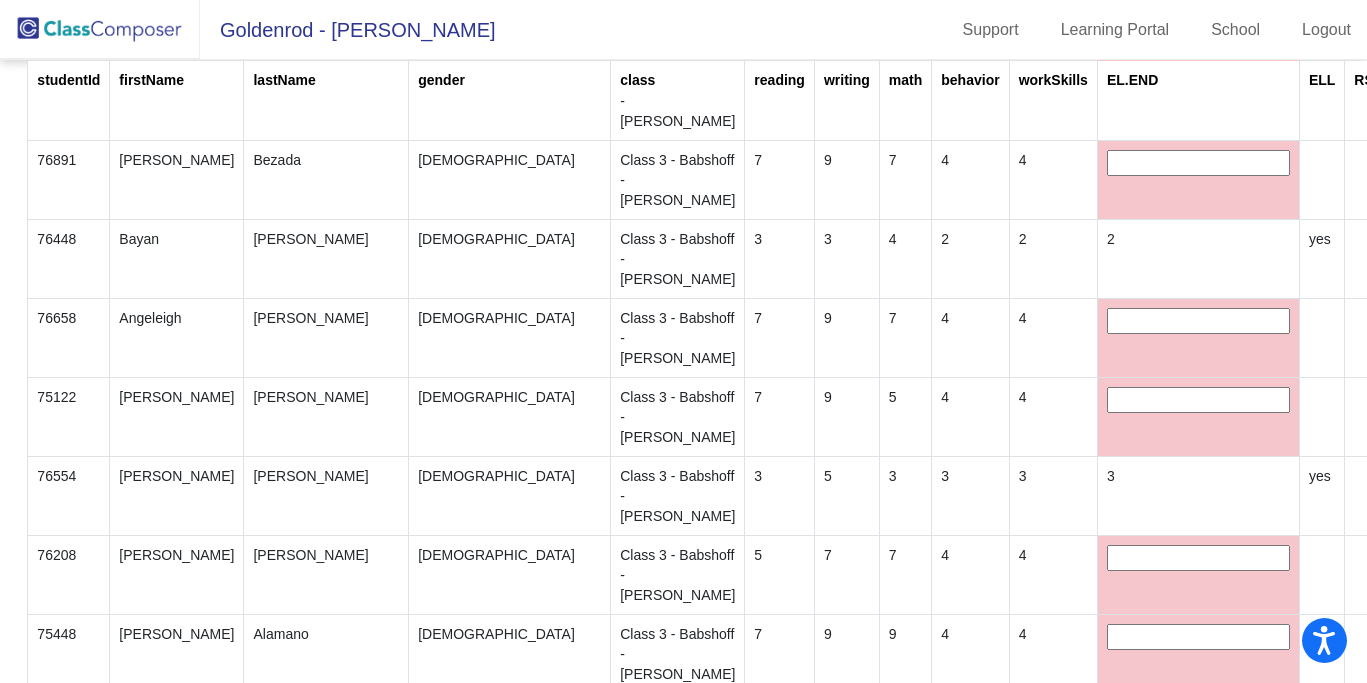 type on "0" 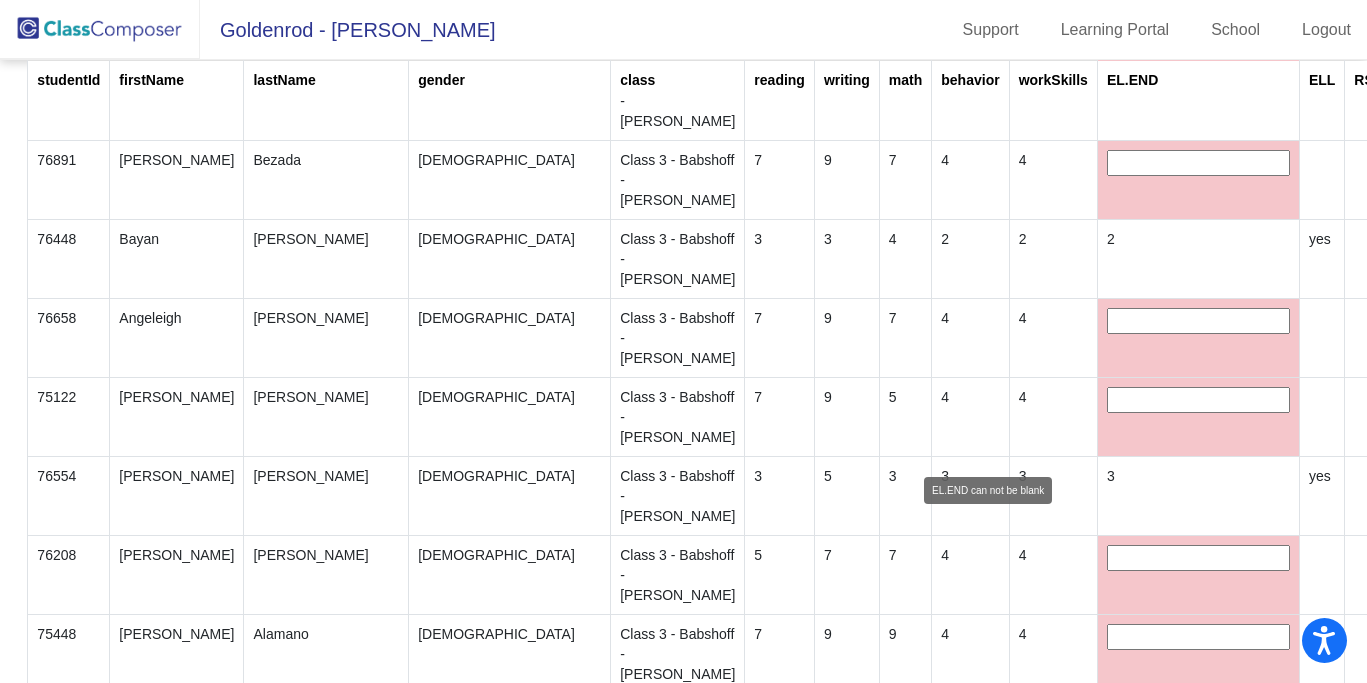 scroll, scrollTop: 6803, scrollLeft: 0, axis: vertical 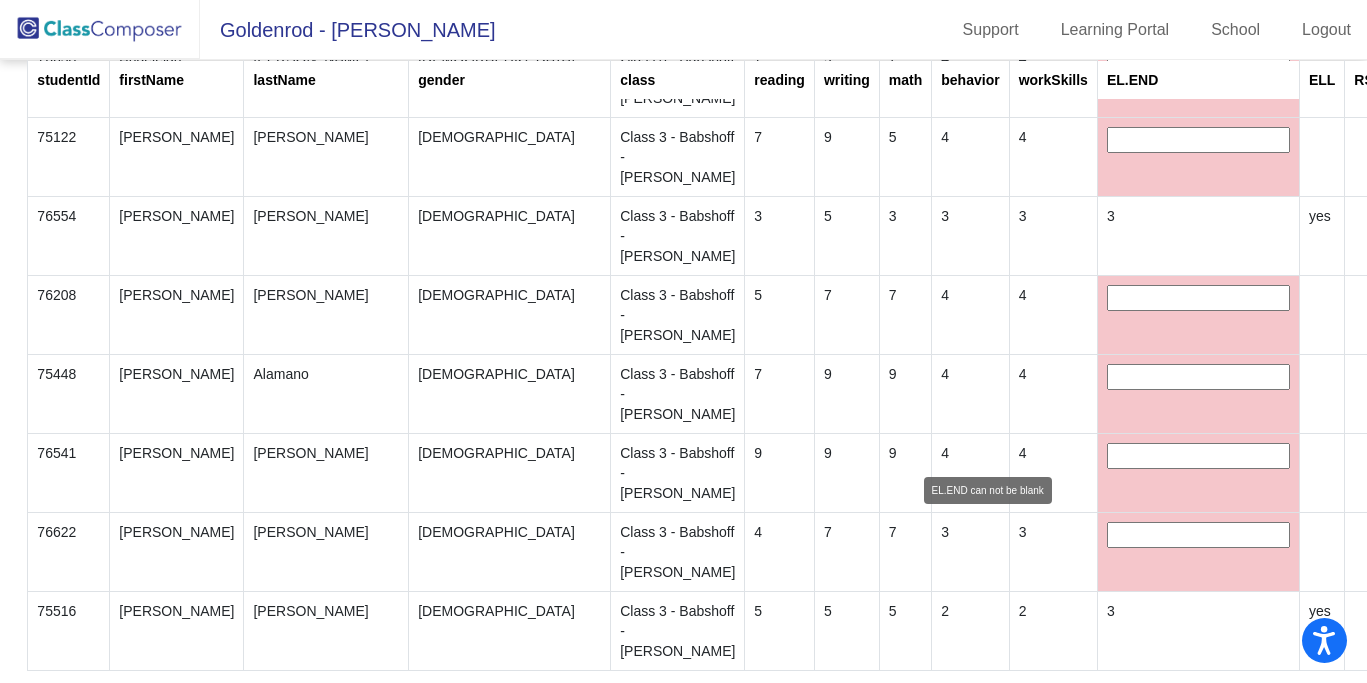type on "0" 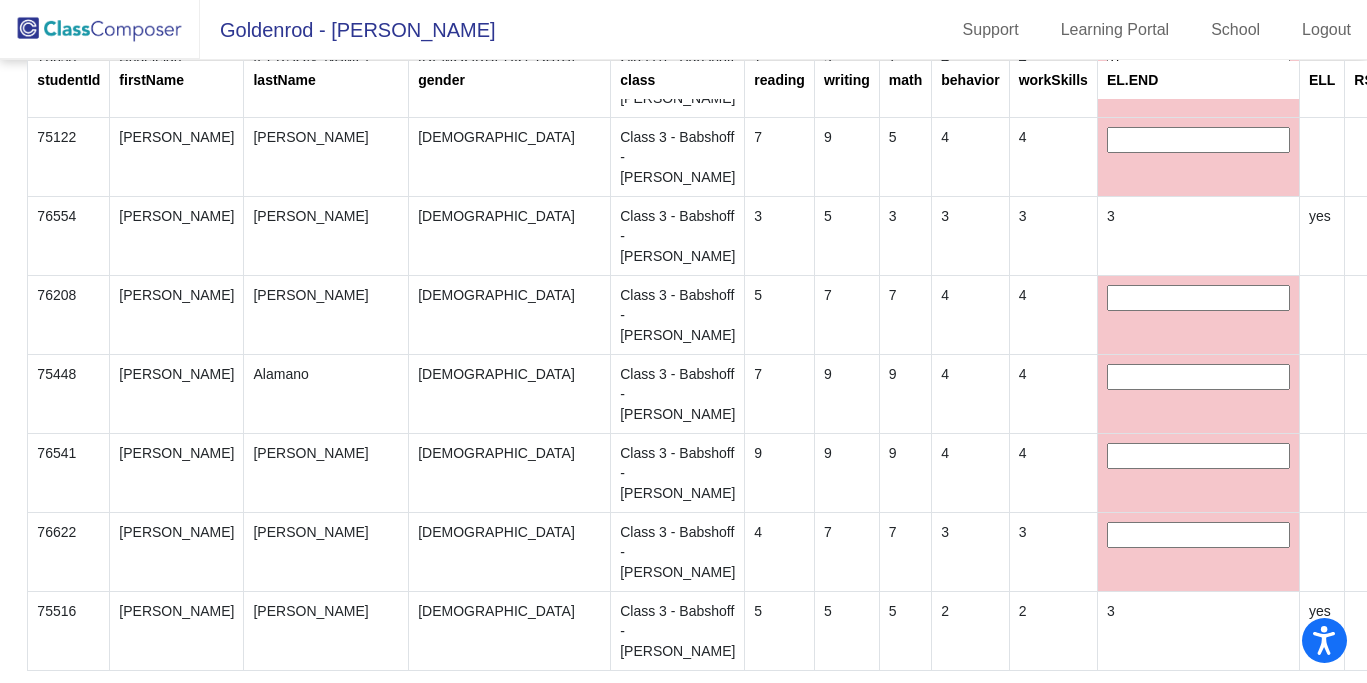 type on "0" 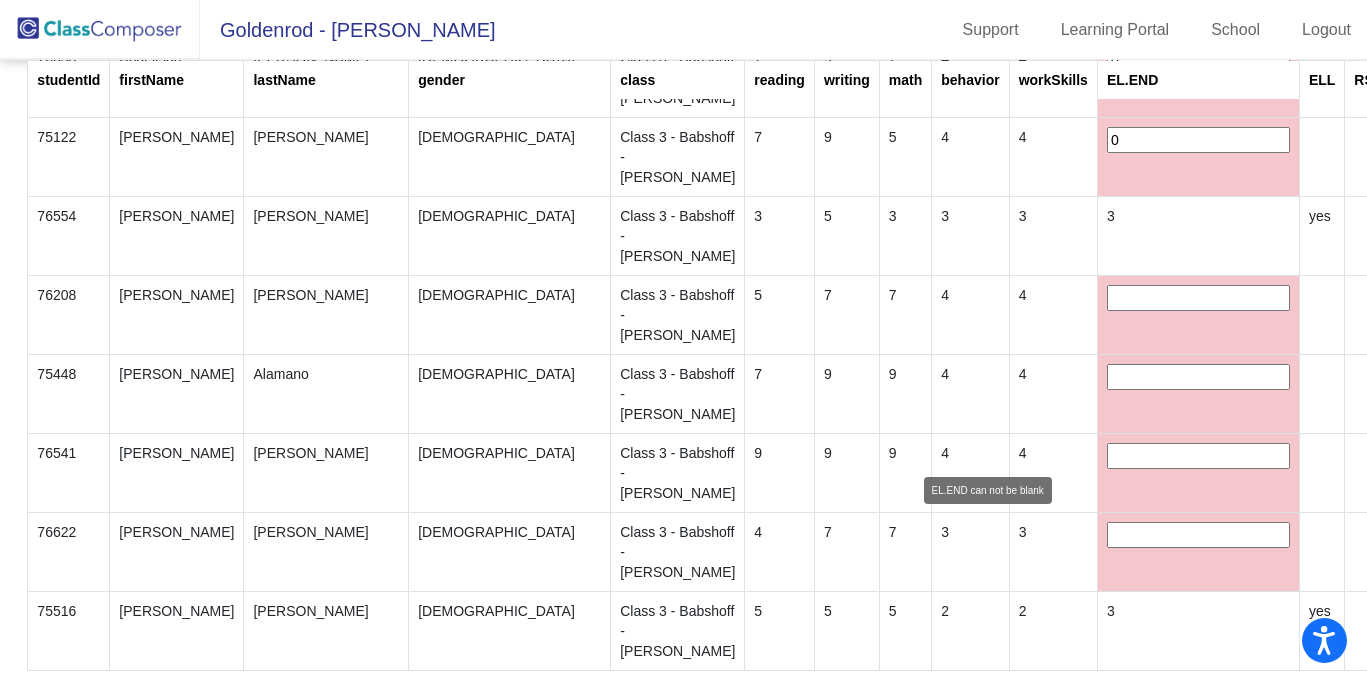 type on "0" 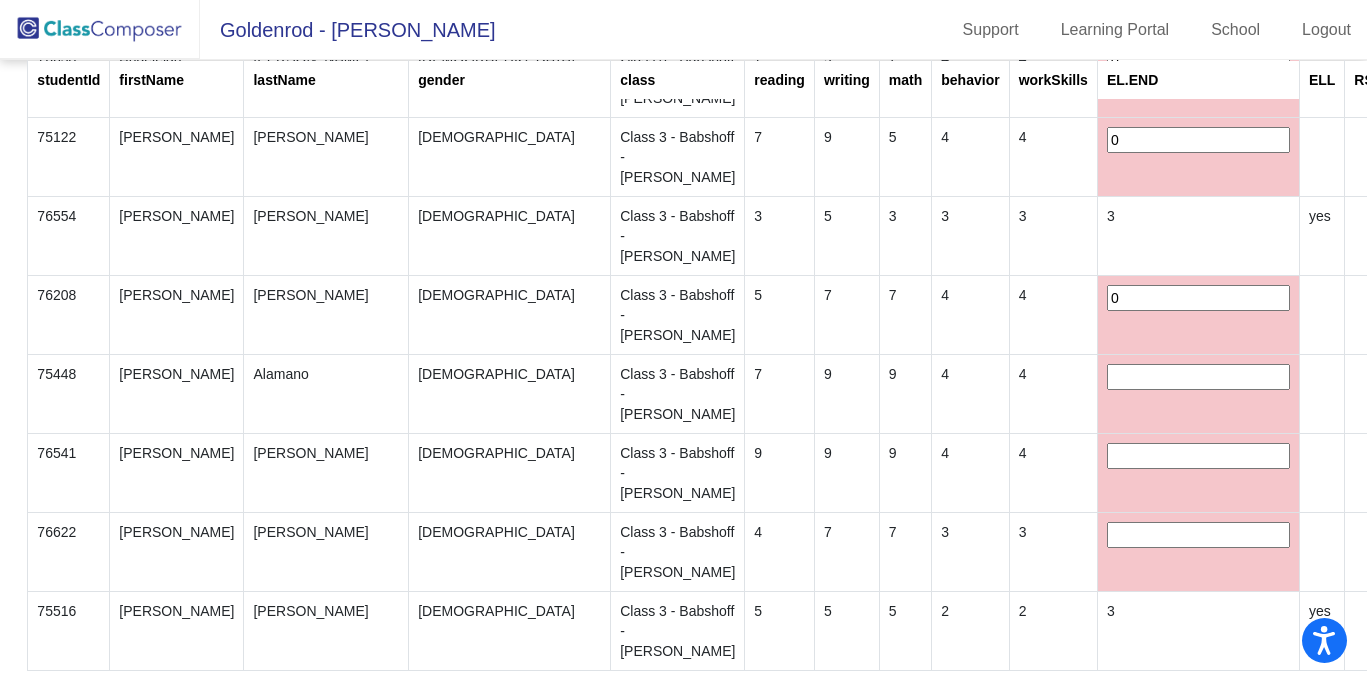 type on "0" 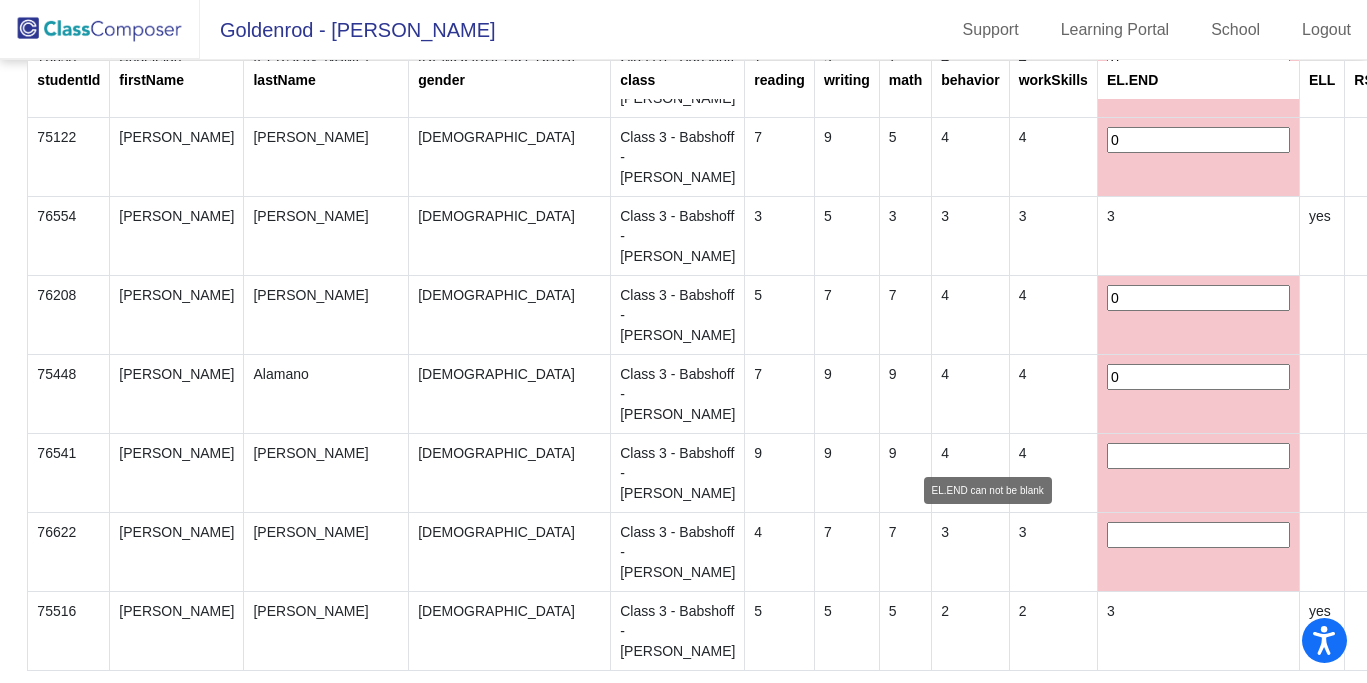type on "0" 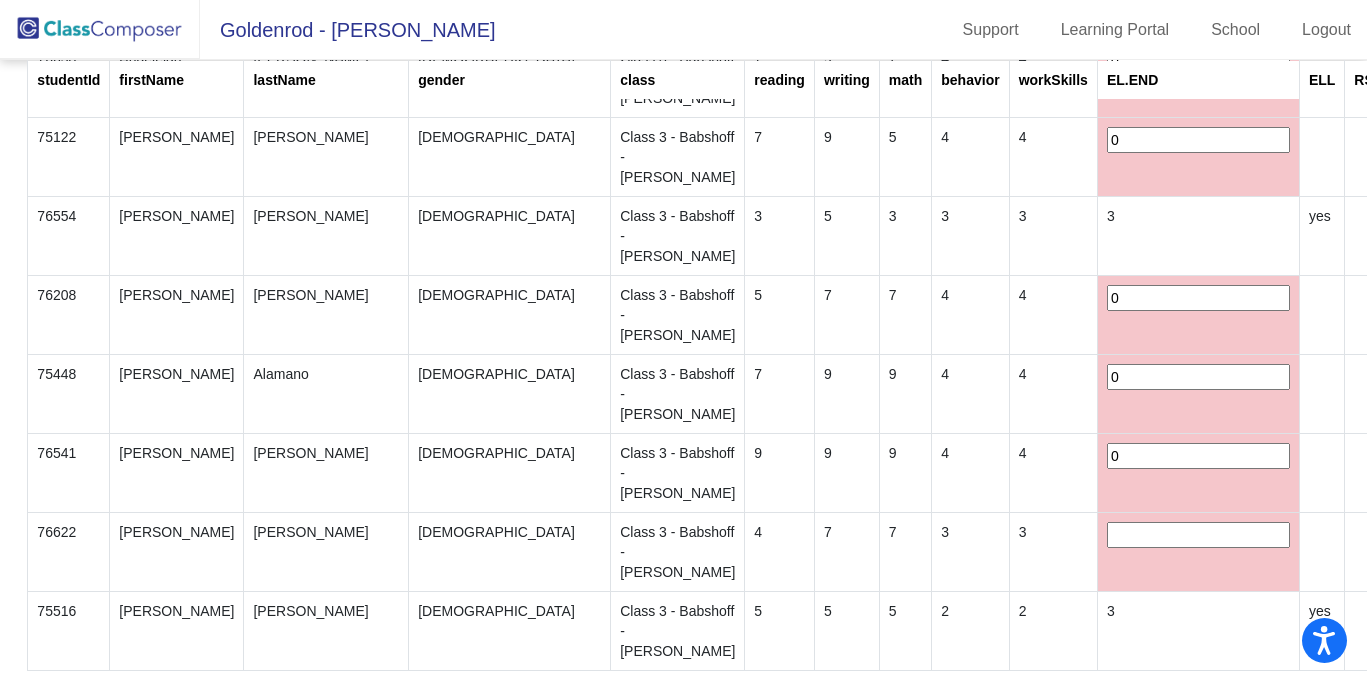 type on "0" 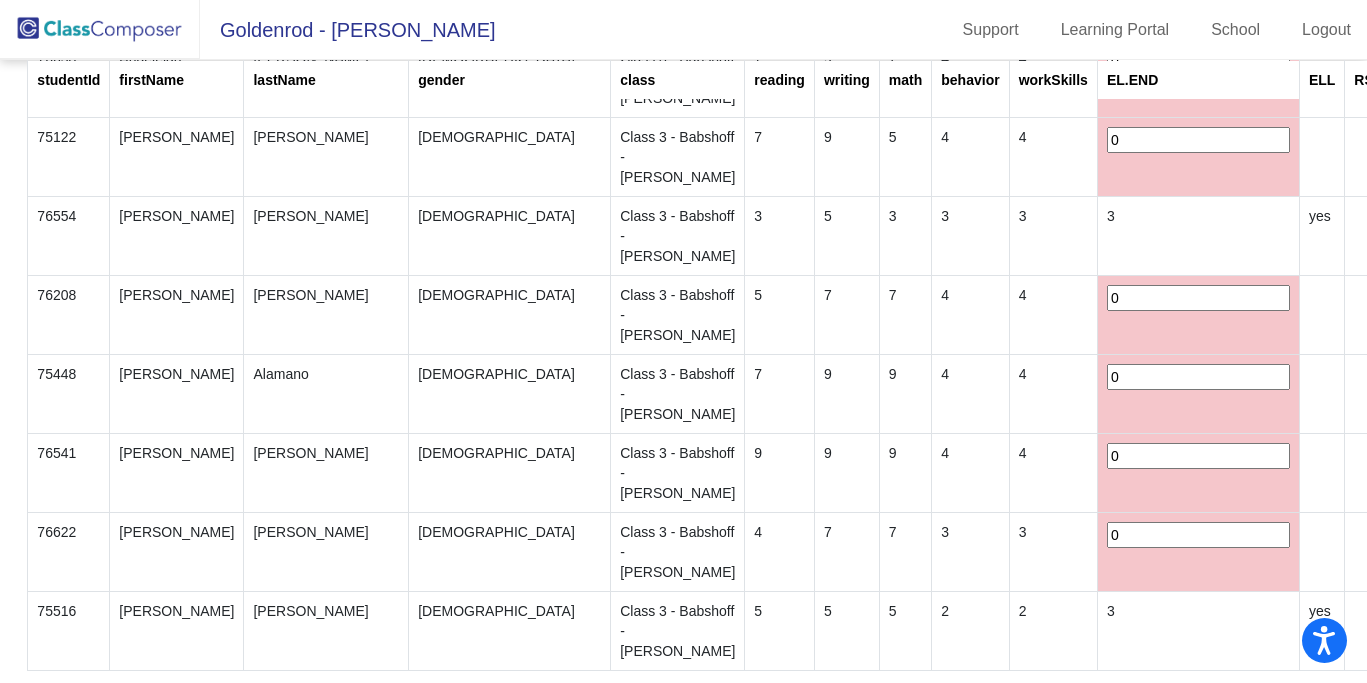 type on "0" 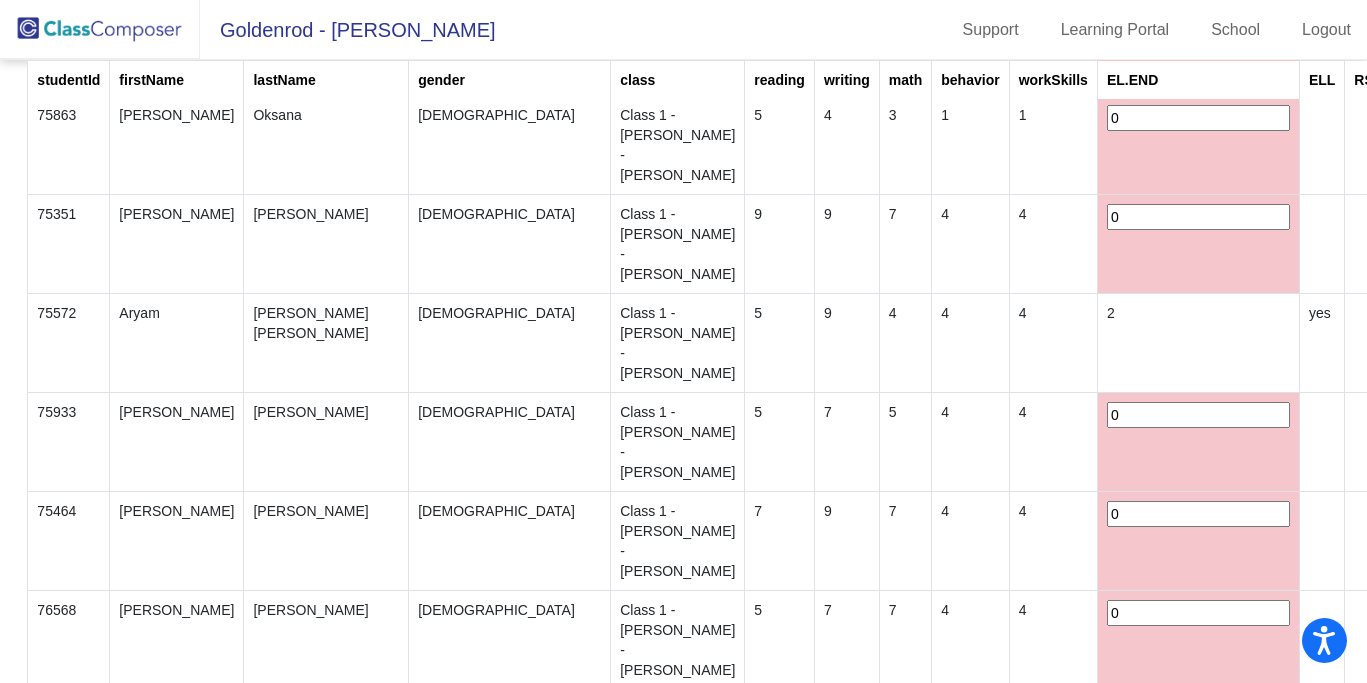 scroll, scrollTop: 0, scrollLeft: 0, axis: both 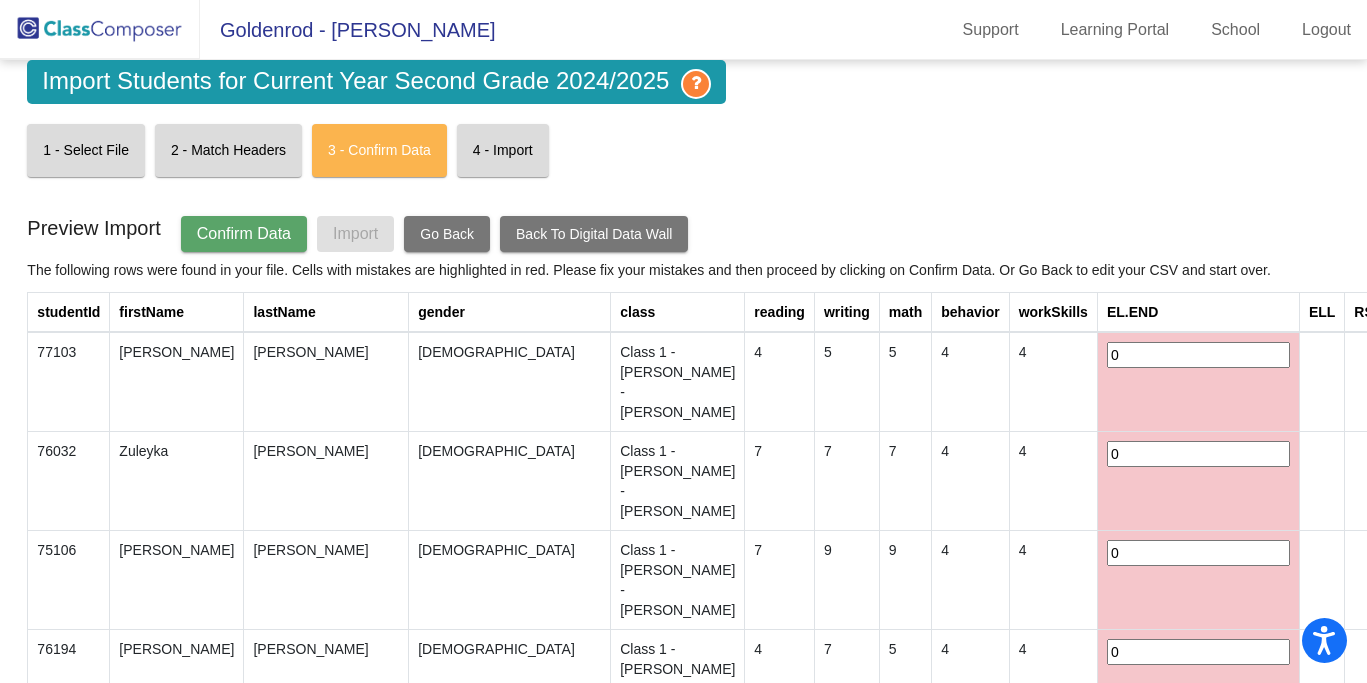 click on "Confirm Data" 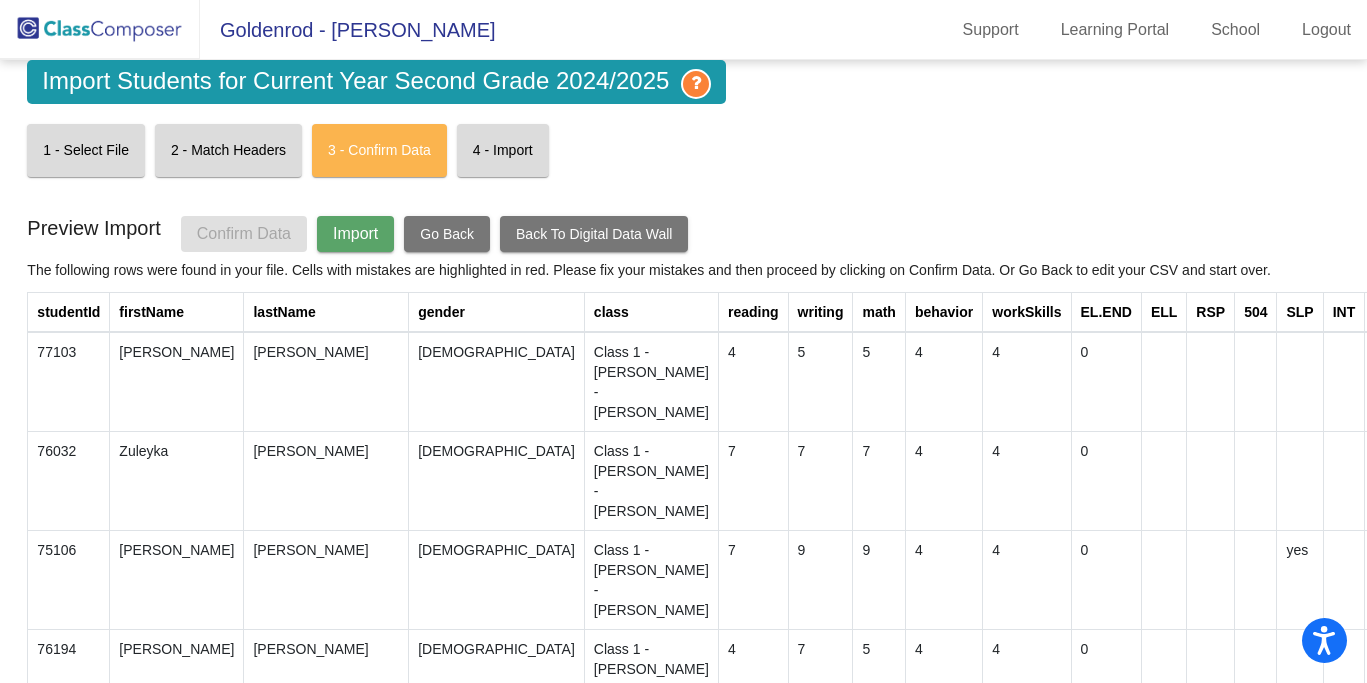 click on "Import" 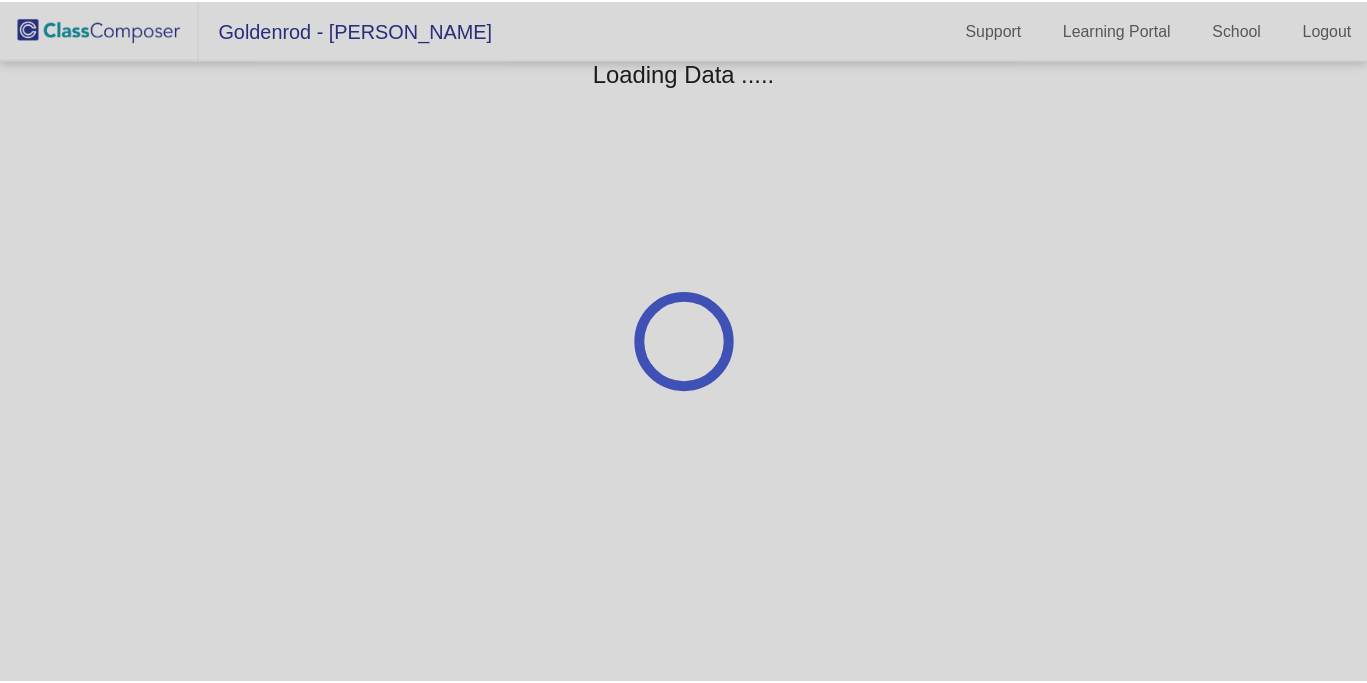 scroll, scrollTop: 0, scrollLeft: 0, axis: both 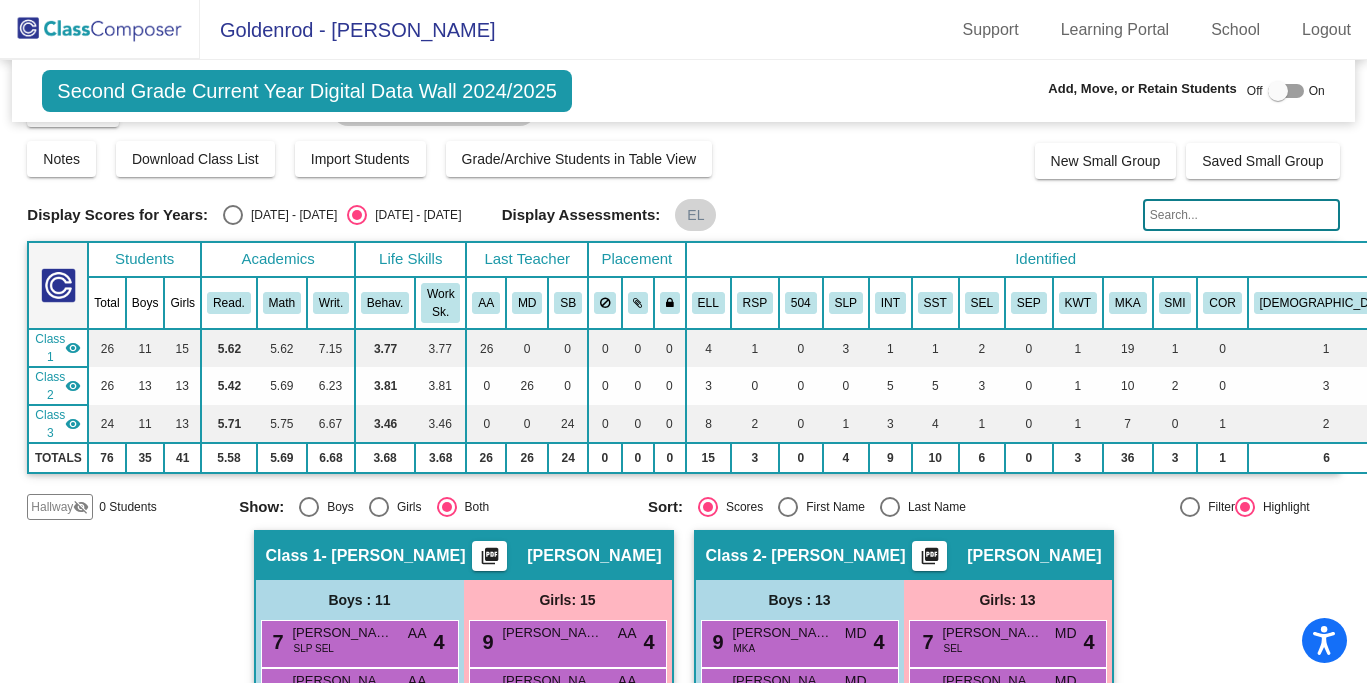 click 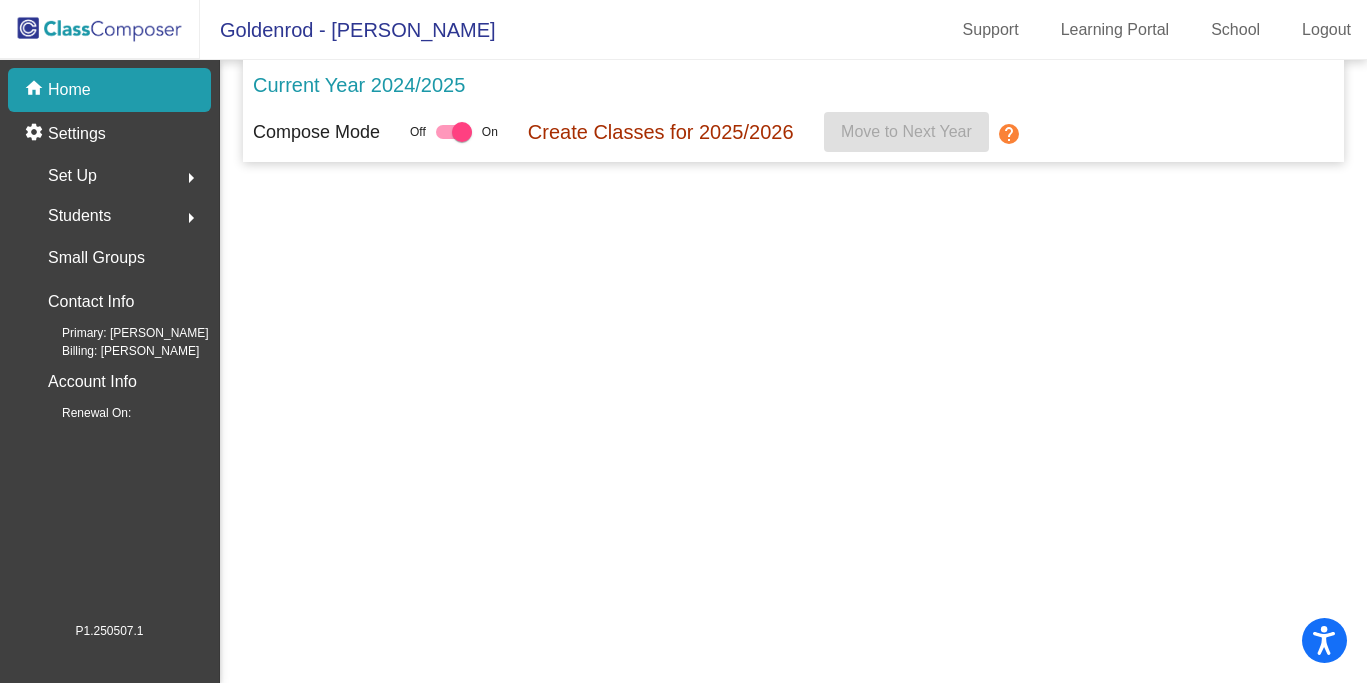 scroll, scrollTop: 0, scrollLeft: 0, axis: both 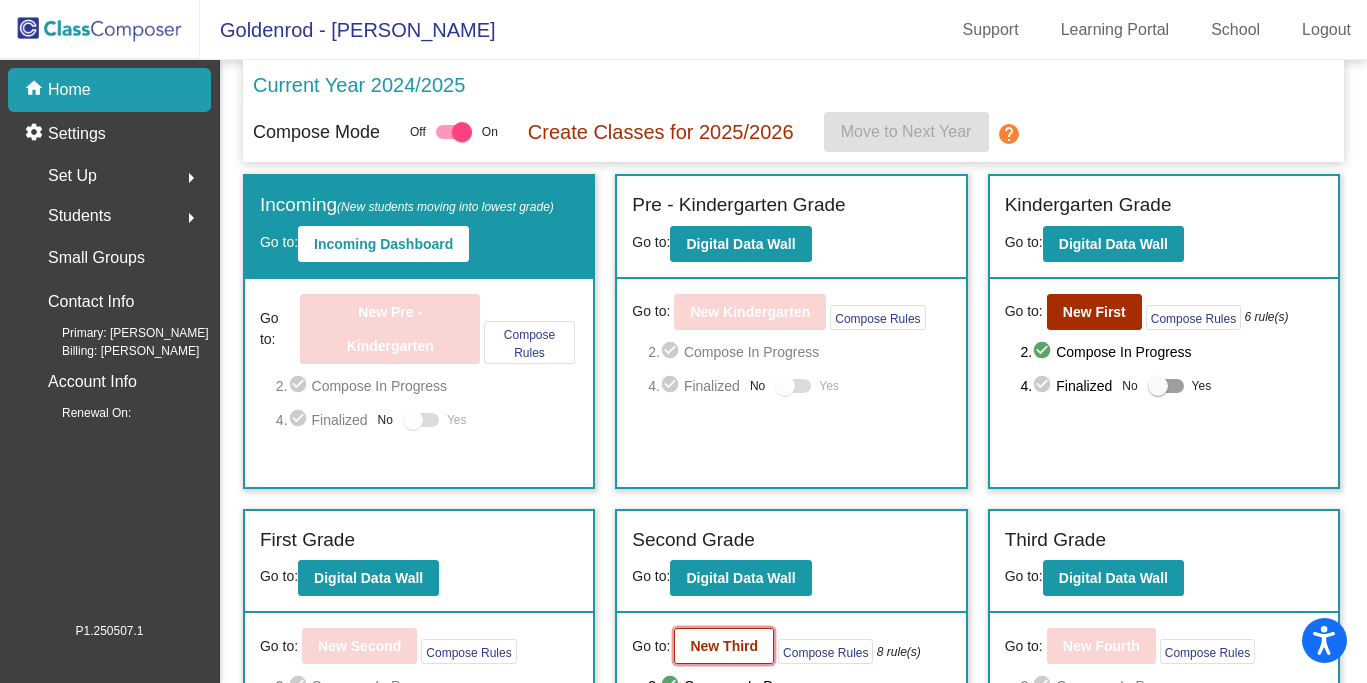 click on "New Third" 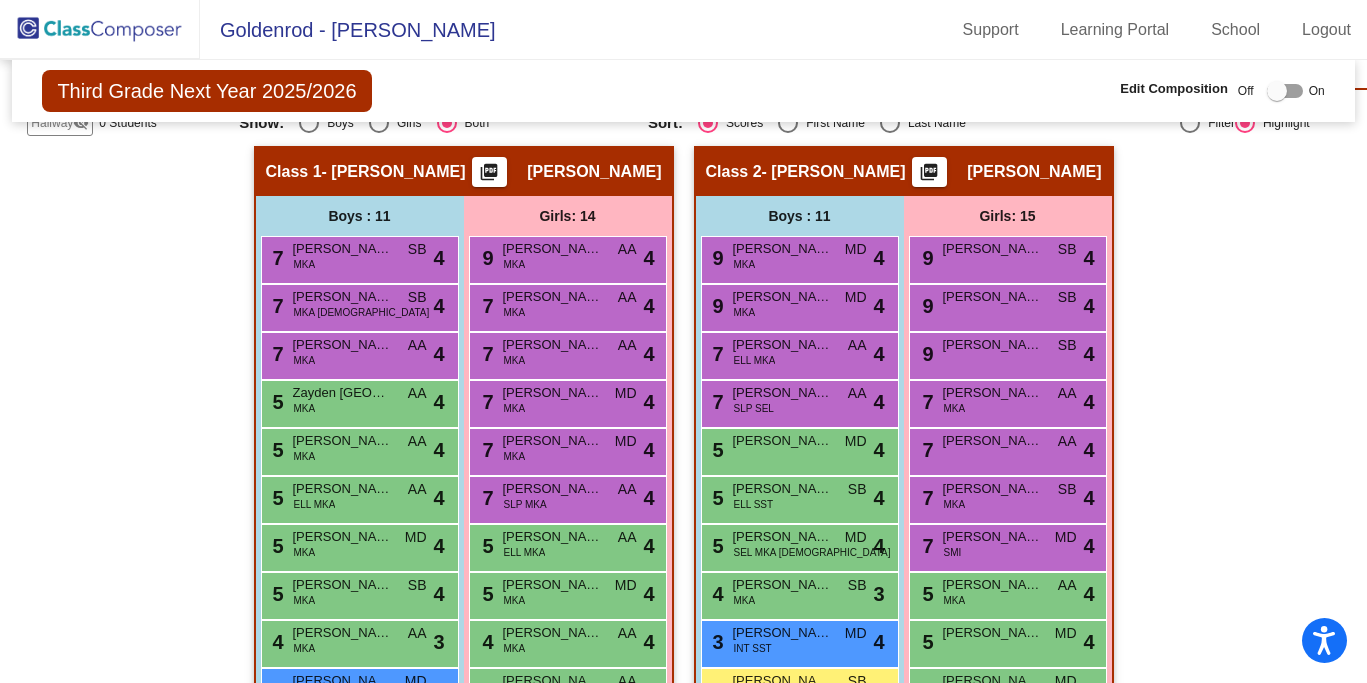 scroll, scrollTop: 420, scrollLeft: 0, axis: vertical 